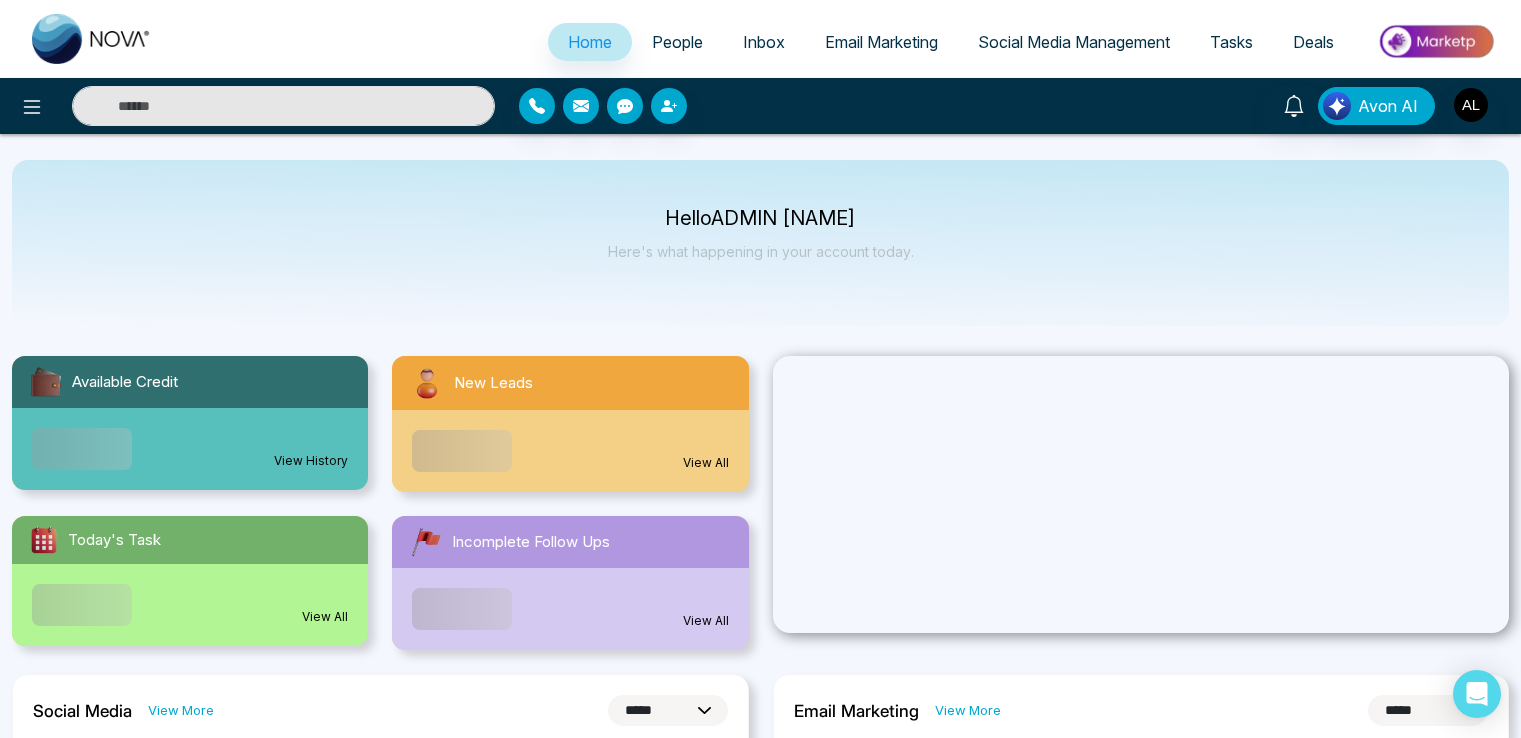 select on "*" 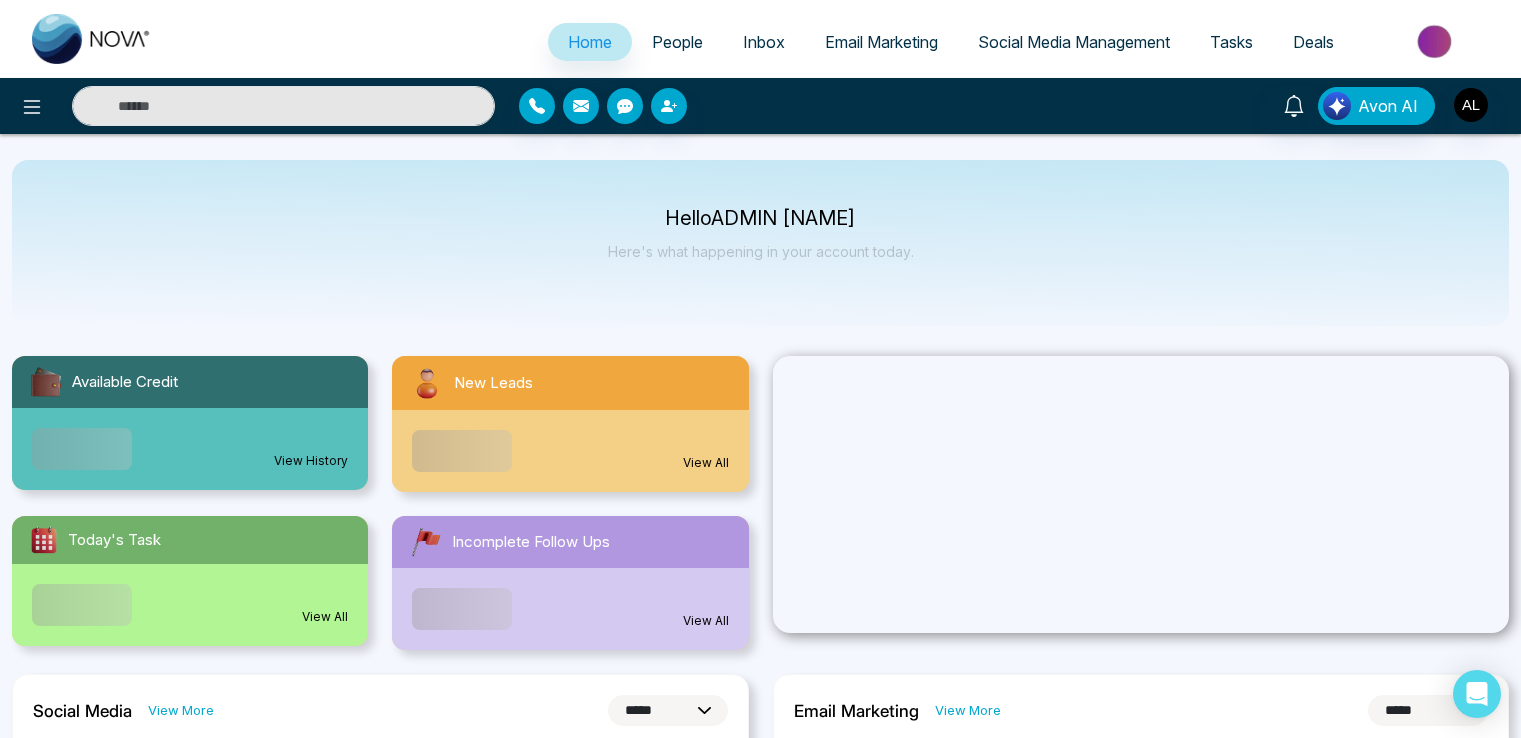 select on "*" 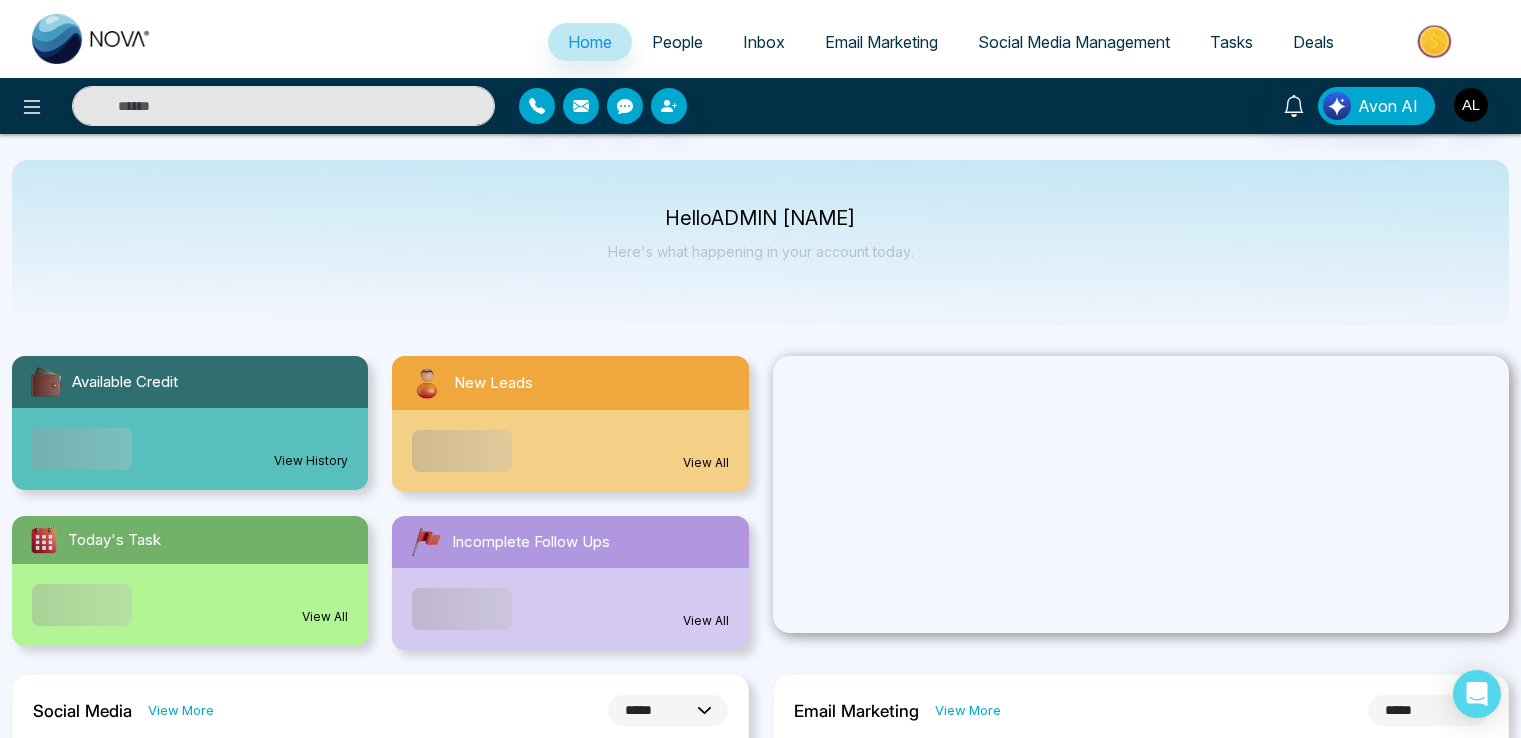 scroll, scrollTop: 0, scrollLeft: 0, axis: both 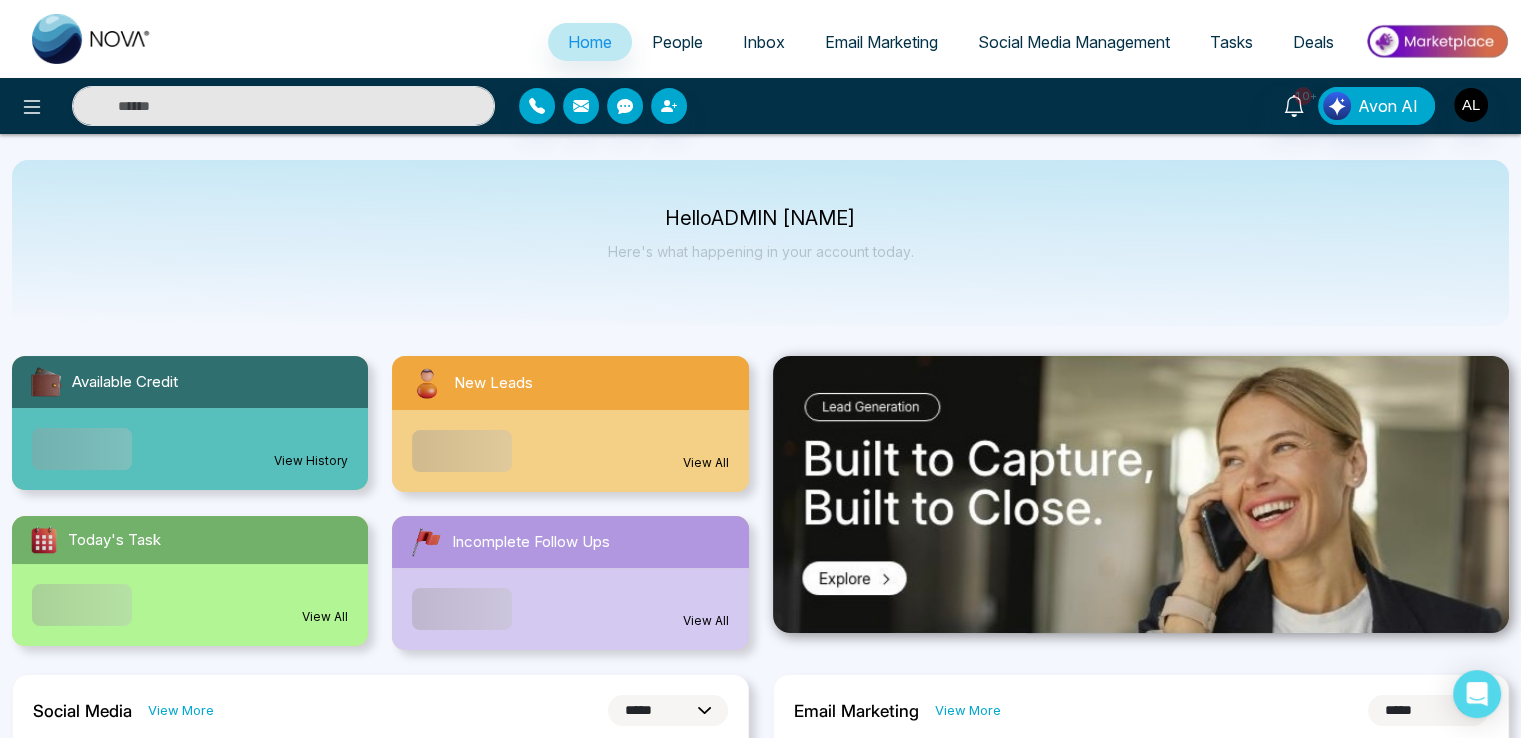 click at bounding box center (1436, 41) 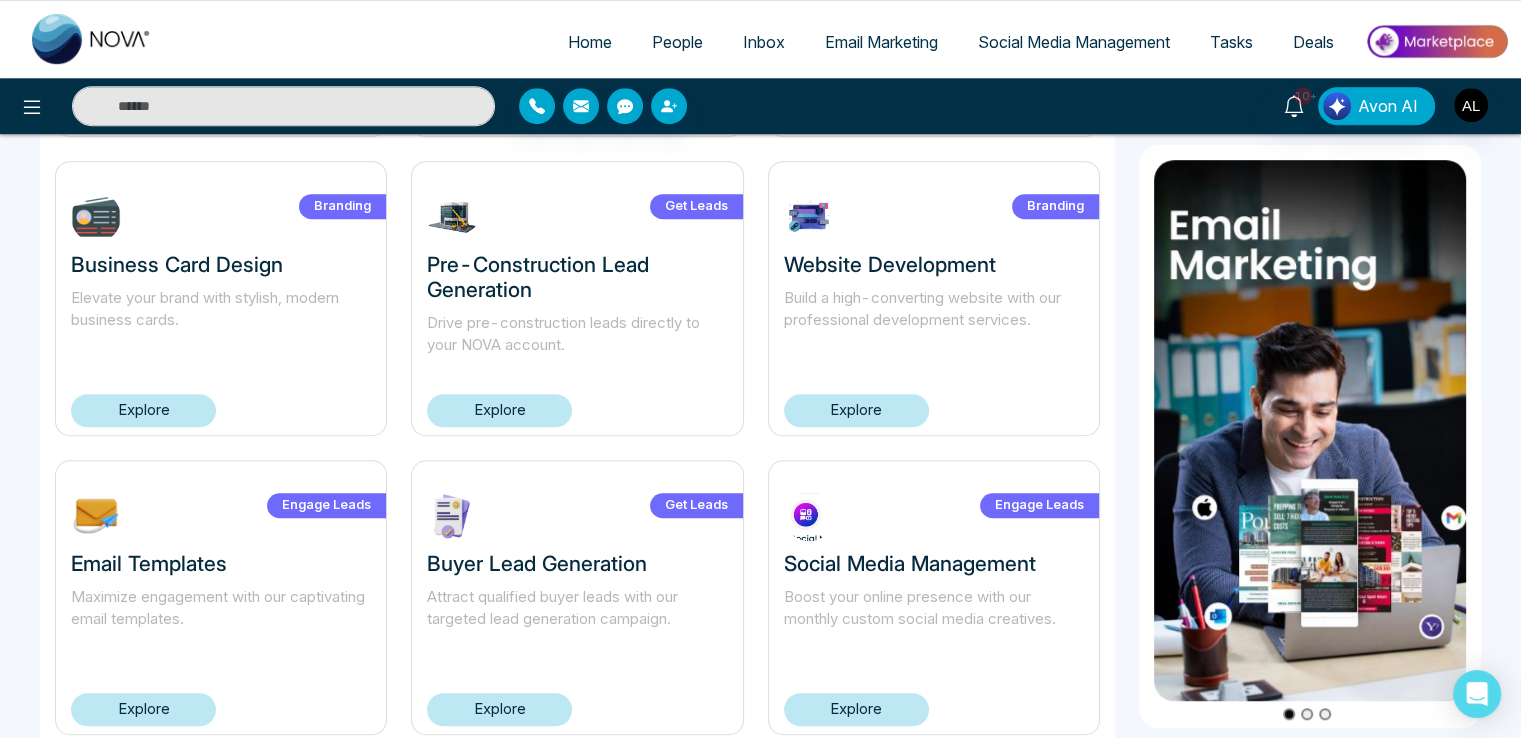 scroll, scrollTop: 1360, scrollLeft: 0, axis: vertical 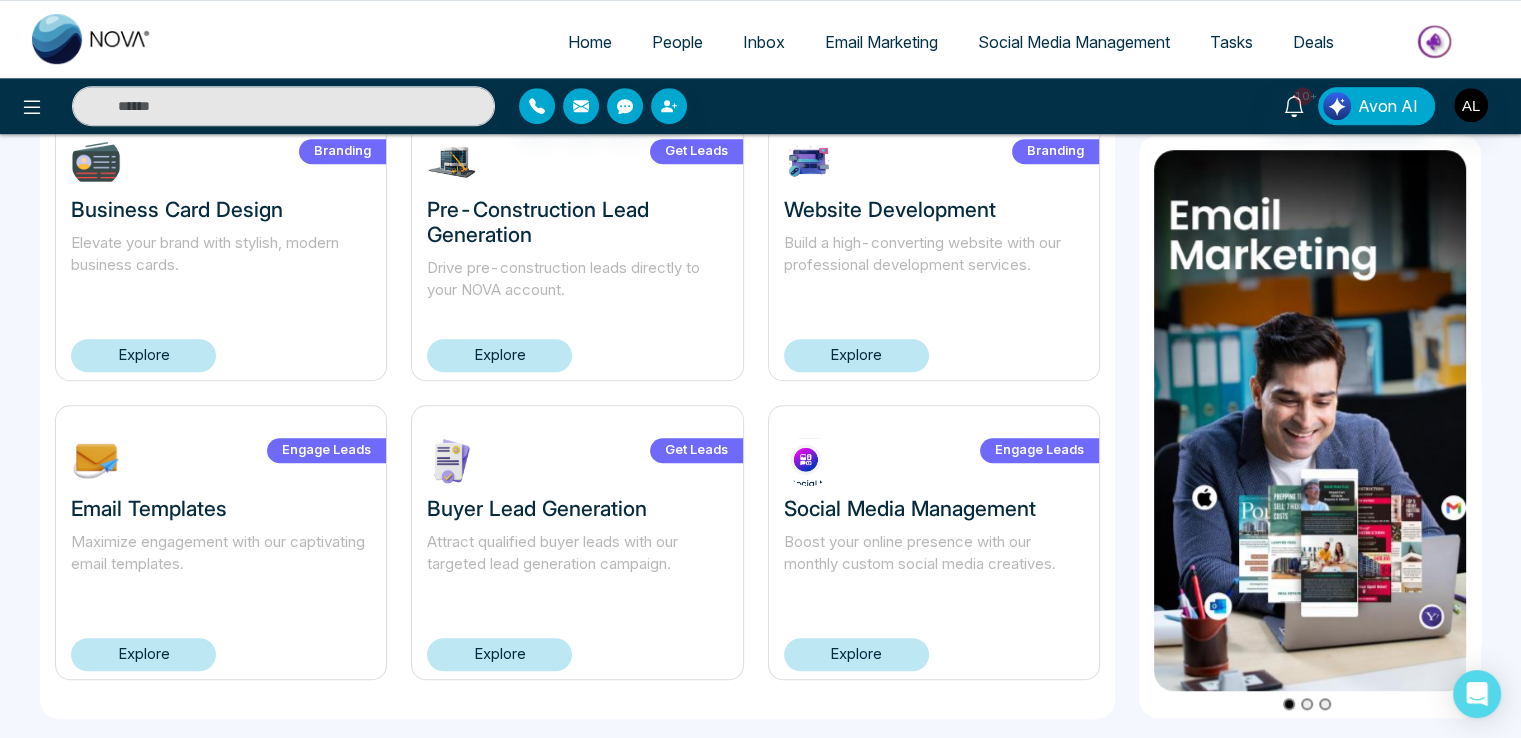click on "Explore" at bounding box center [143, 654] 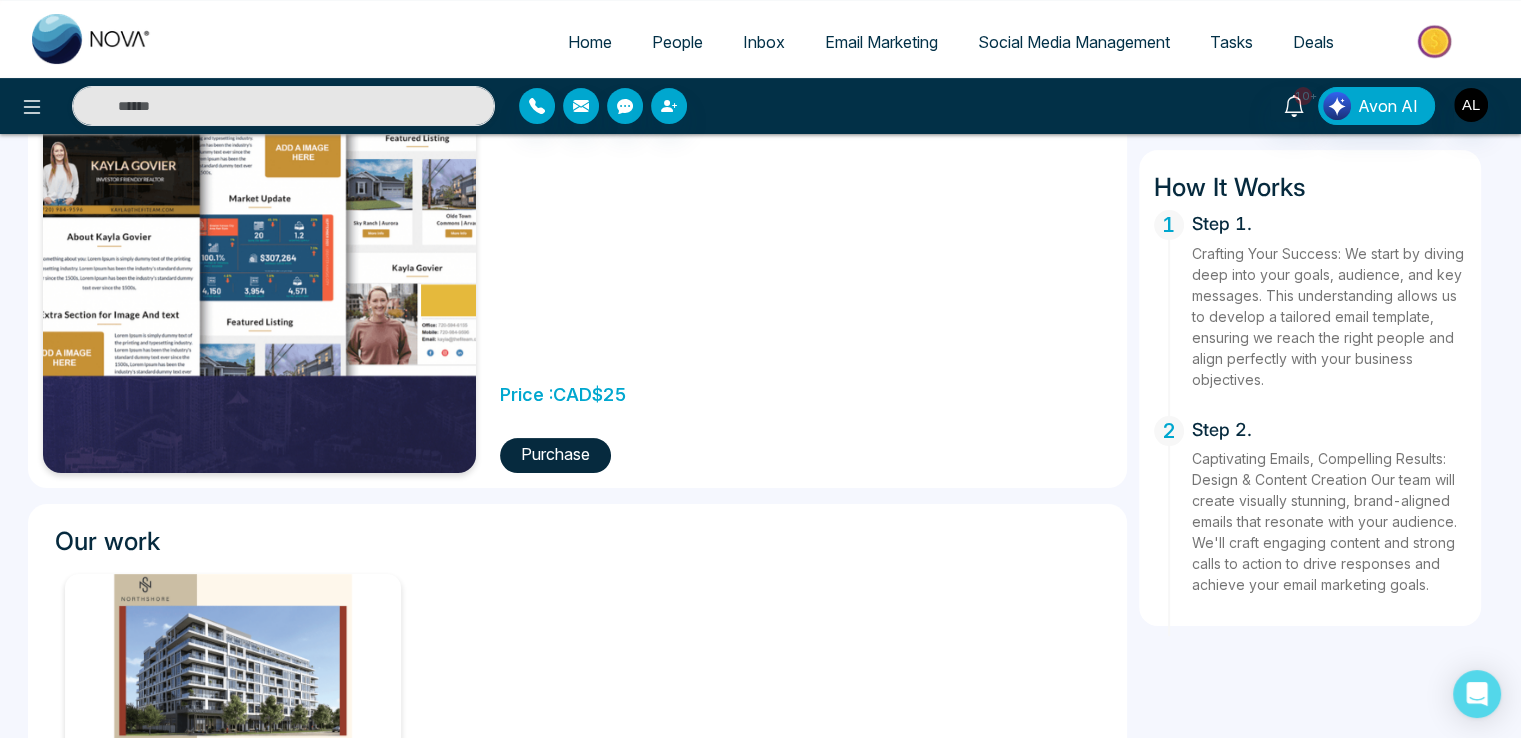 scroll, scrollTop: 0, scrollLeft: 0, axis: both 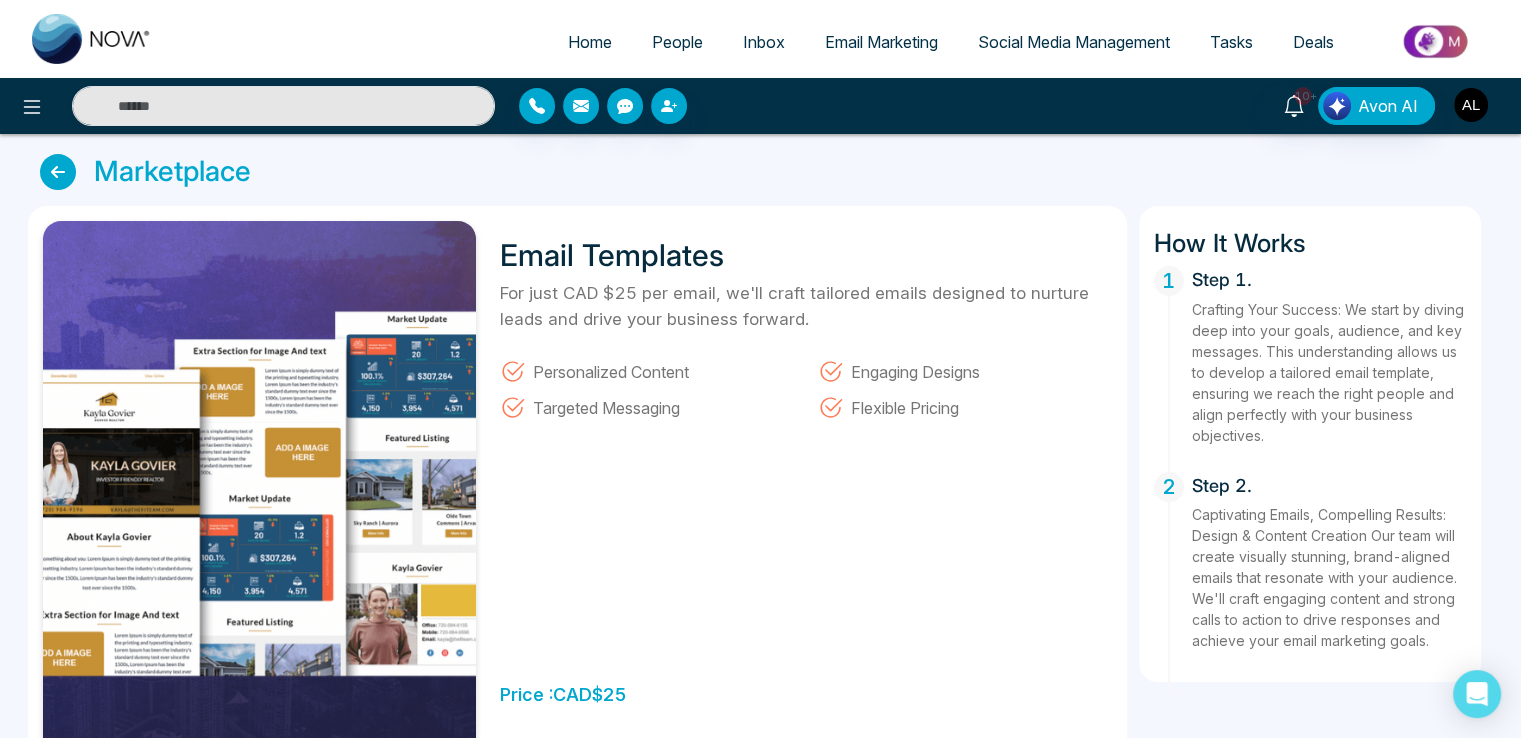 click at bounding box center [1471, 105] 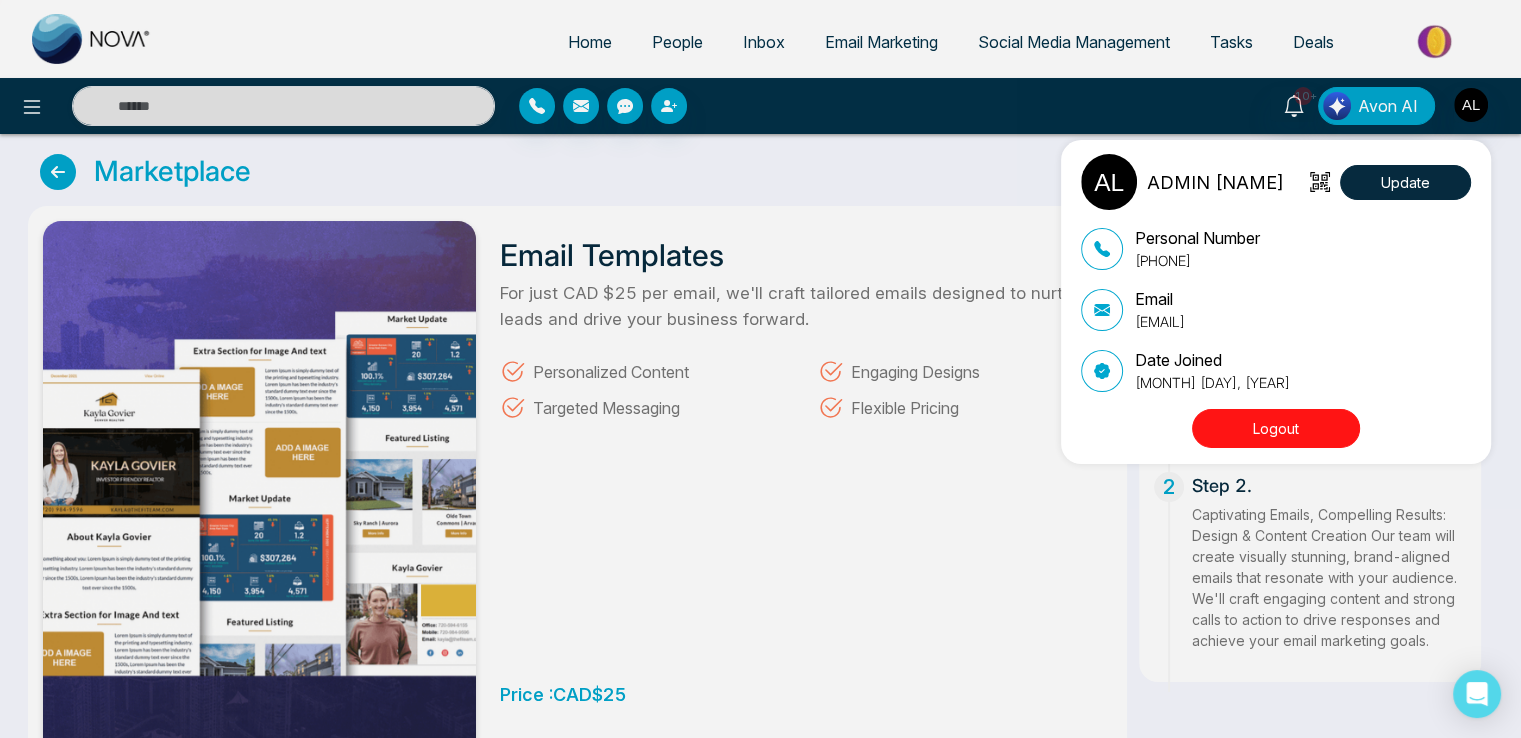 click on "ADMIN [NAME] Update Personal Number [PHONE] Email [EMAIL] Date Joined [MONTH] [DAY], [YEAR] Logout" at bounding box center (760, 369) 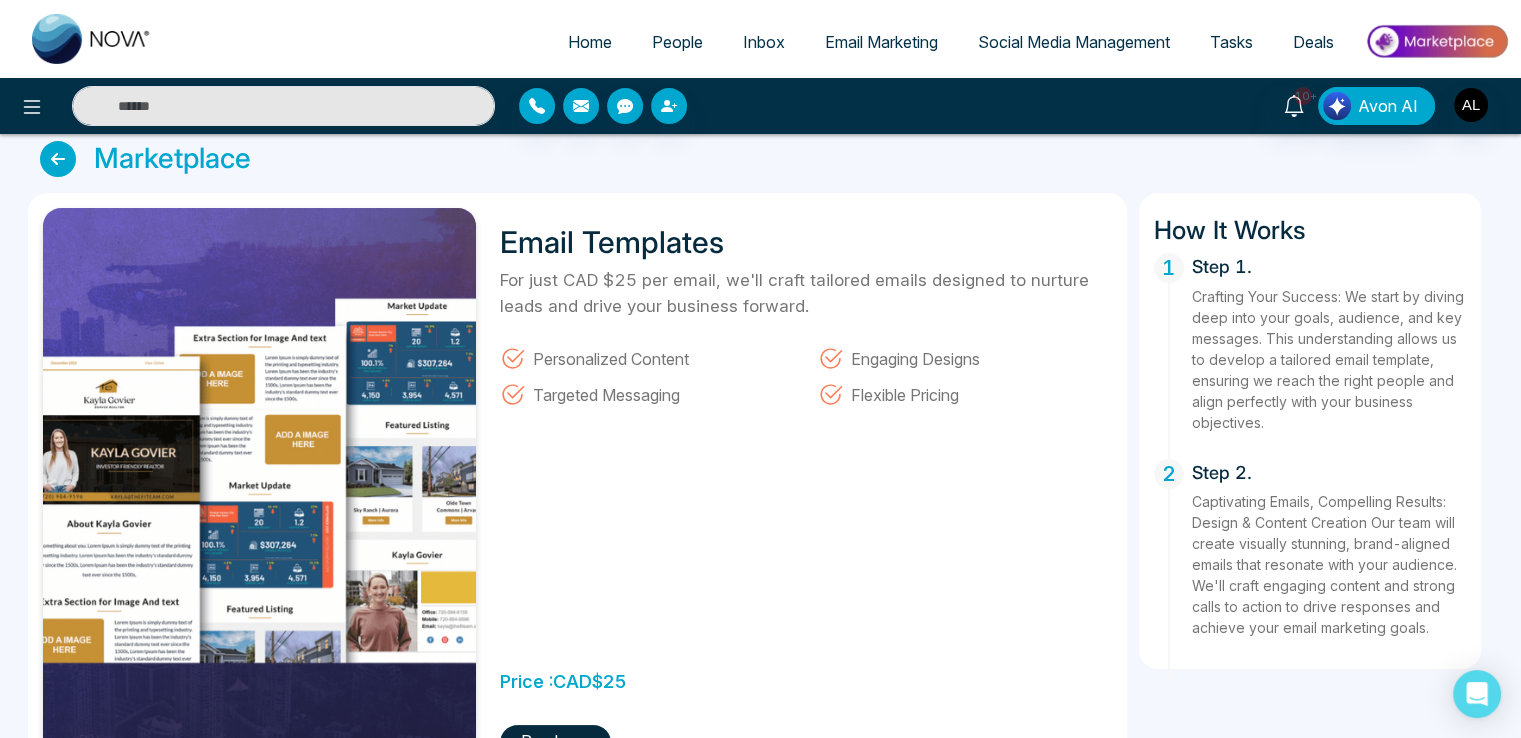 scroll, scrollTop: 200, scrollLeft: 0, axis: vertical 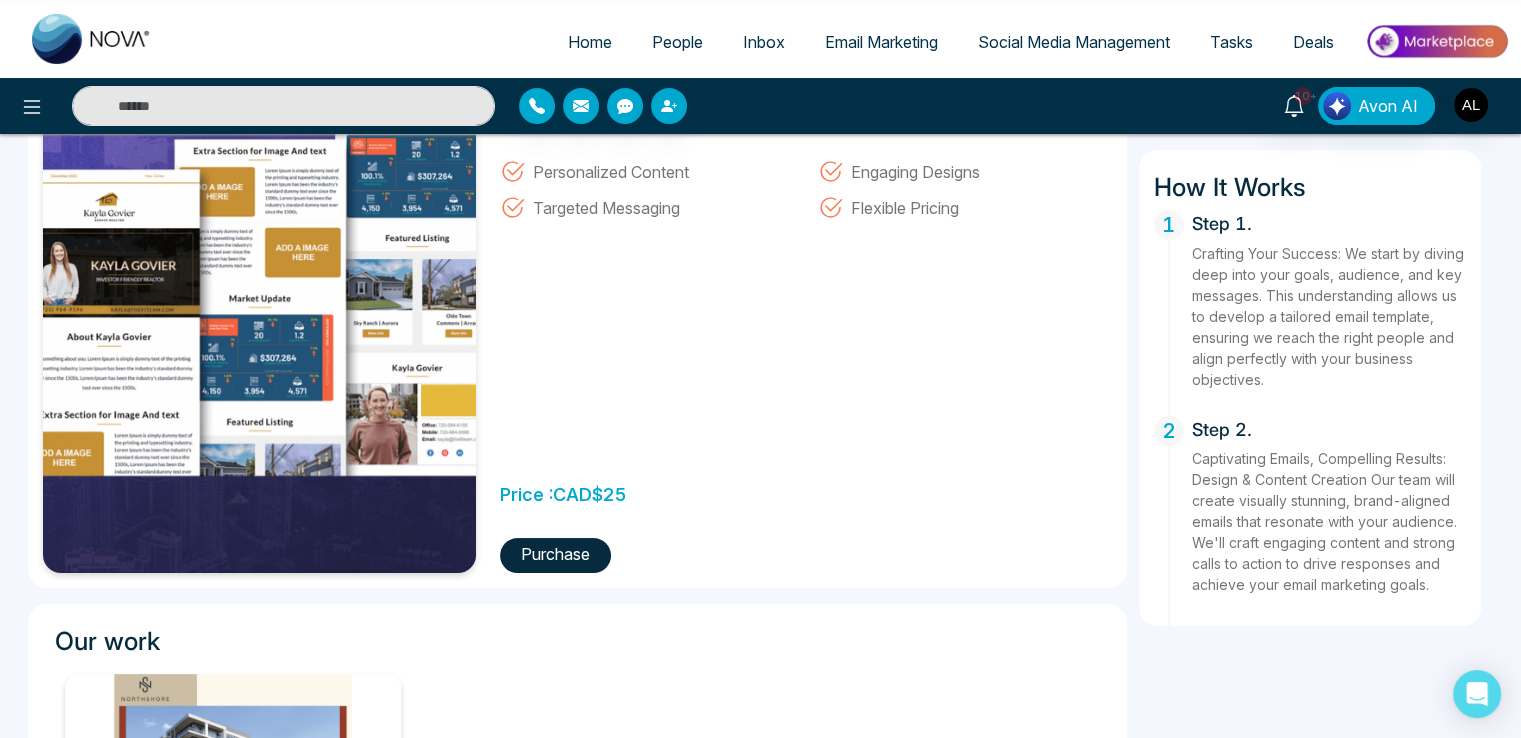 click on "Purchase" at bounding box center [555, 555] 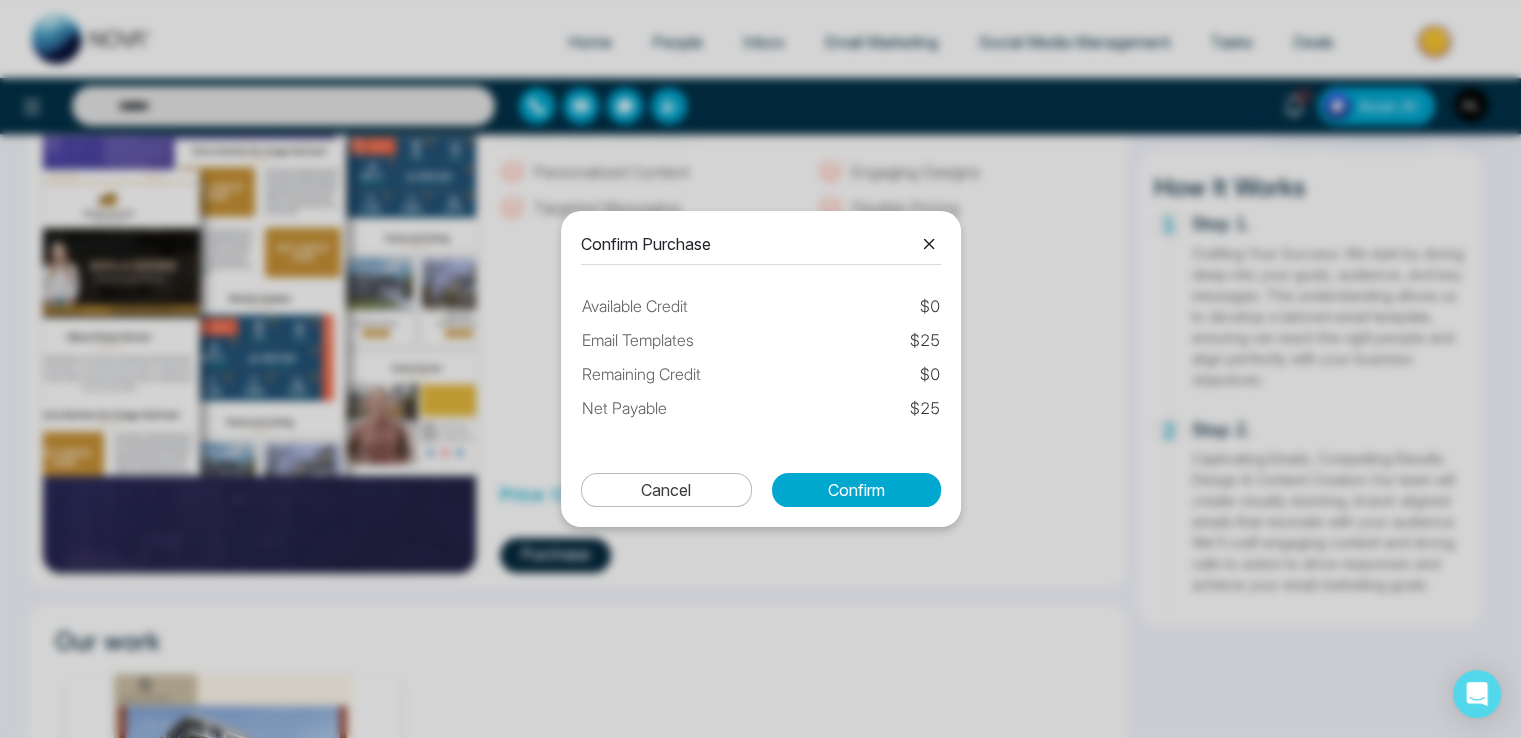 click 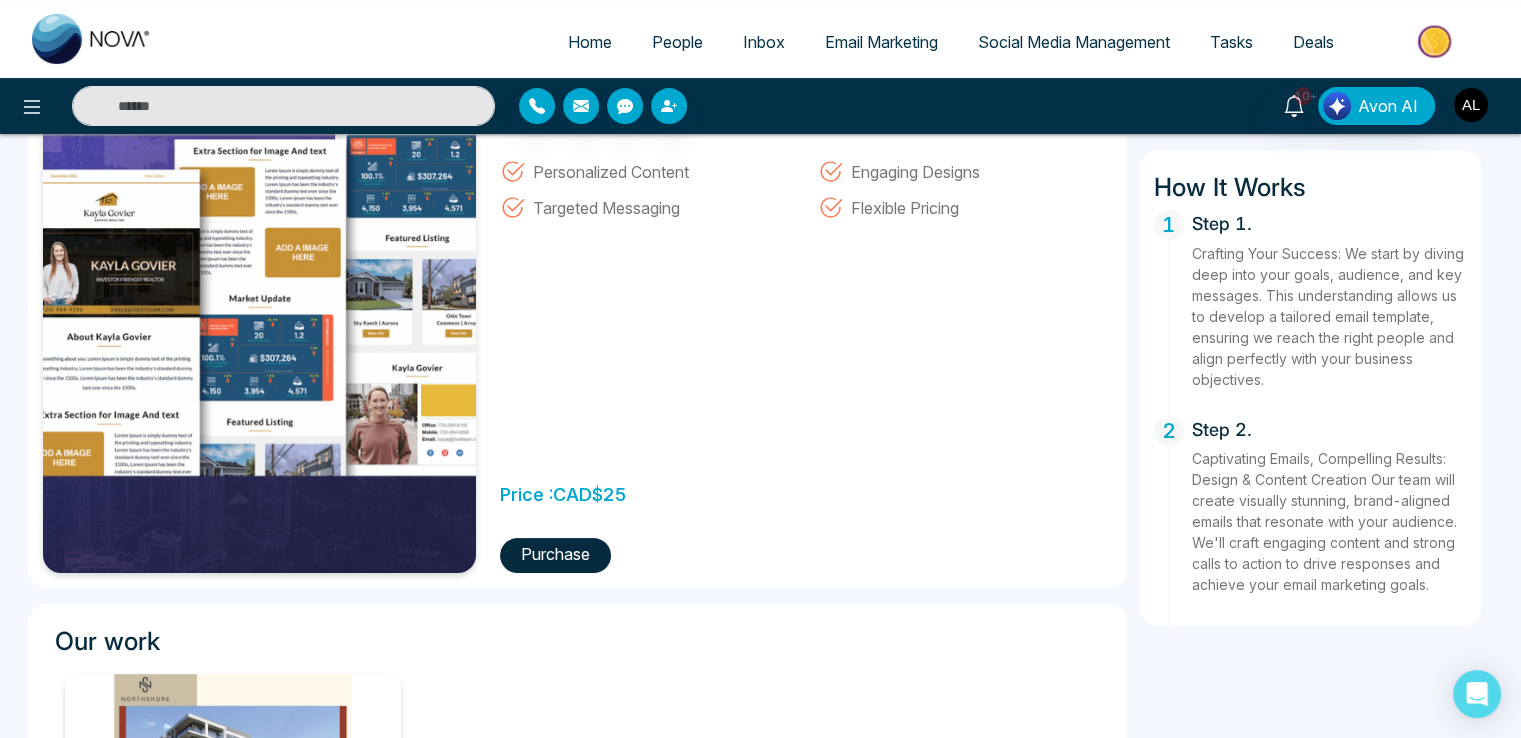 click at bounding box center (1471, 105) 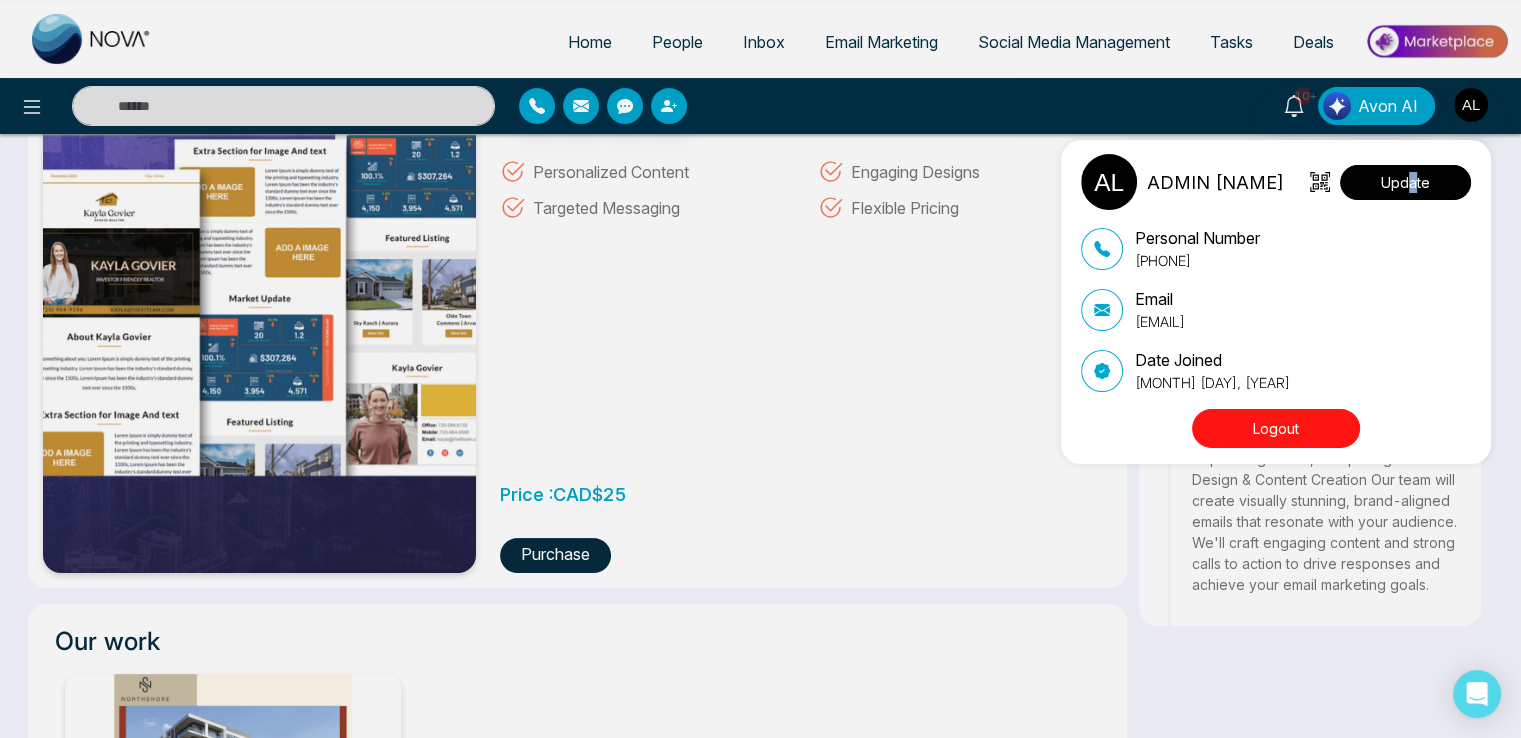 drag, startPoint x: 1413, startPoint y: 161, endPoint x: 1411, endPoint y: 176, distance: 15.132746 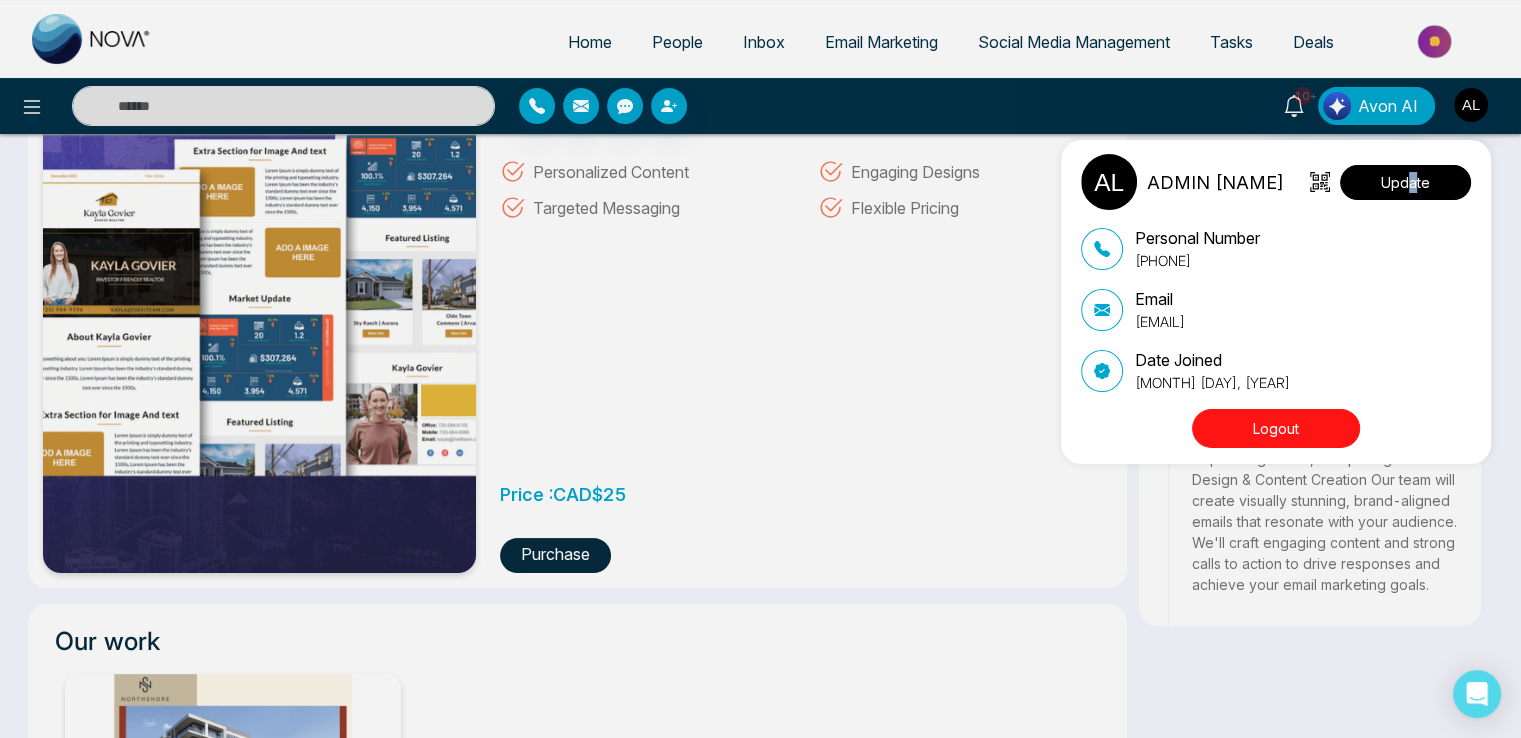 click on "Update" at bounding box center [1405, 182] 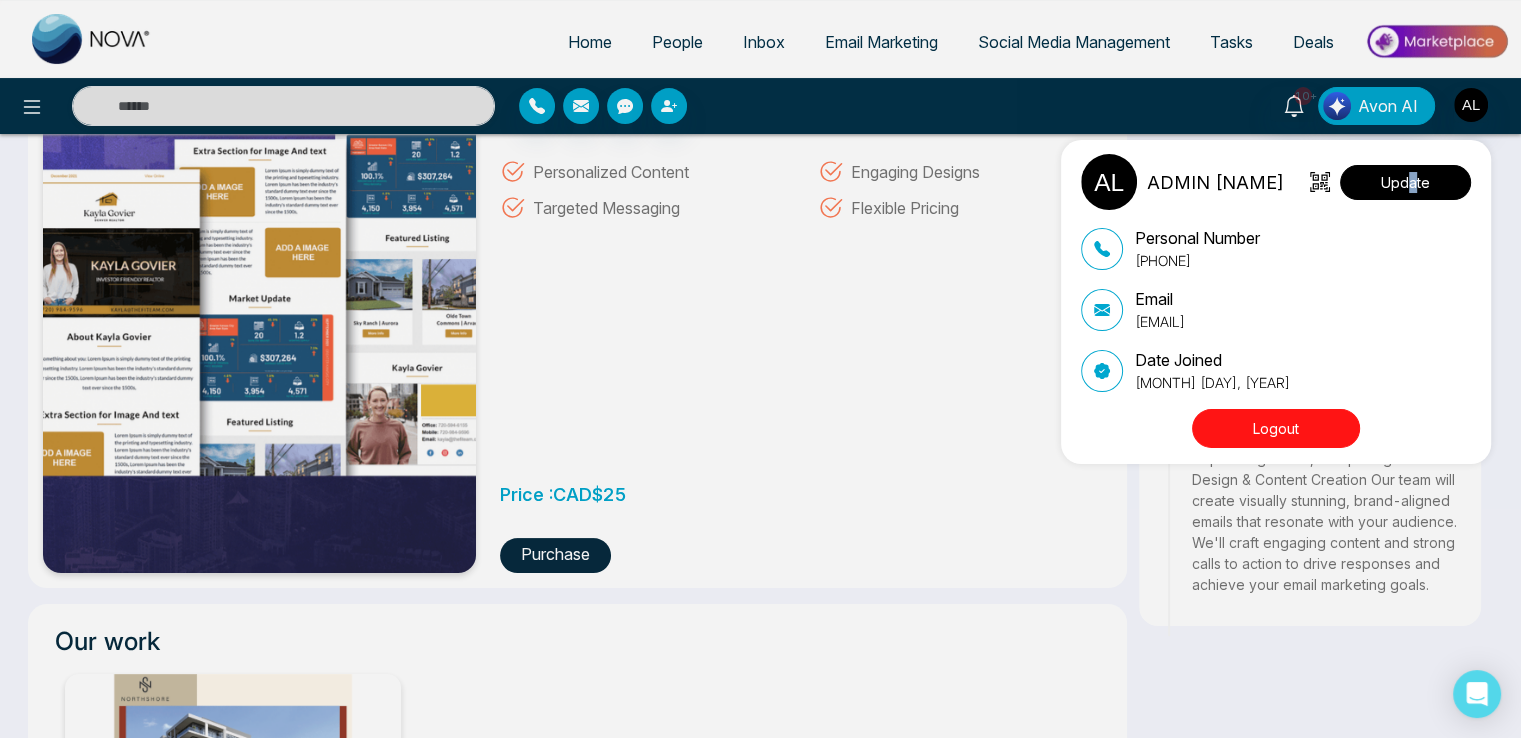 scroll, scrollTop: 0, scrollLeft: 0, axis: both 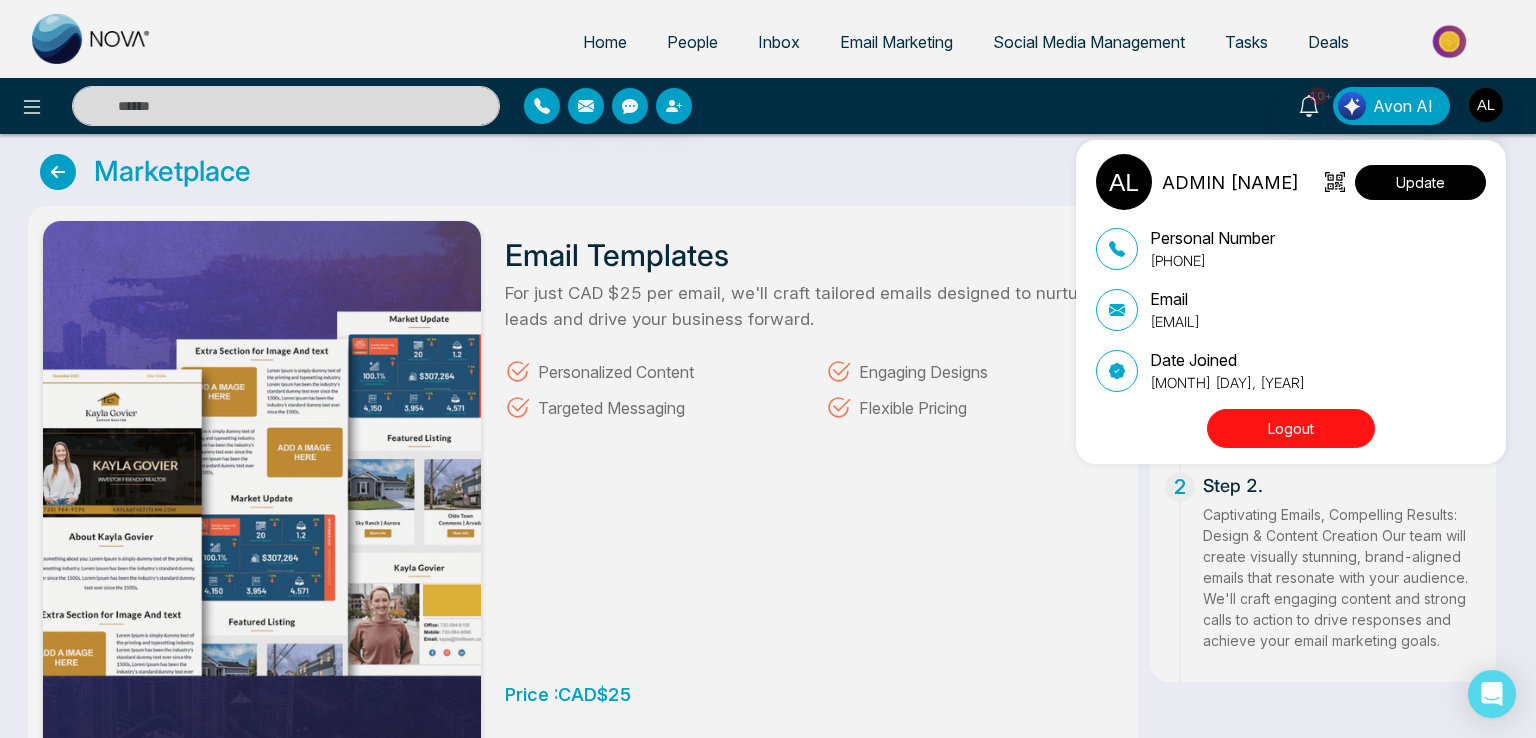 select on "***" 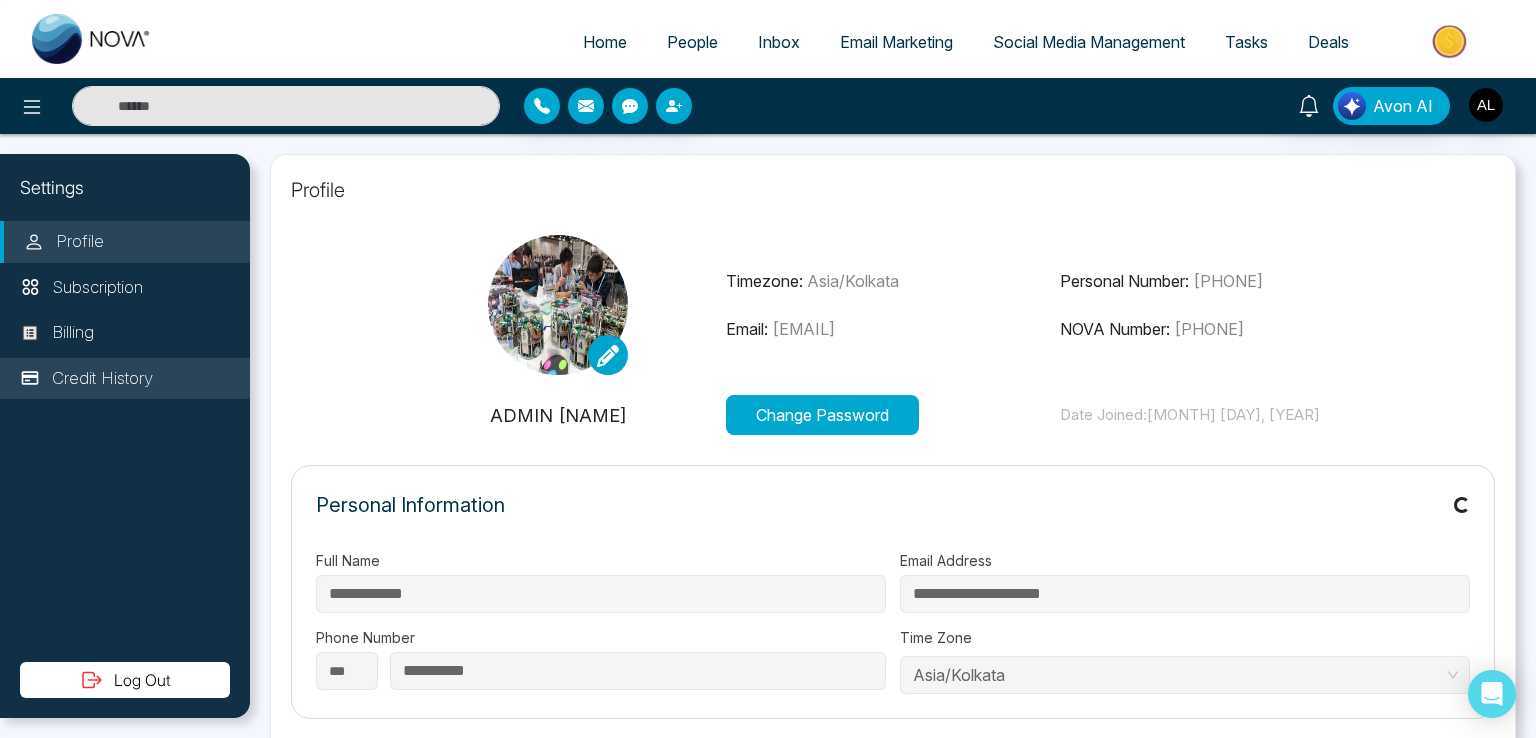 click on "Credit History" at bounding box center (125, 379) 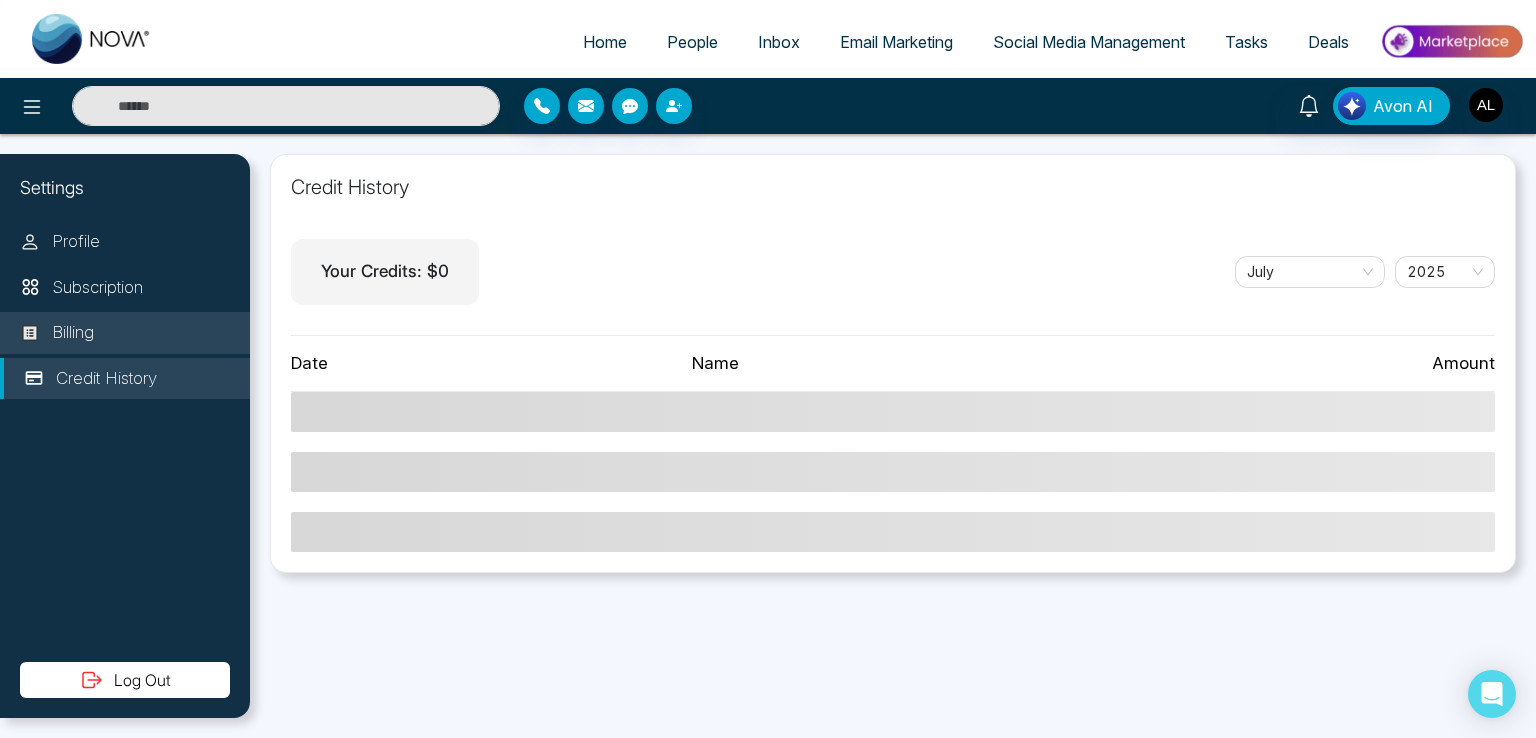 click on "Billing" at bounding box center (125, 333) 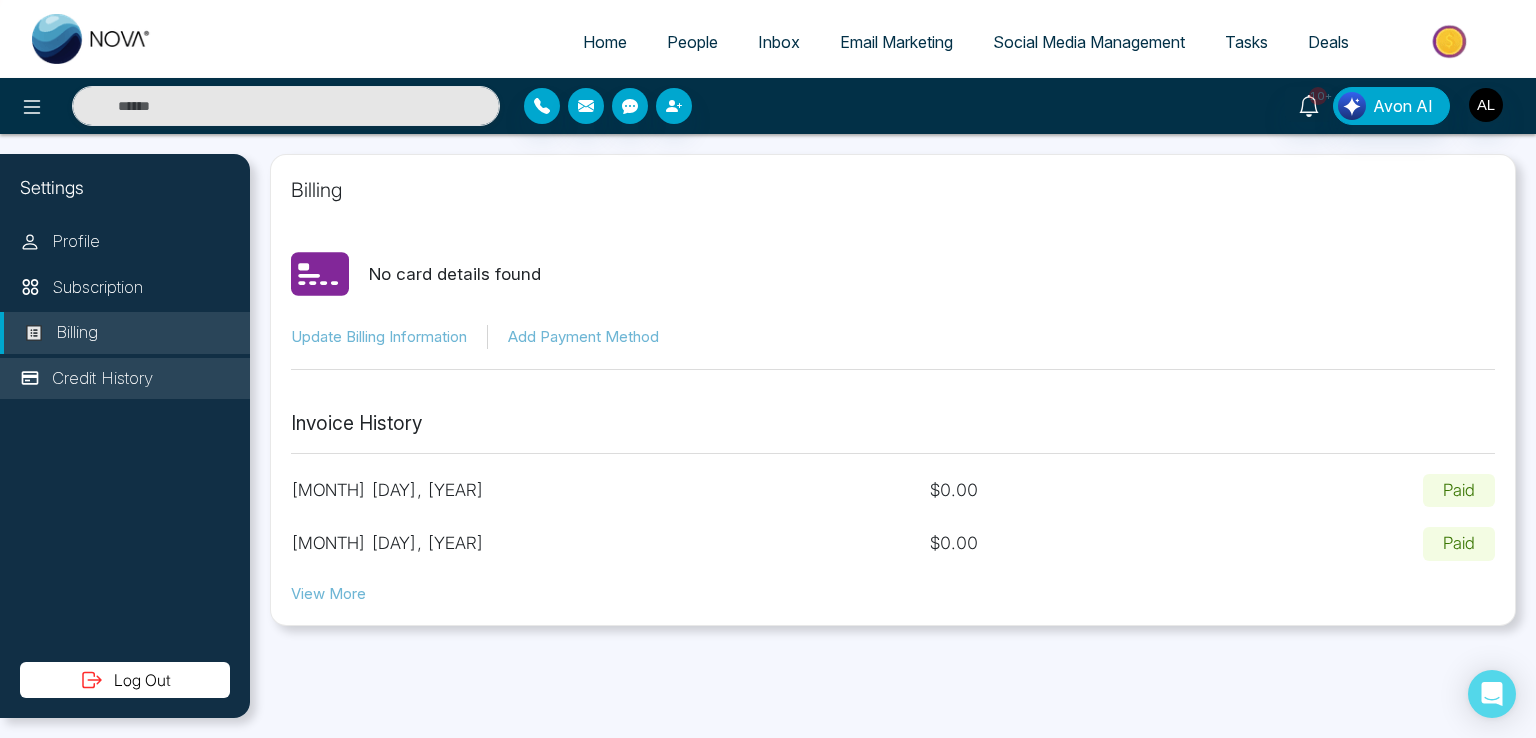 click on "Credit History" at bounding box center (102, 379) 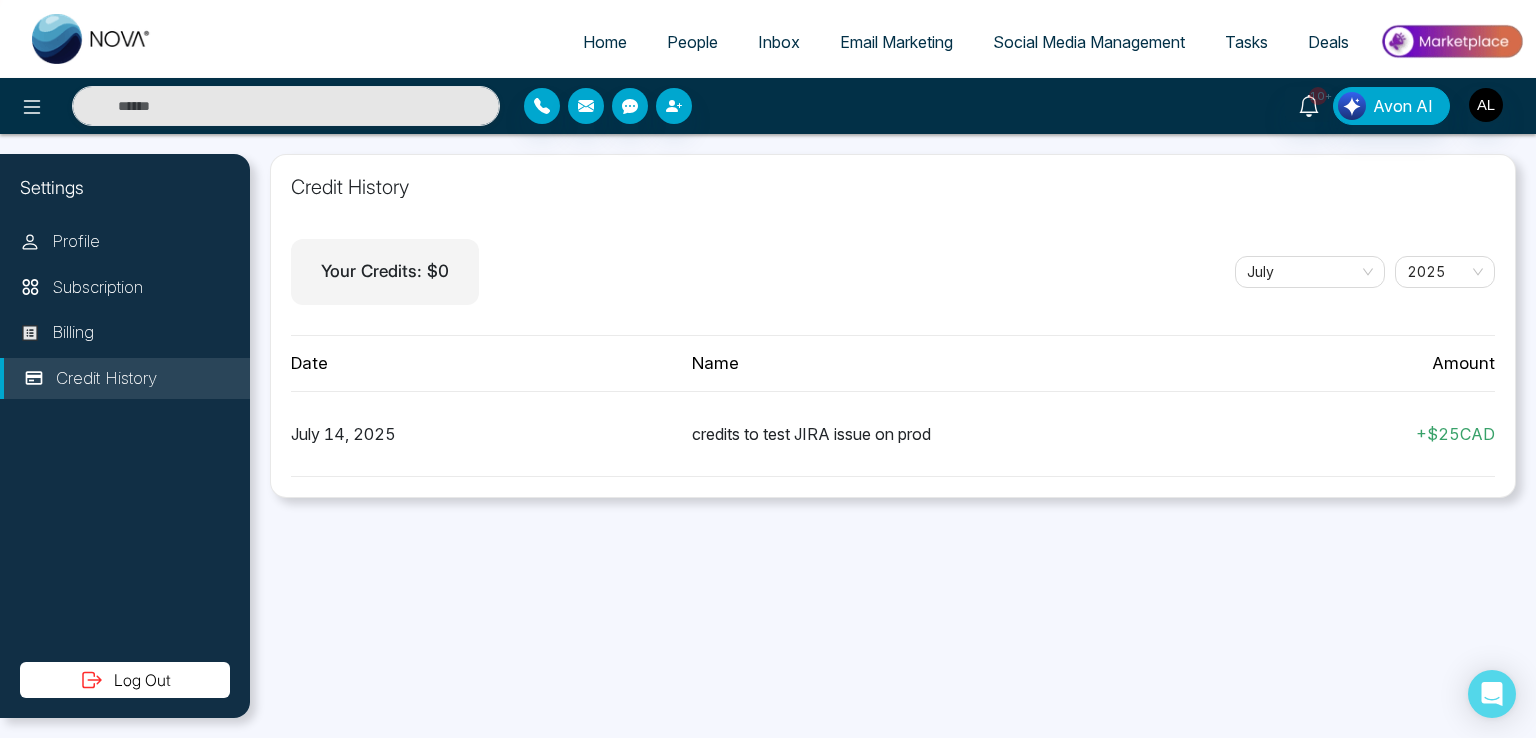 click at bounding box center (1451, 41) 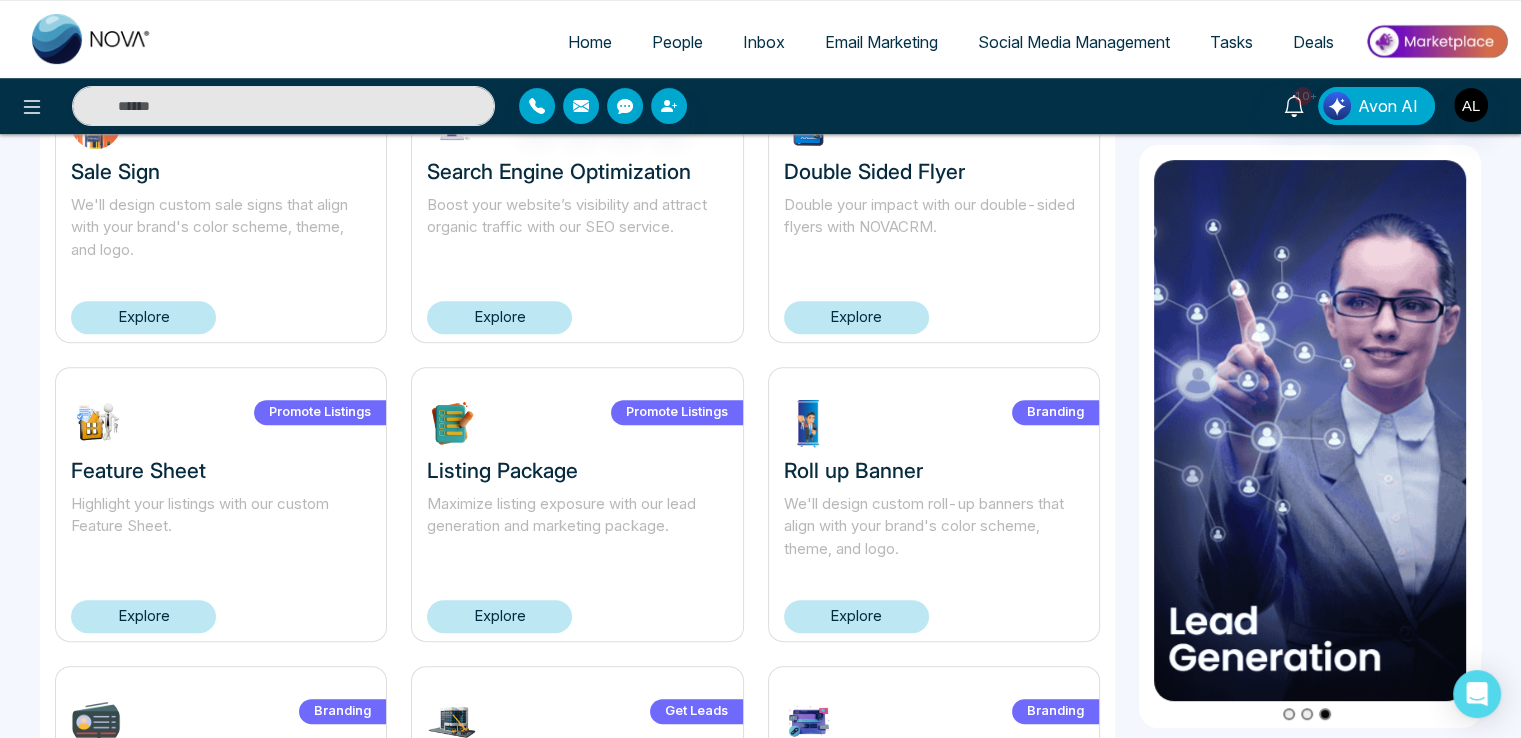 scroll, scrollTop: 1360, scrollLeft: 0, axis: vertical 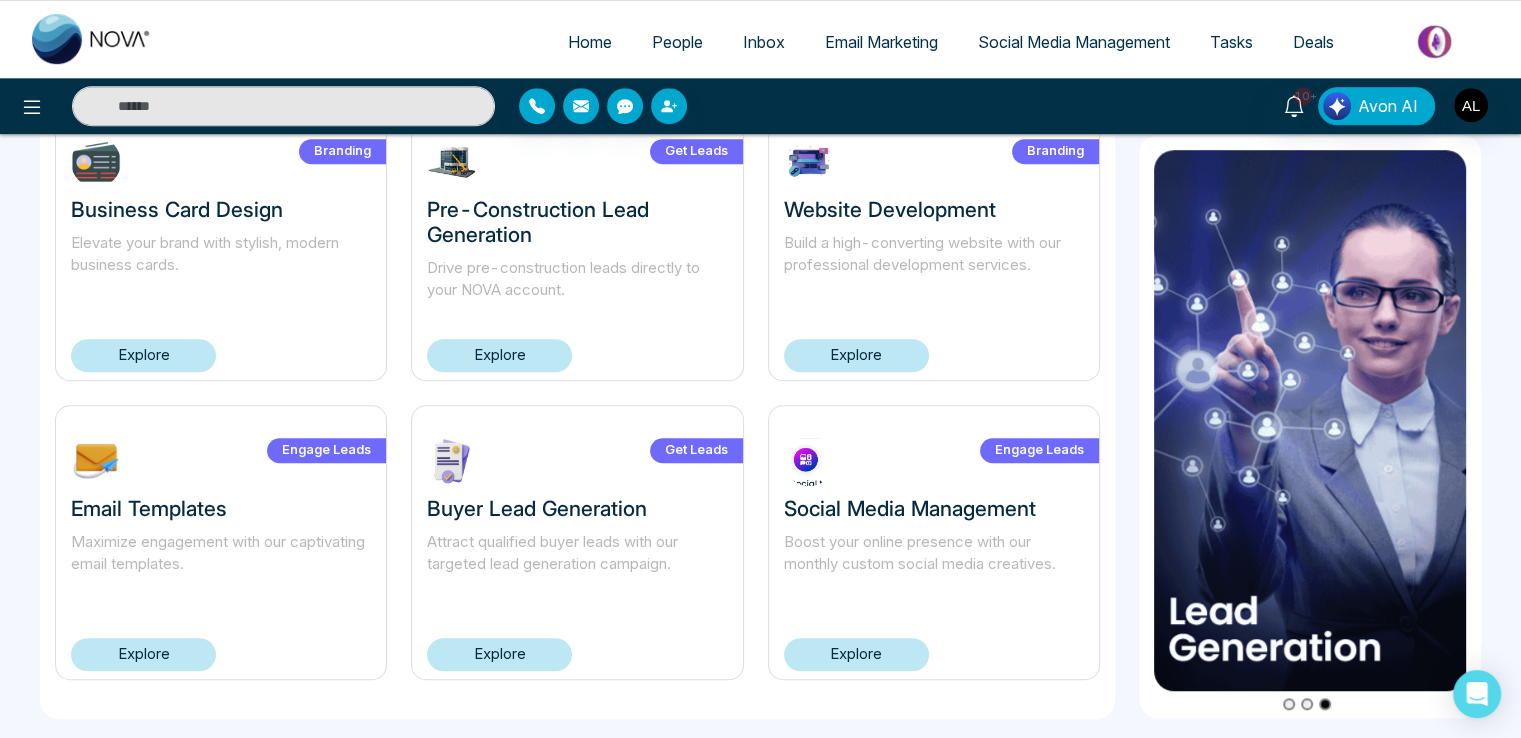 click on "Explore" at bounding box center [143, 654] 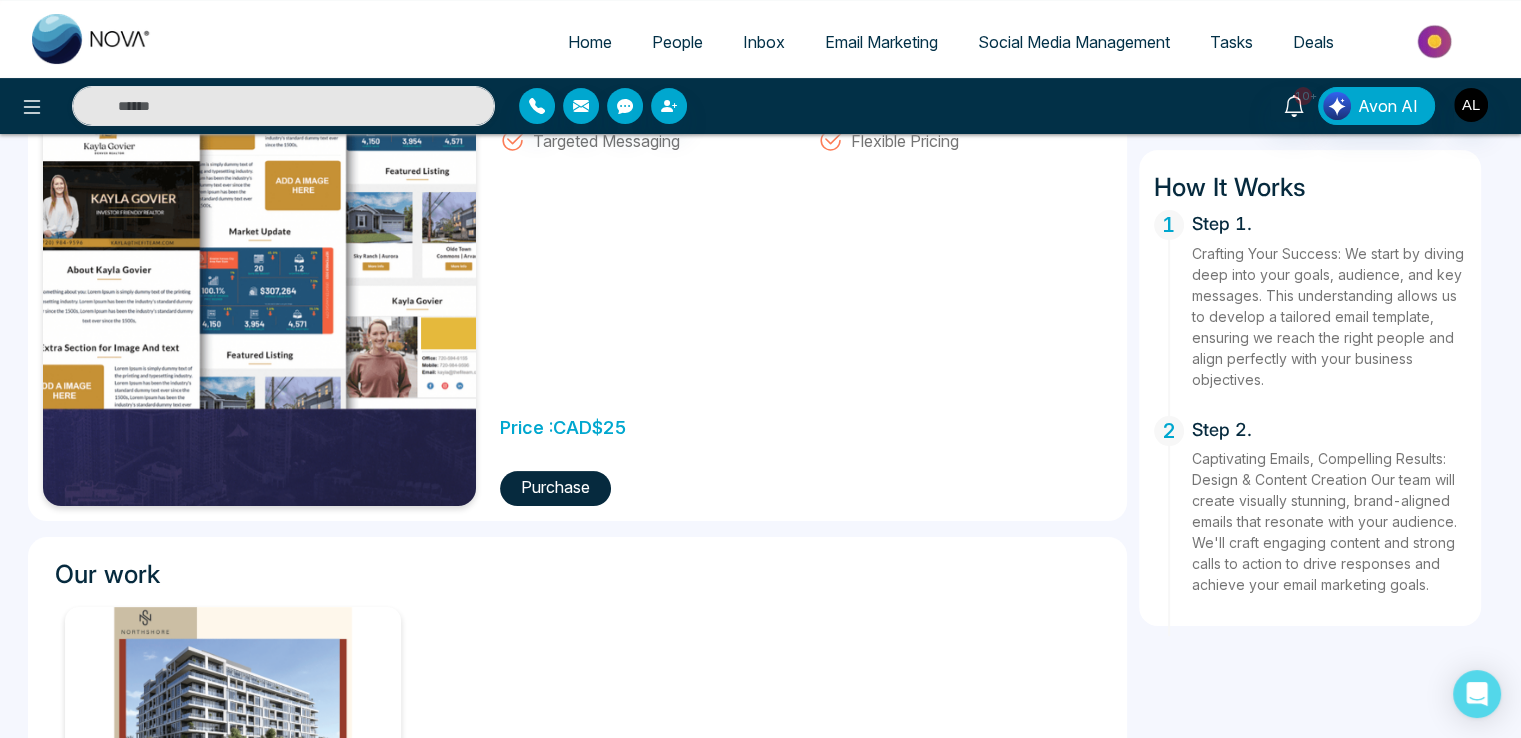 scroll, scrollTop: 300, scrollLeft: 0, axis: vertical 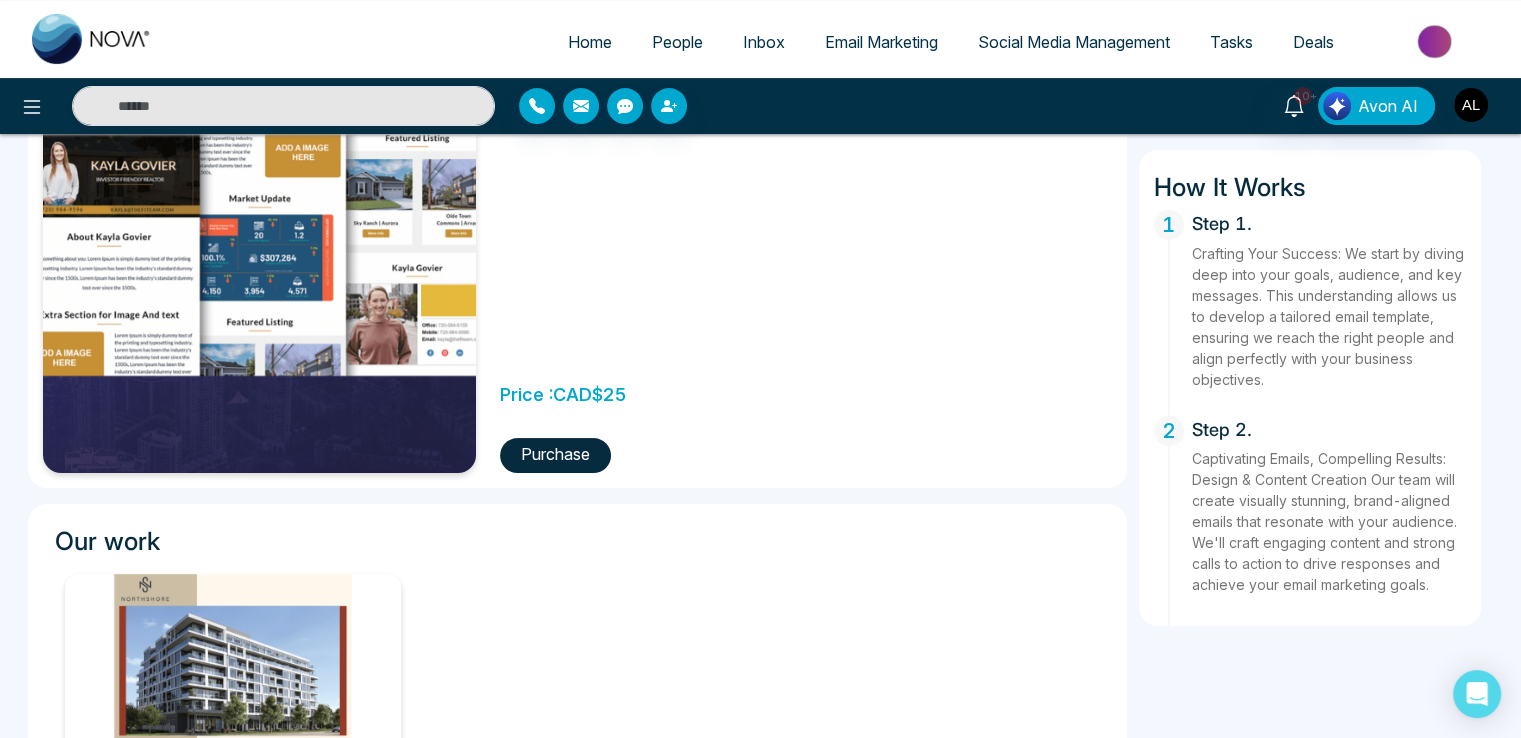 click at bounding box center [1471, 105] 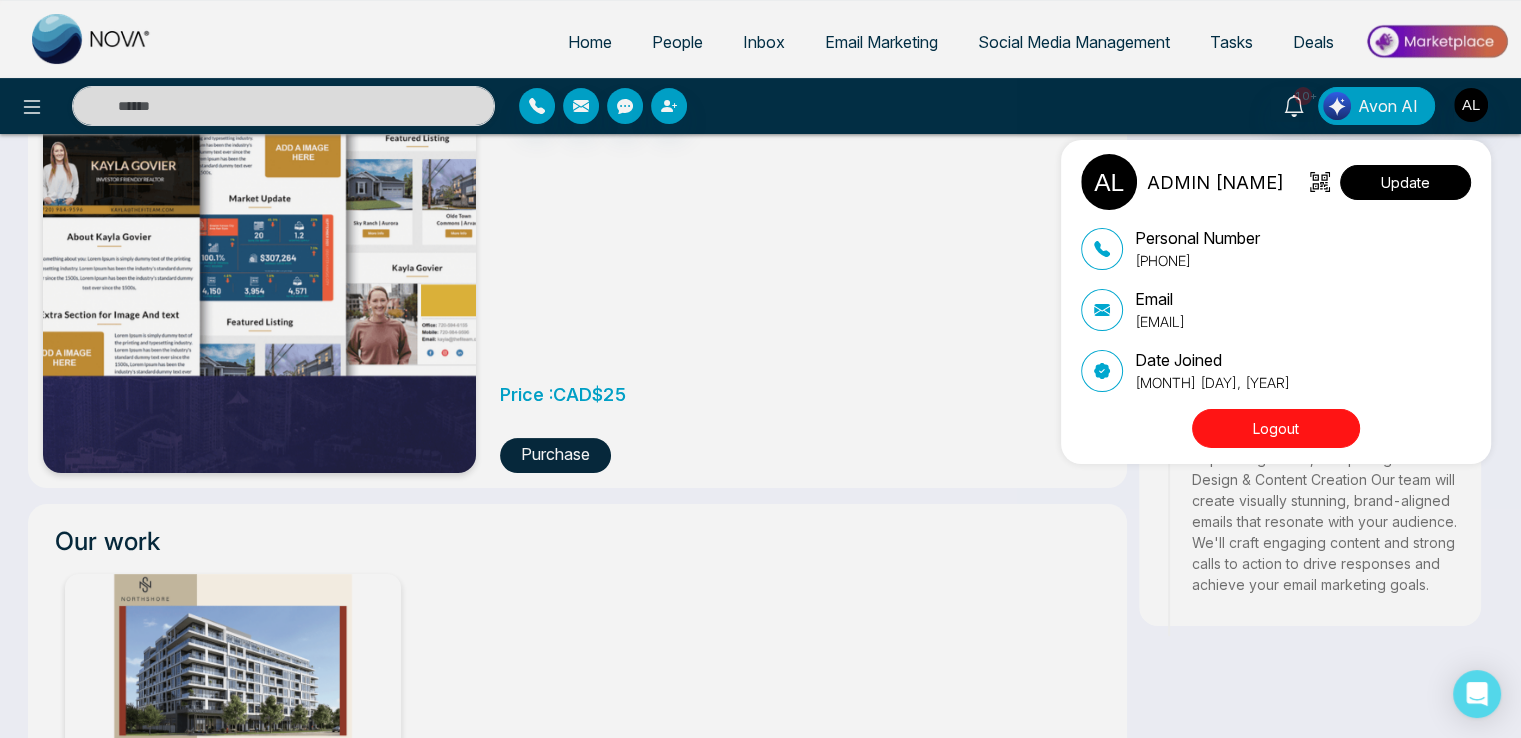 click on "Update" at bounding box center (1405, 182) 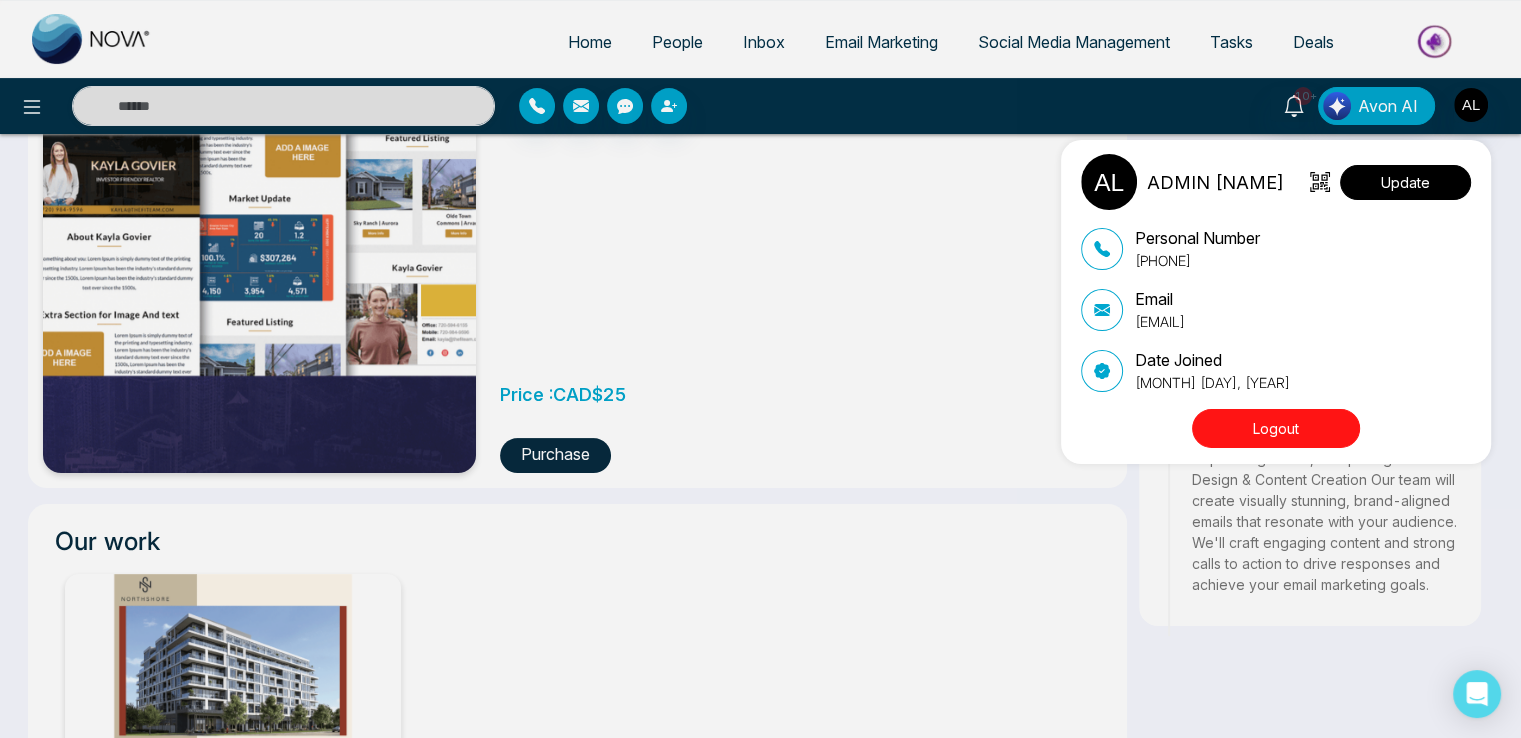 select on "***" 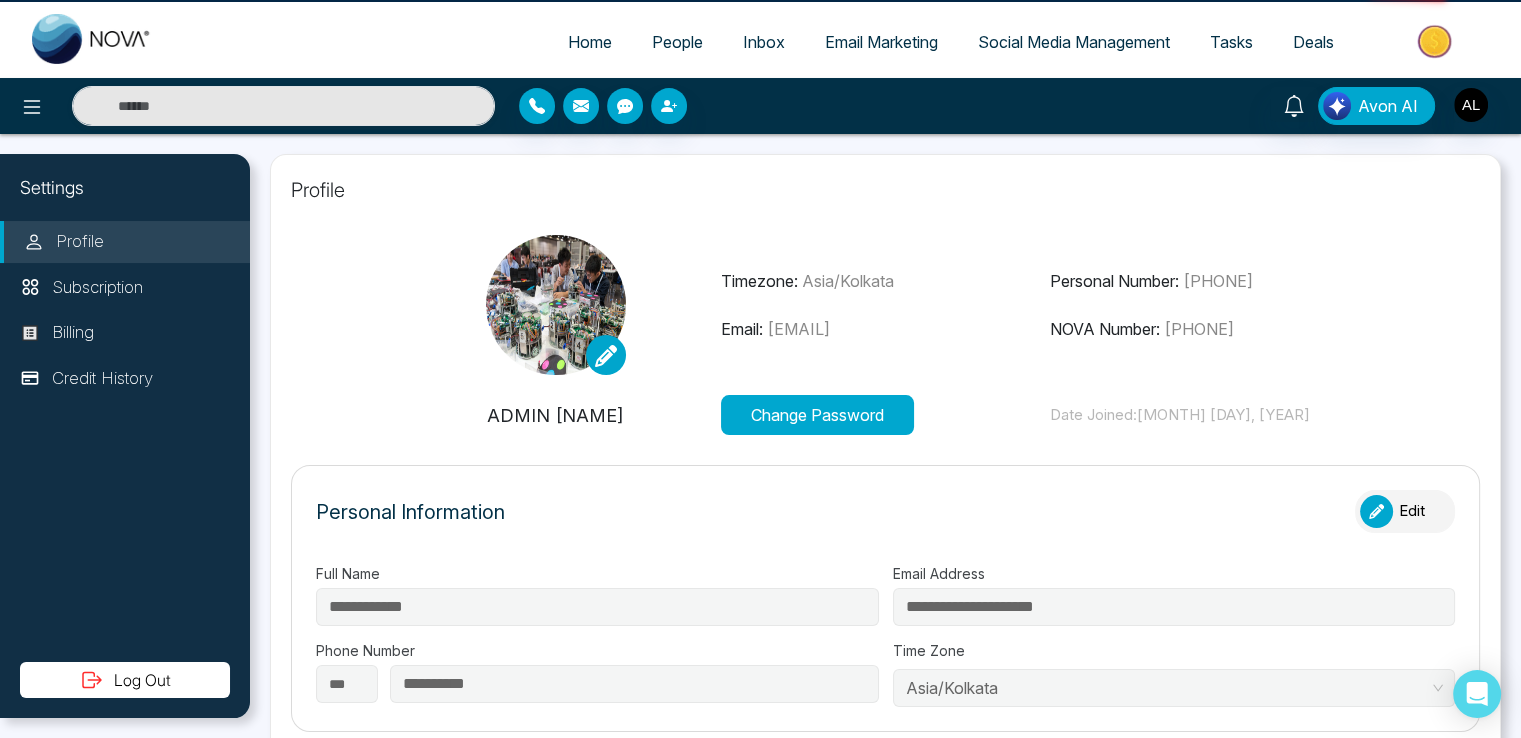 scroll, scrollTop: 0, scrollLeft: 0, axis: both 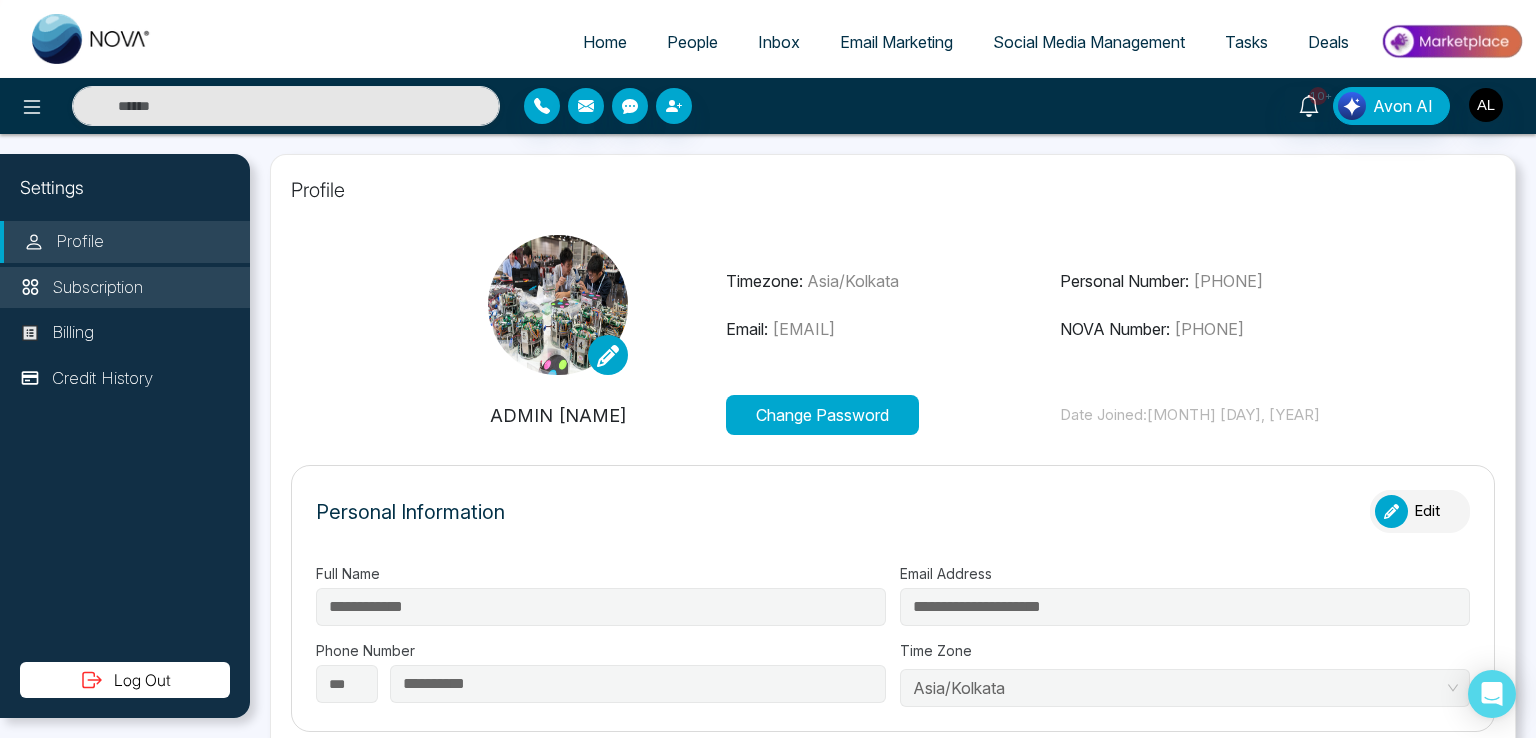 click on "Subscription" at bounding box center (97, 288) 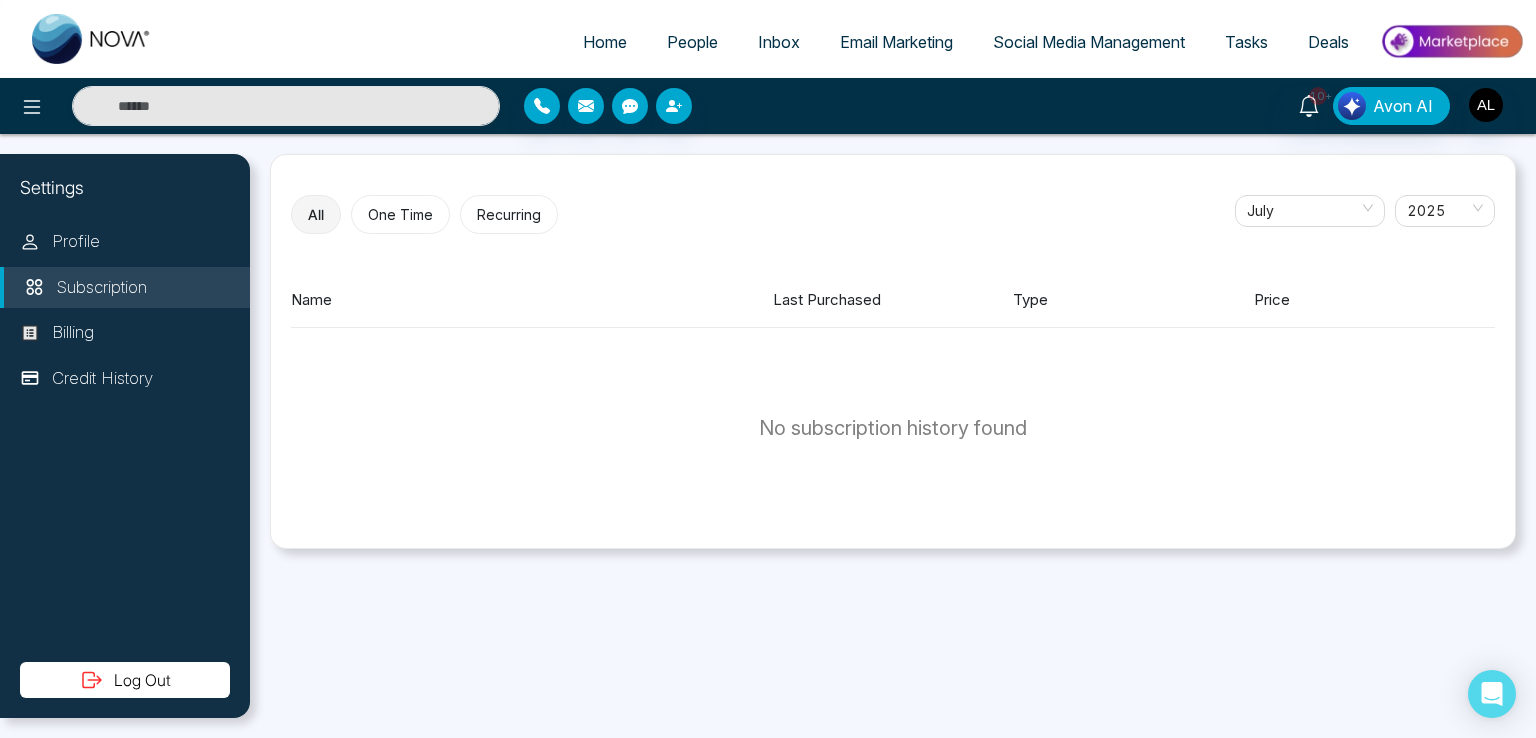 select on "***" 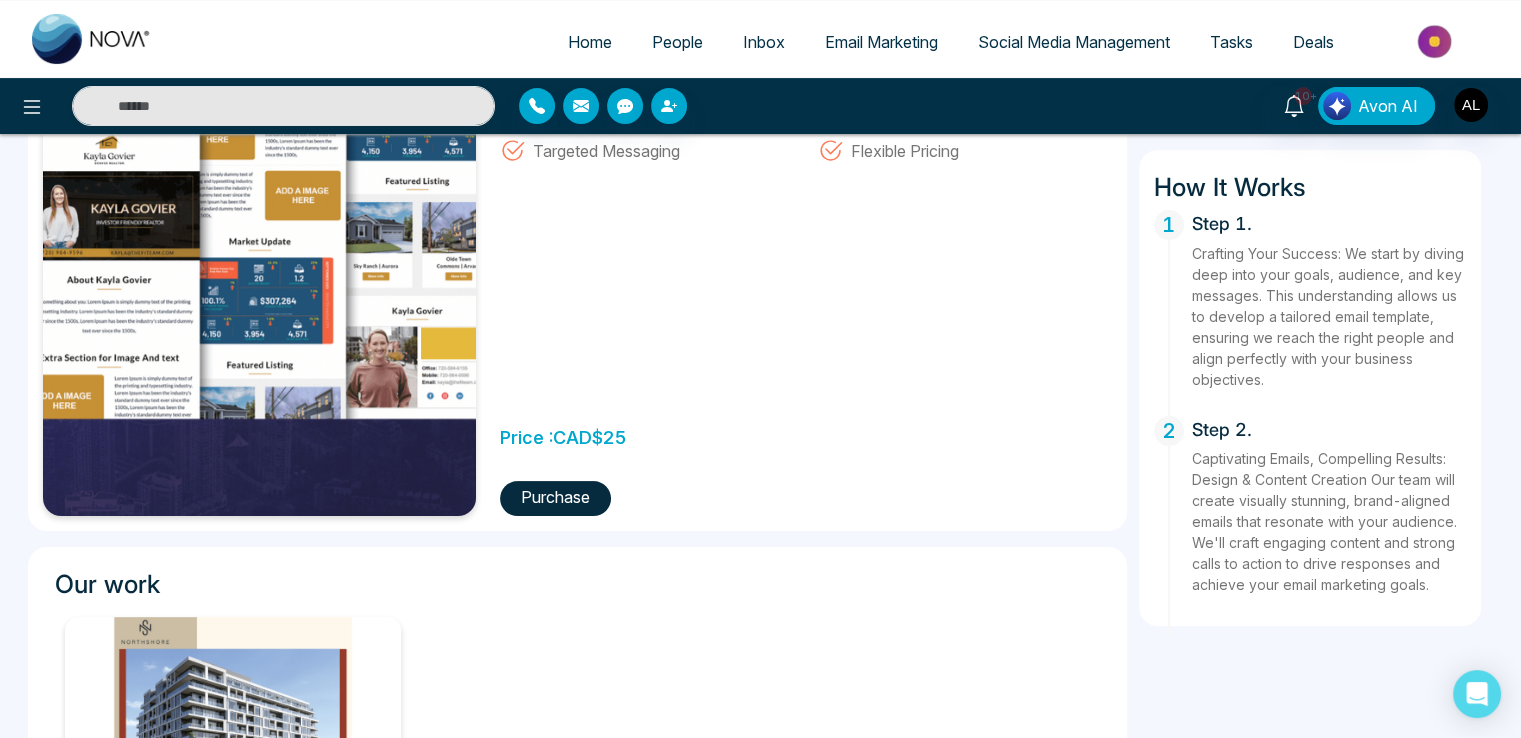 scroll, scrollTop: 561, scrollLeft: 0, axis: vertical 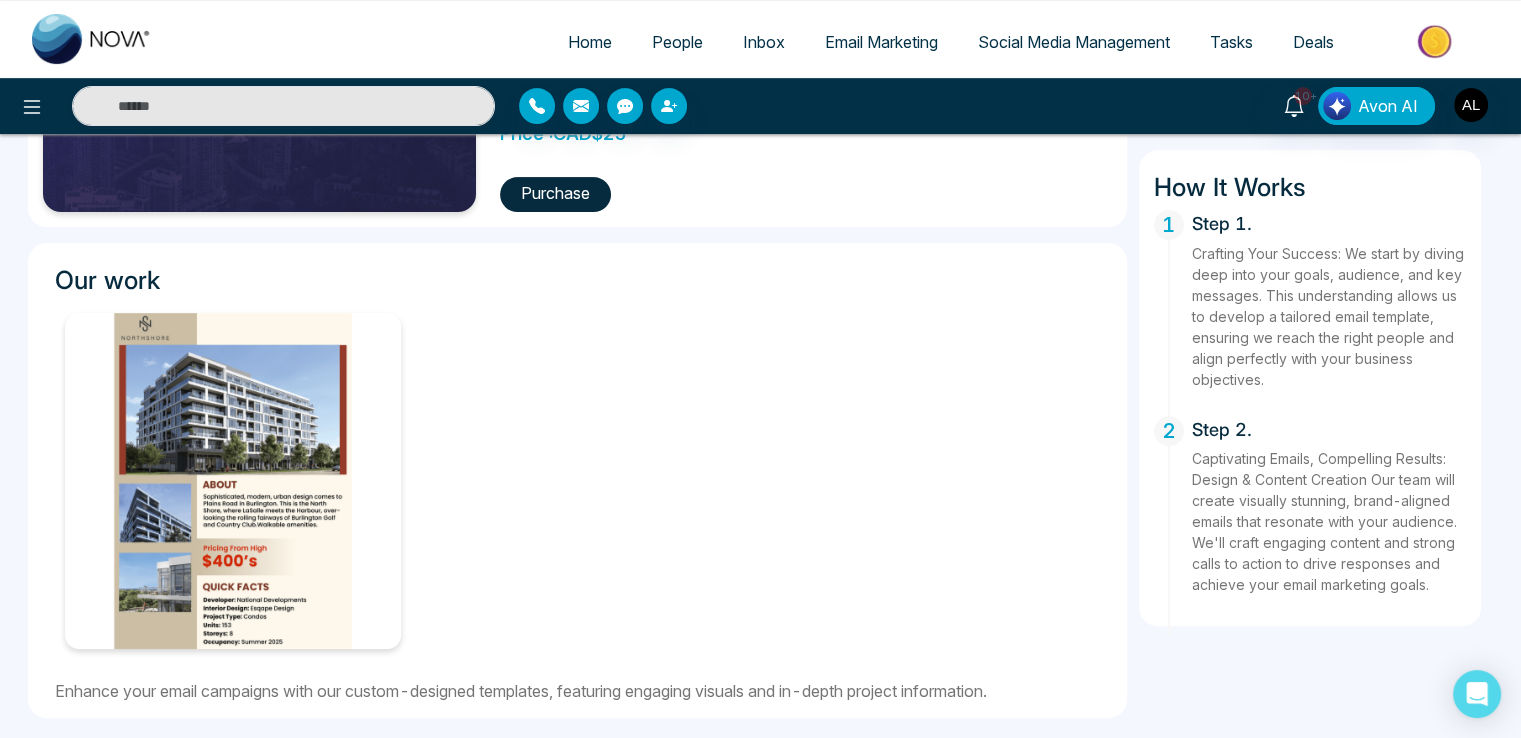 click on "Purchase" at bounding box center (555, 194) 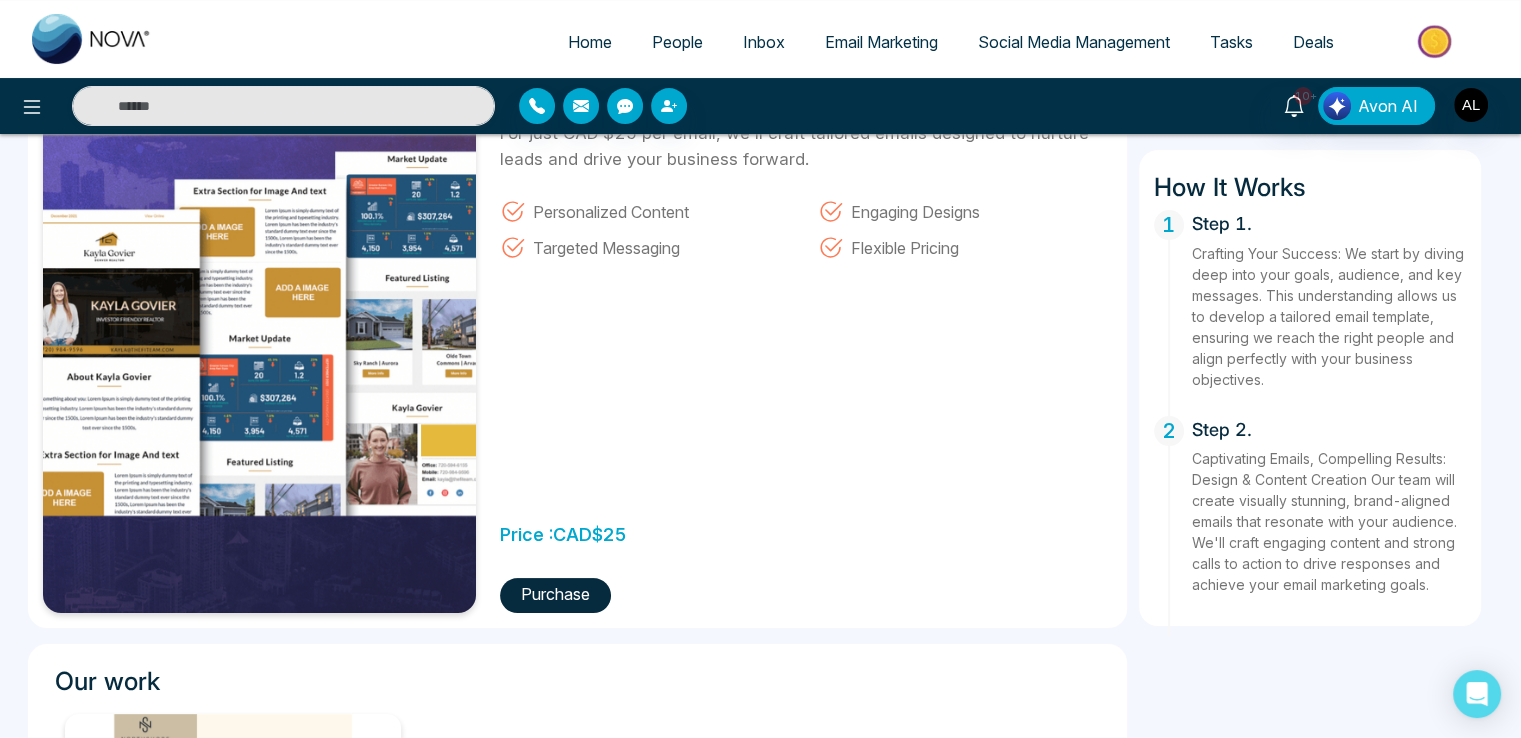 scroll, scrollTop: 300, scrollLeft: 0, axis: vertical 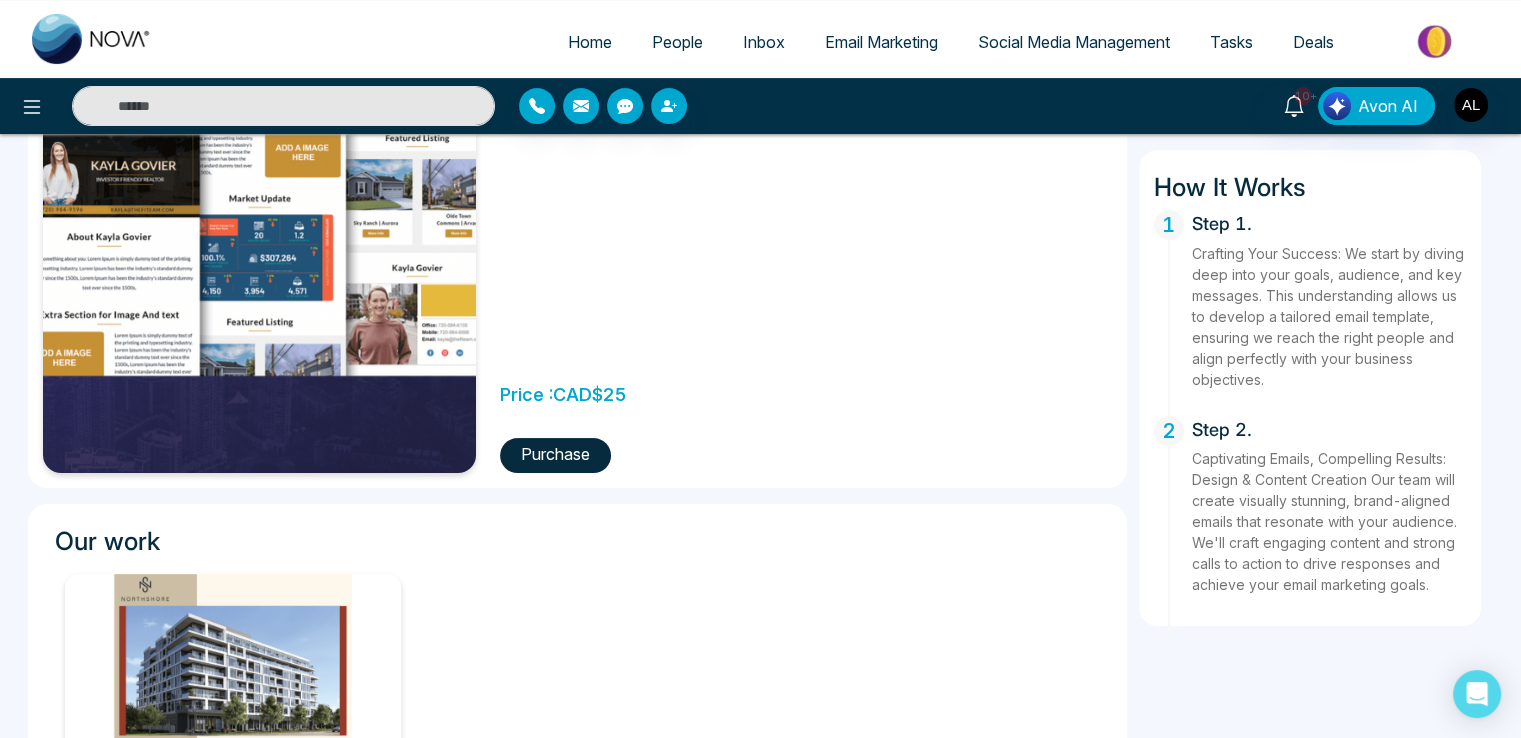 click on "Purchase" at bounding box center [555, 455] 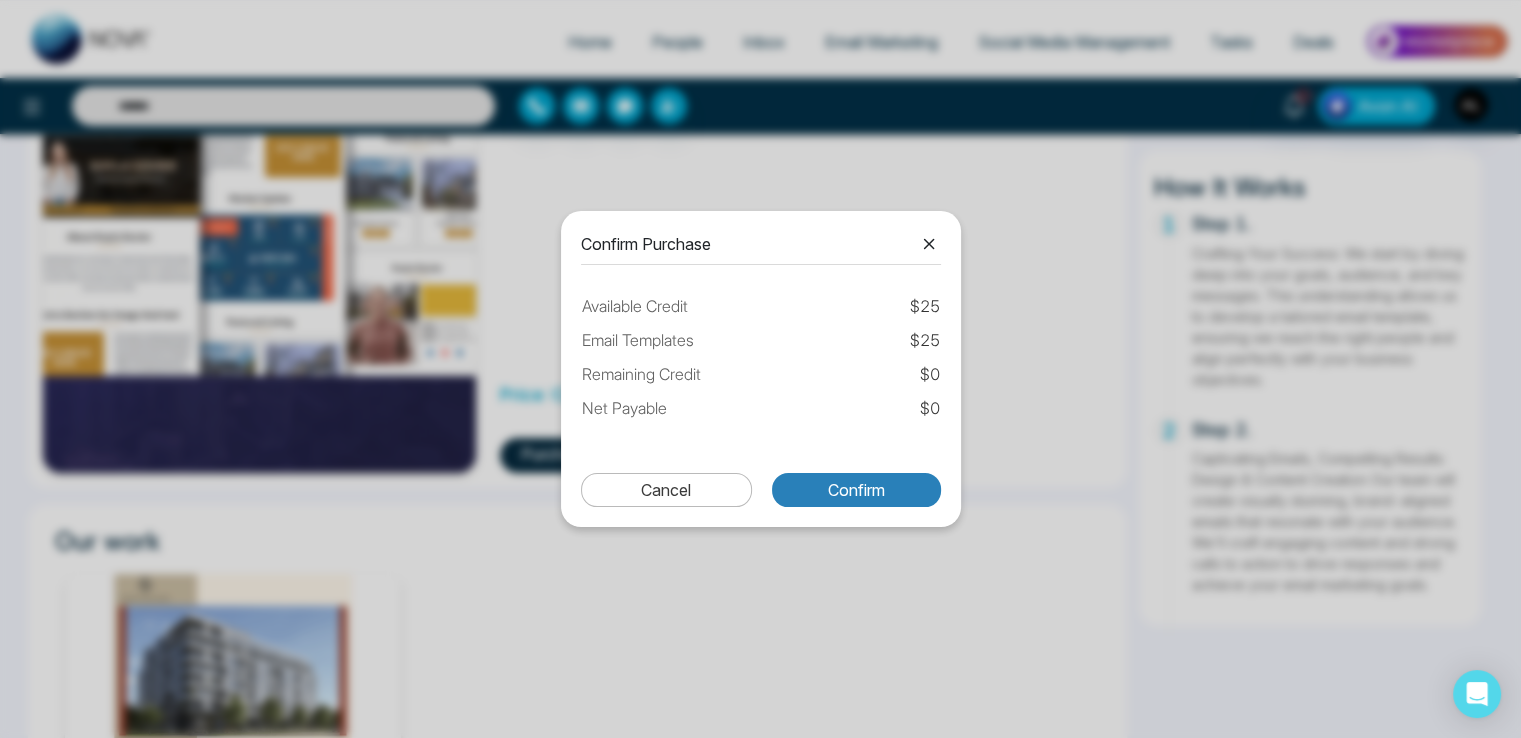 click on "Confirm" at bounding box center [856, 490] 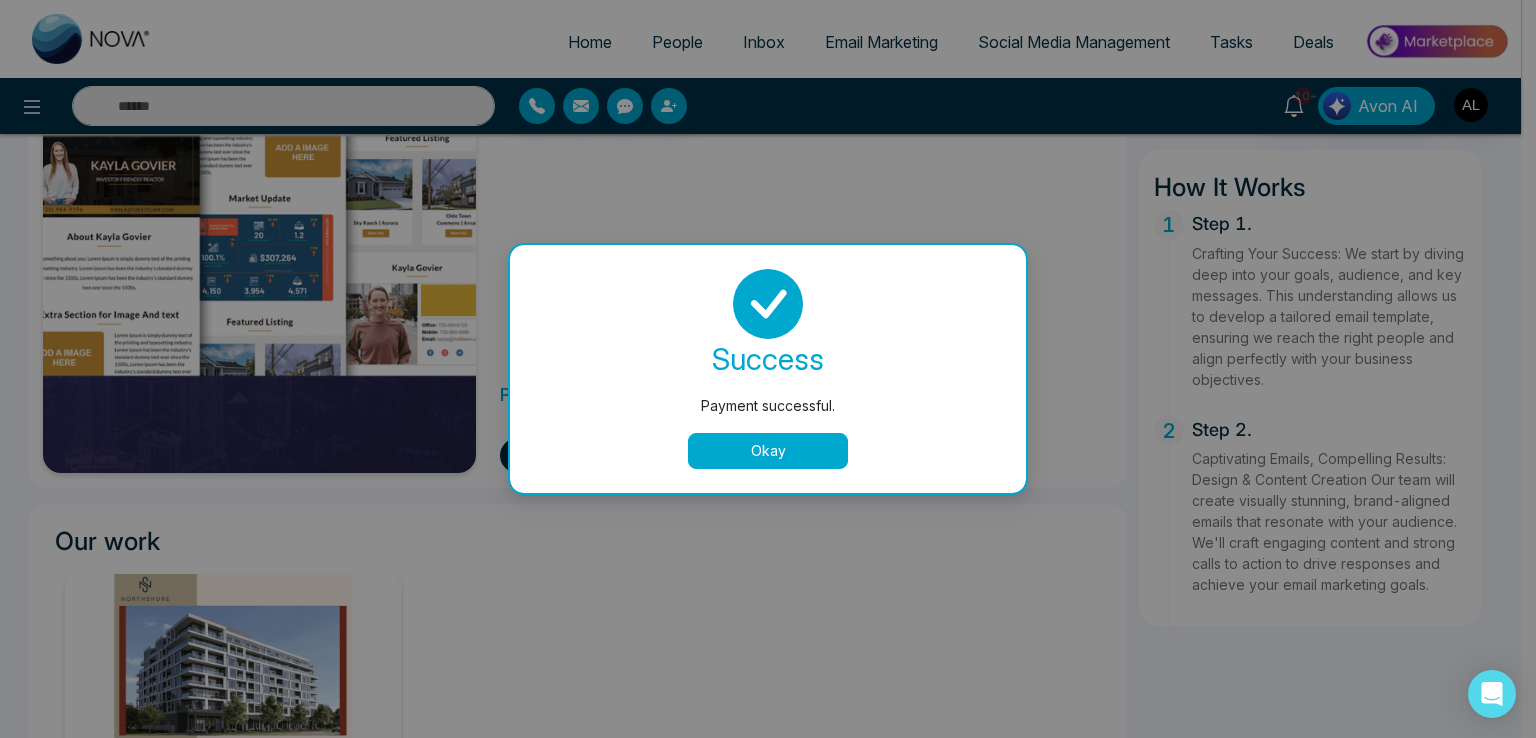 type 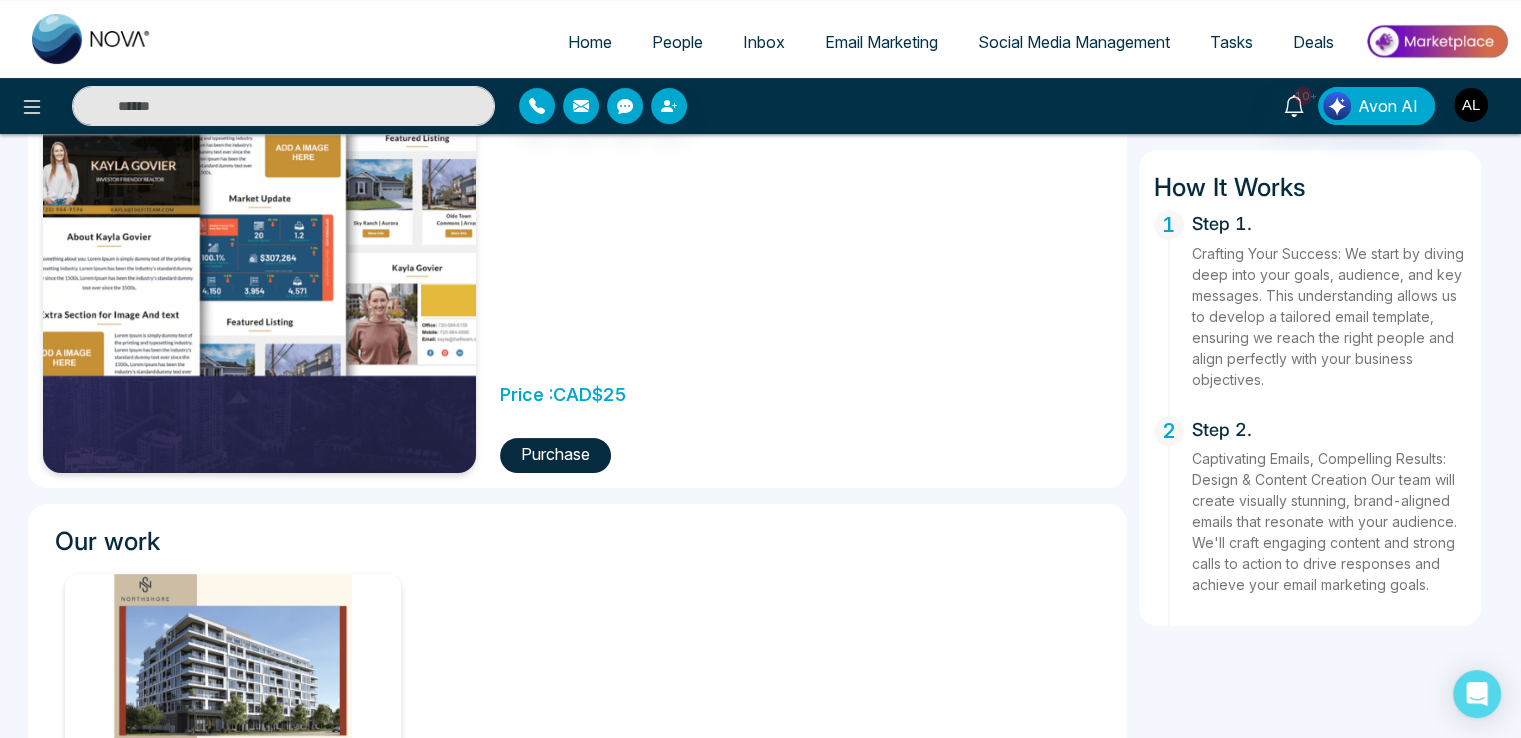 click at bounding box center (1471, 105) 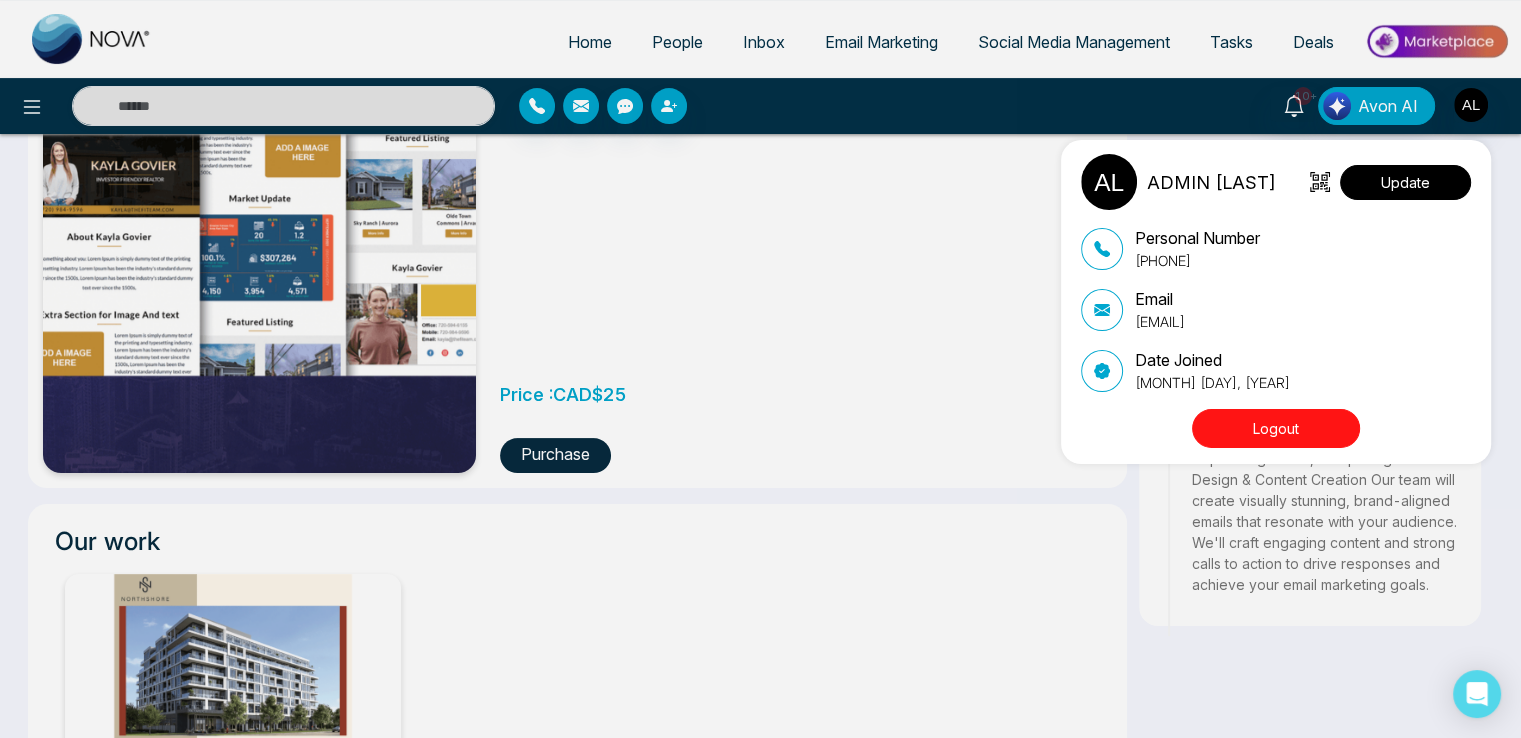 click on "Update" at bounding box center [1405, 182] 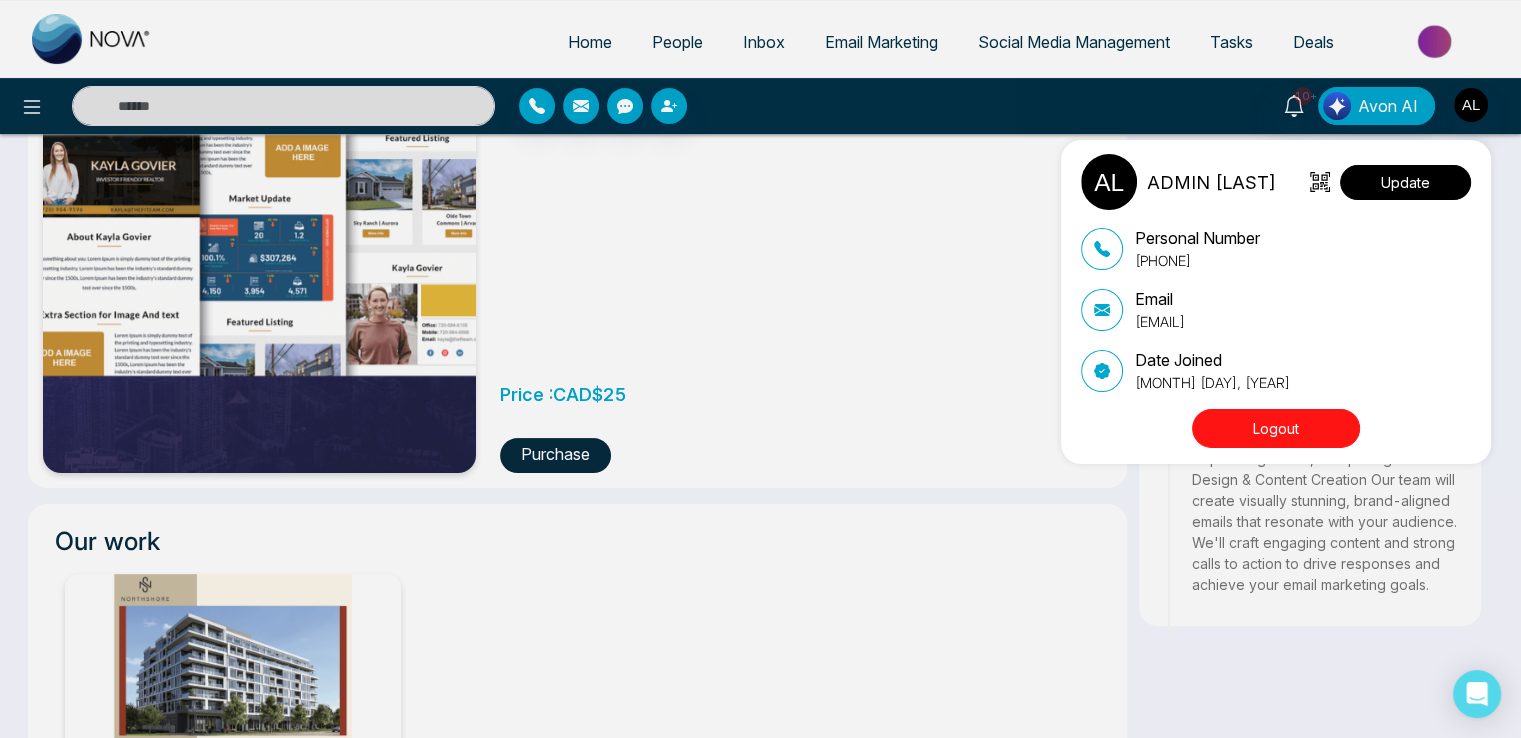 scroll, scrollTop: 0, scrollLeft: 0, axis: both 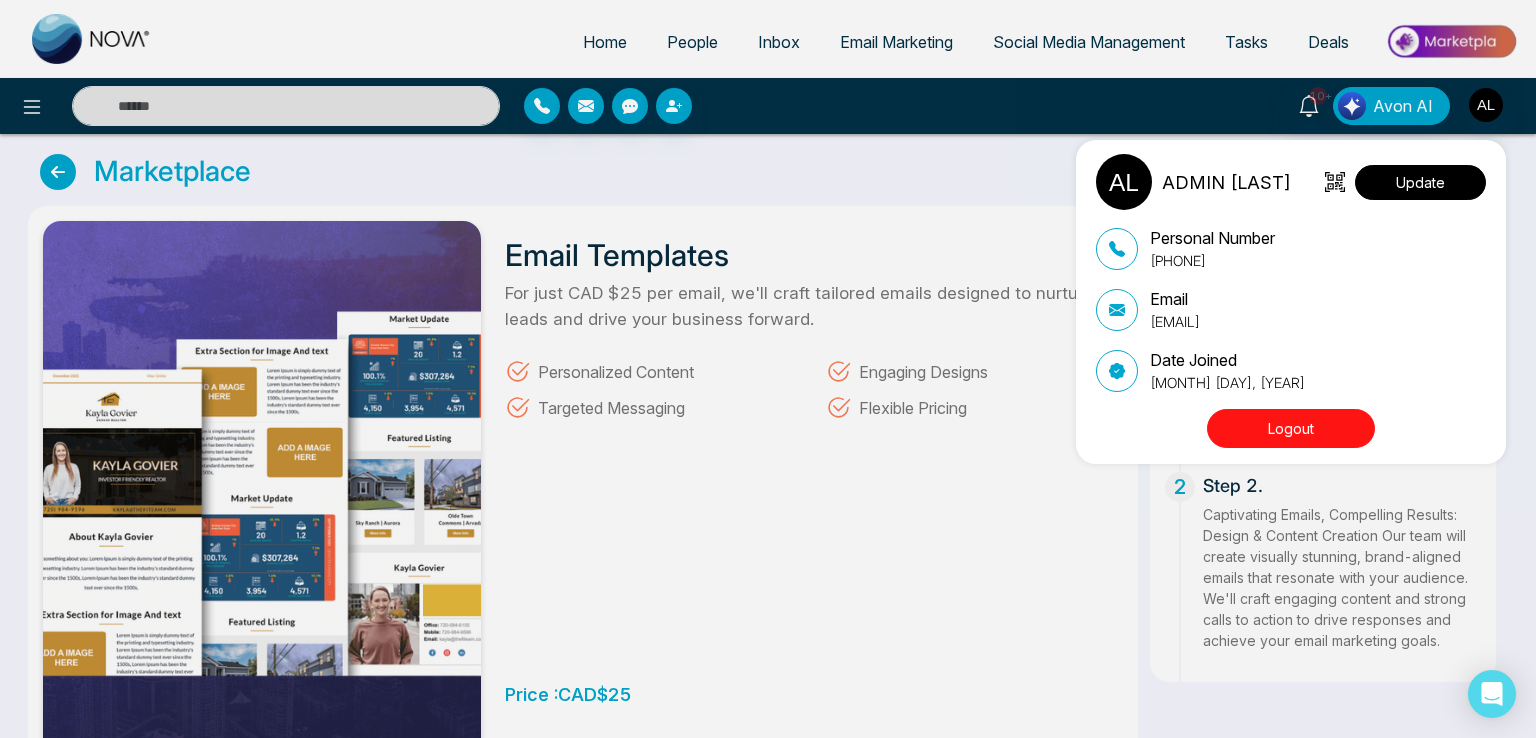 select on "***" 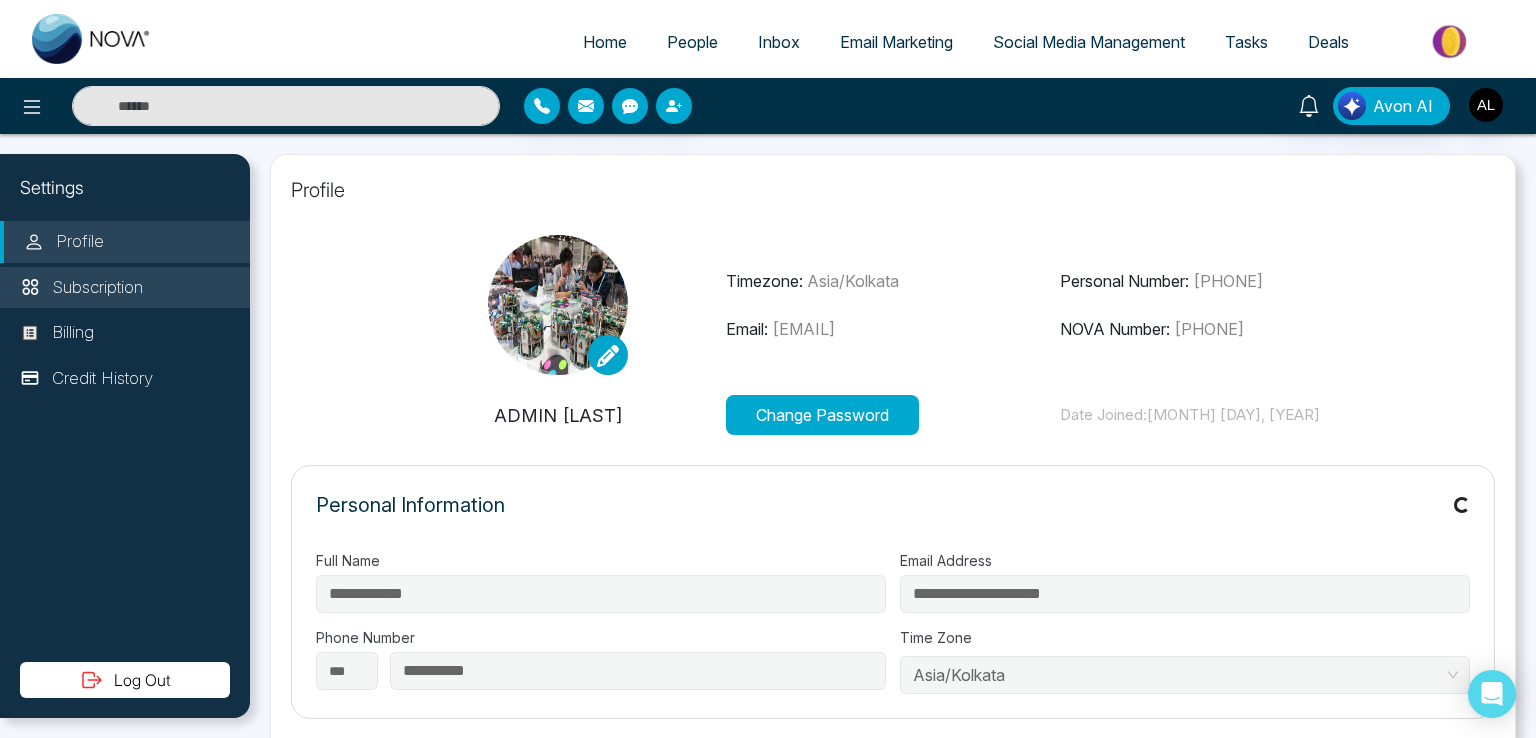 click on "Subscription" at bounding box center [97, 288] 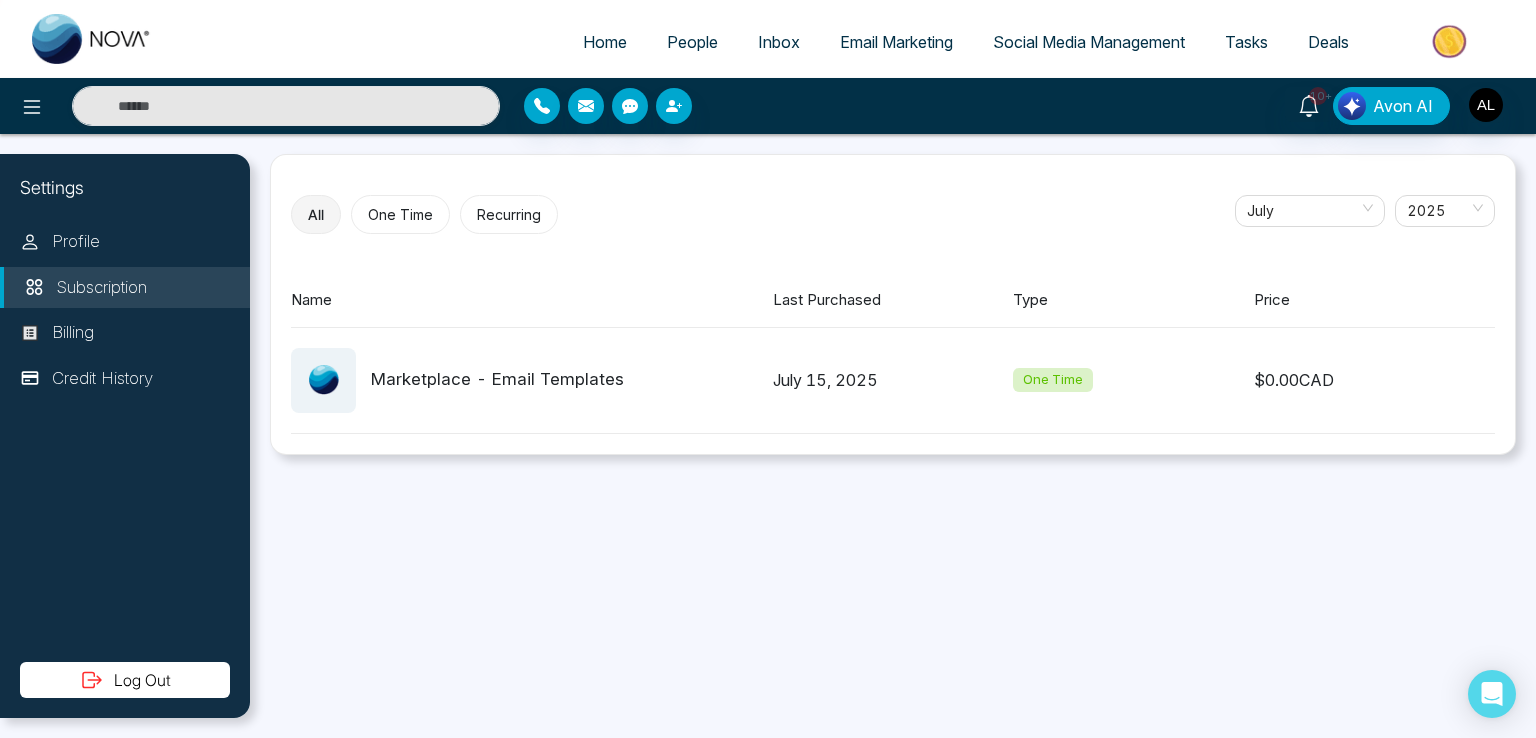 click on "Marketplace - Email Templates" at bounding box center [457, 380] 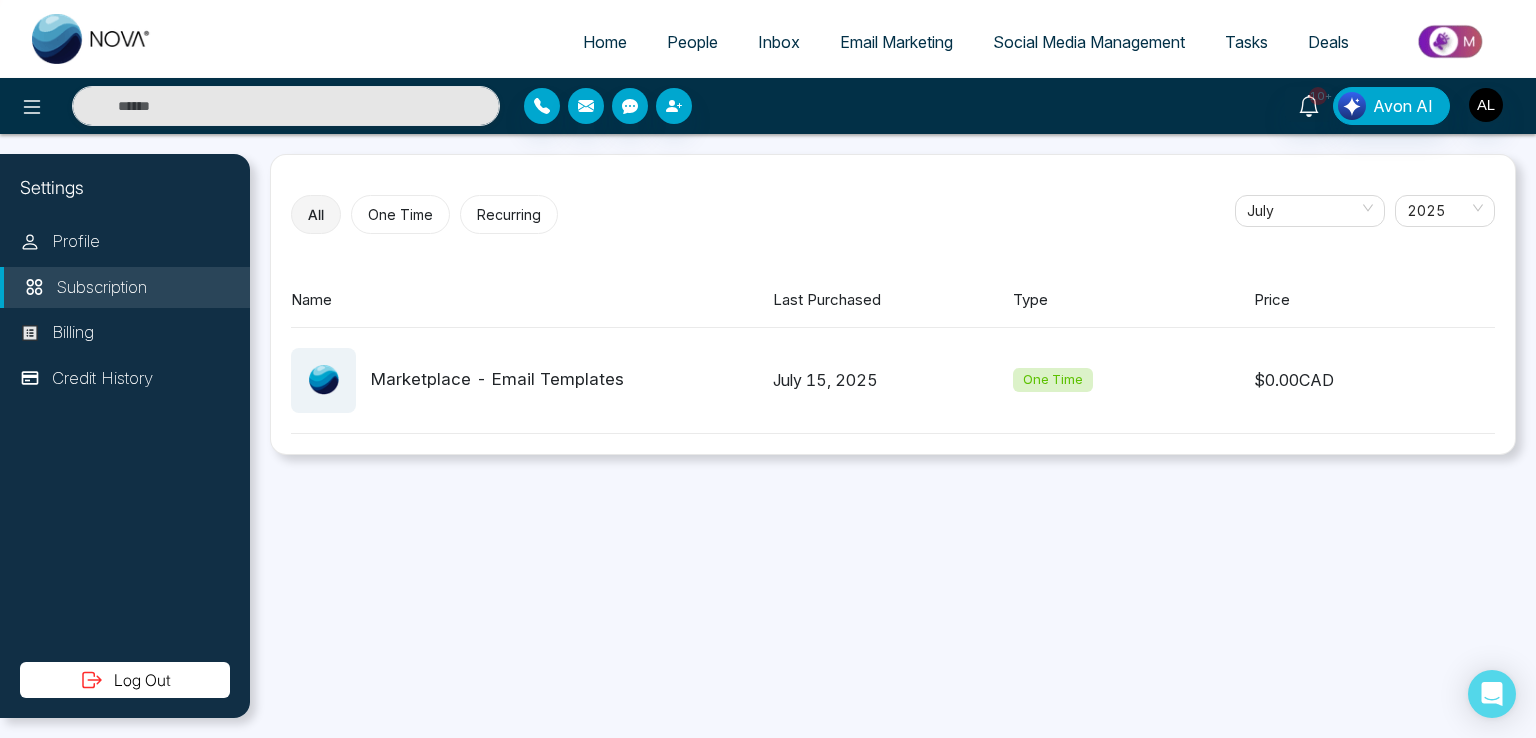 click on "One Time" at bounding box center (400, 214) 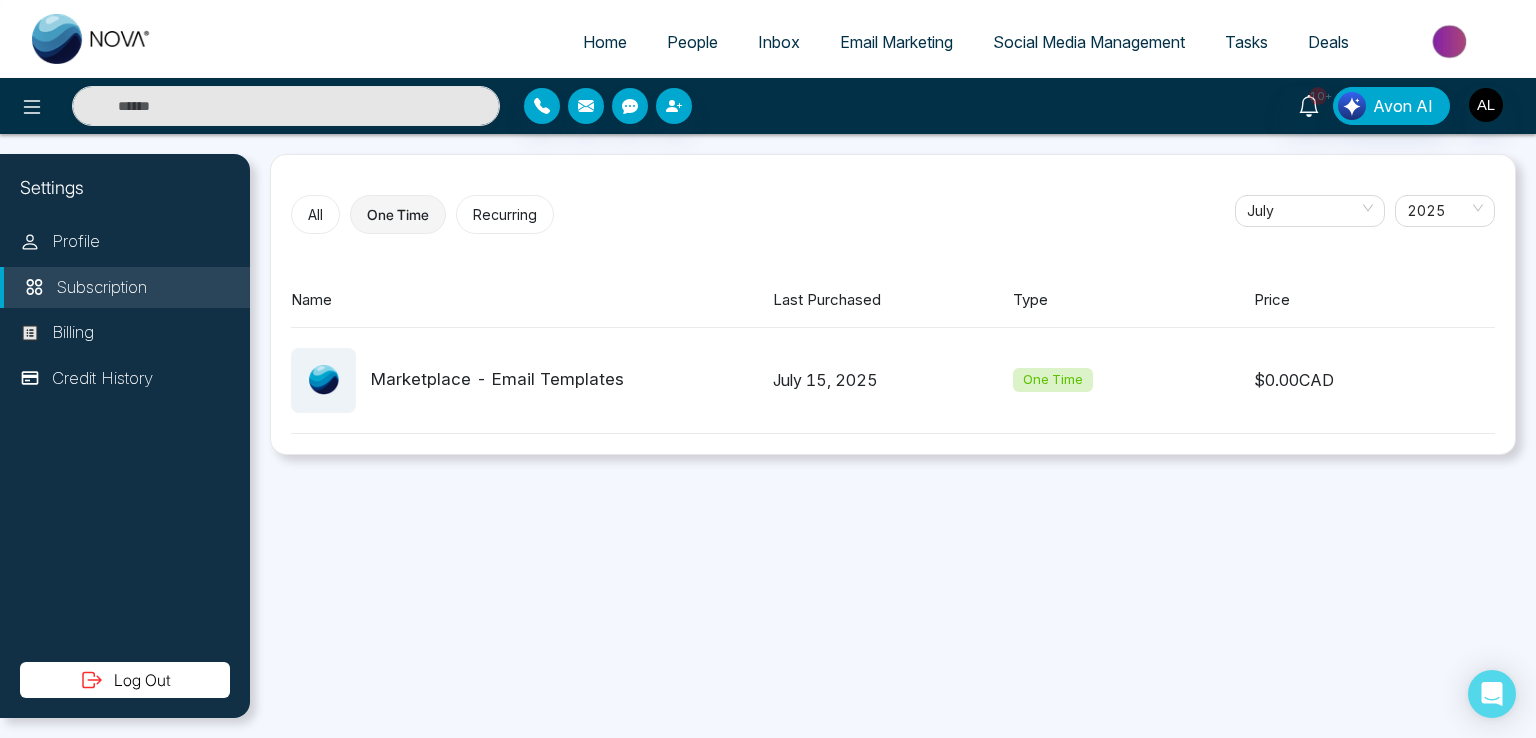 click on "All" at bounding box center (315, 214) 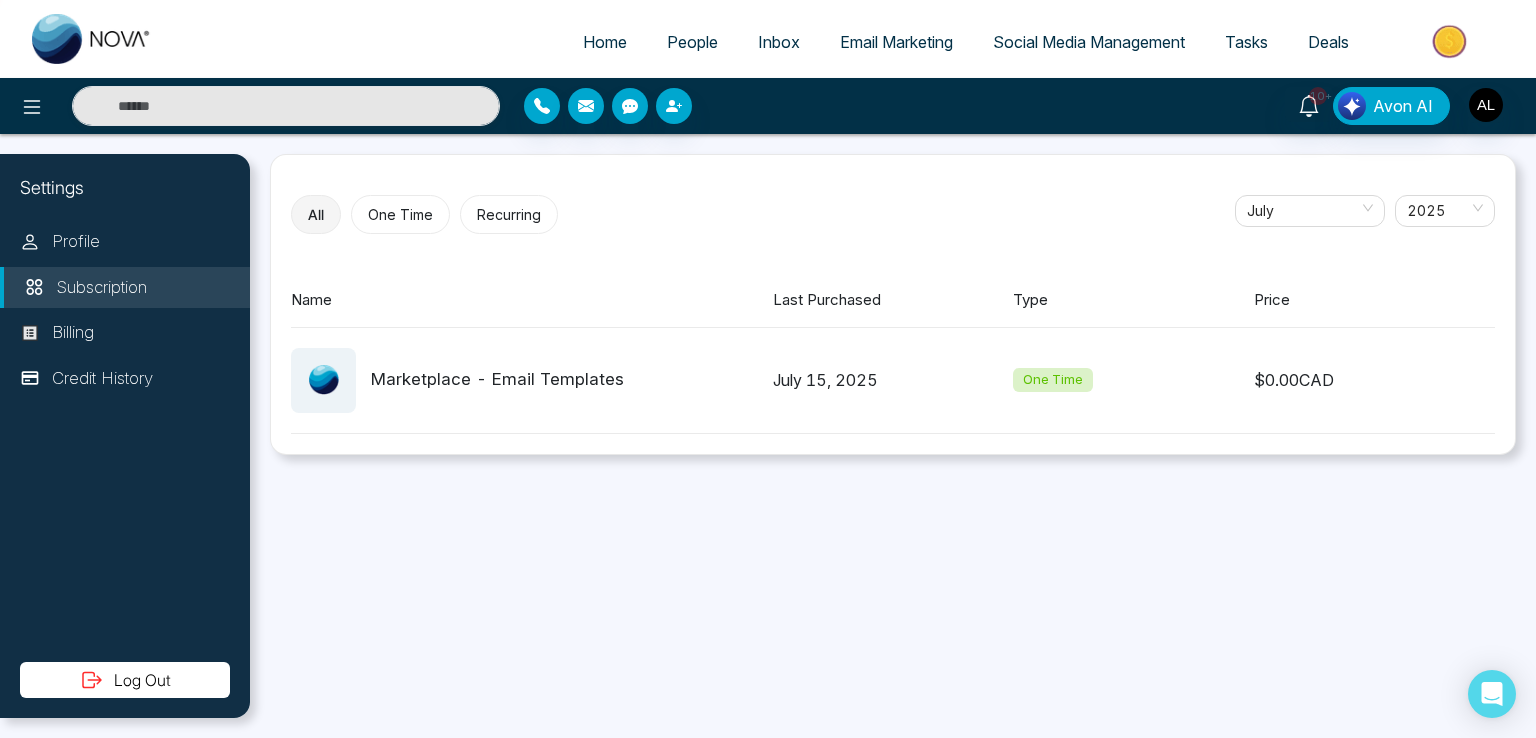 click on "People" at bounding box center [692, 42] 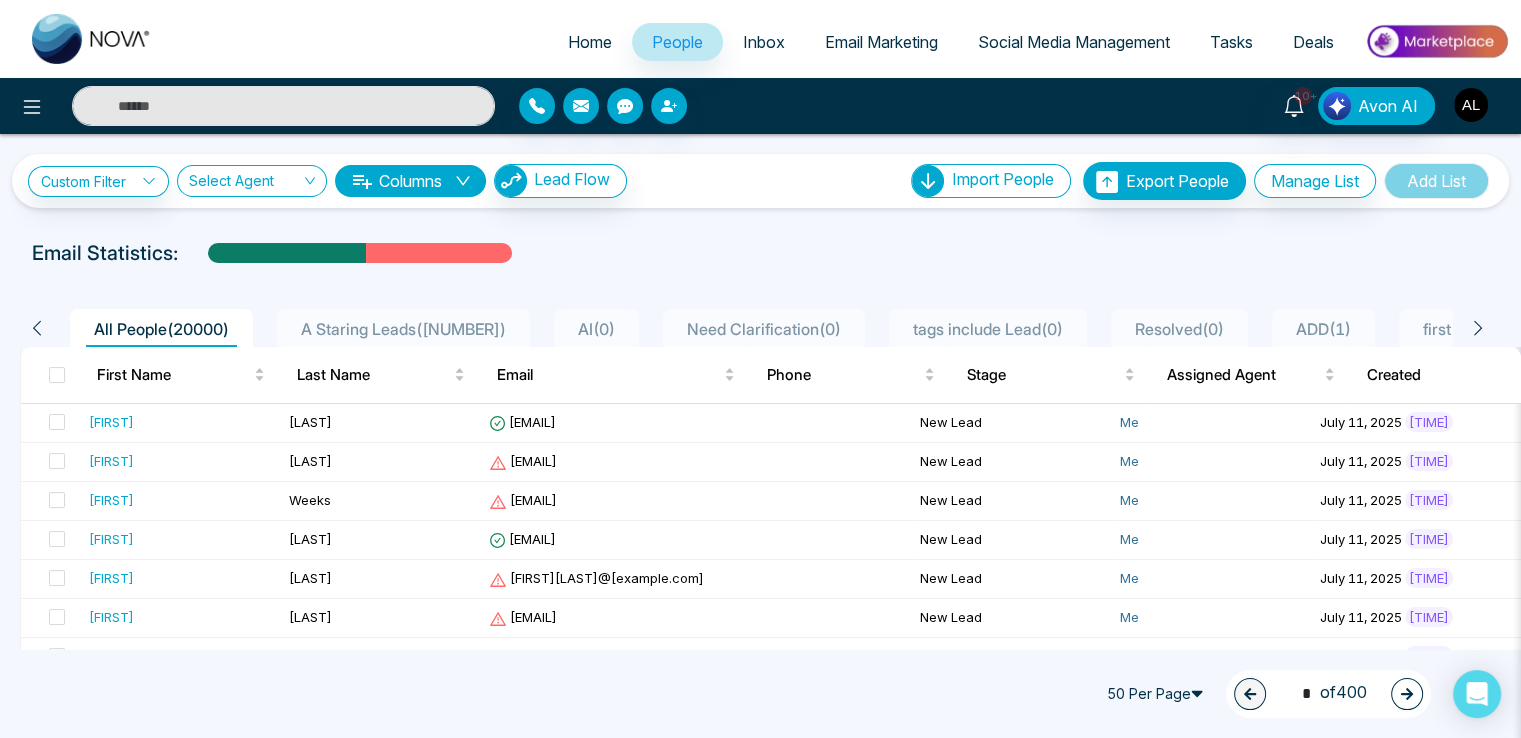 click at bounding box center [1471, 105] 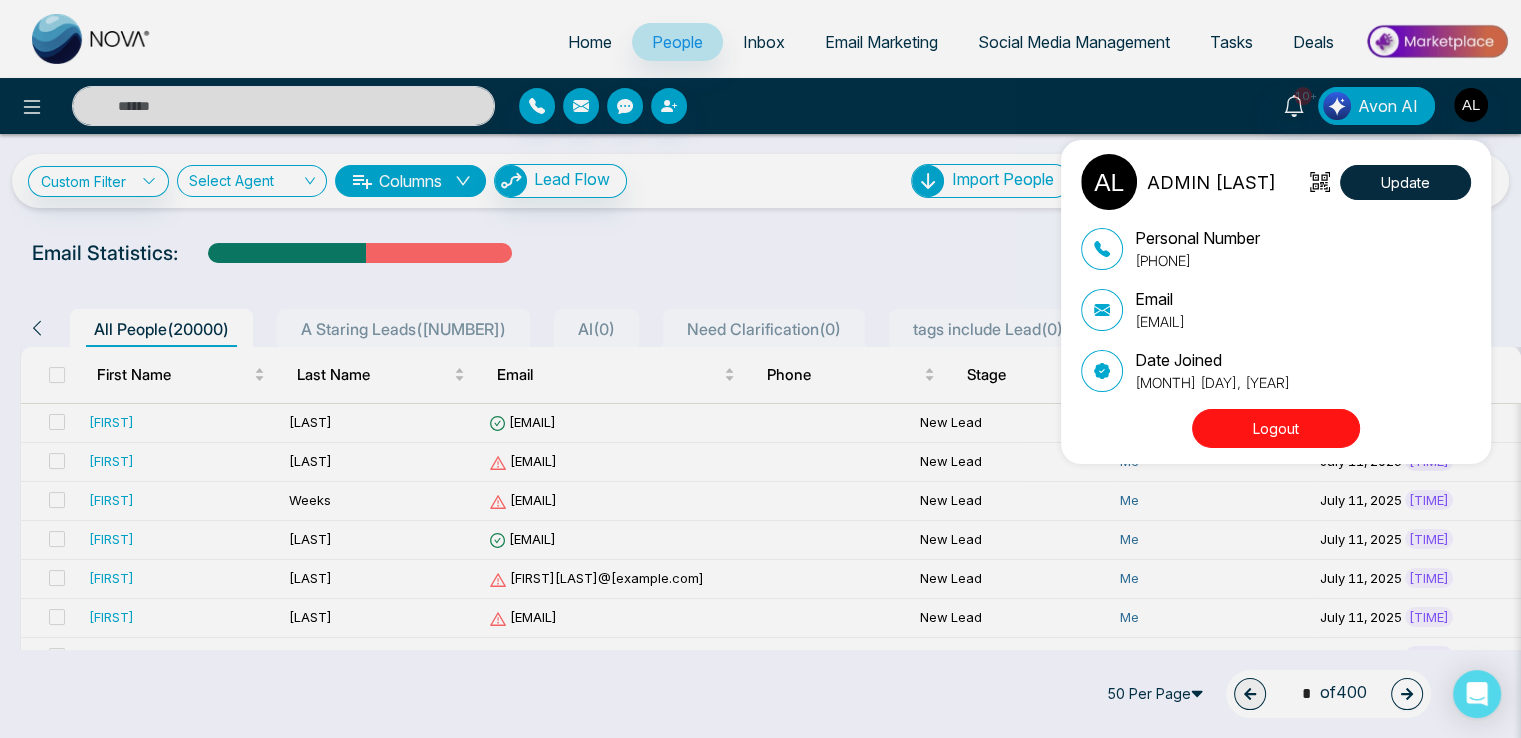 drag, startPoint x: 1303, startPoint y: 689, endPoint x: 1289, endPoint y: 691, distance: 14.142136 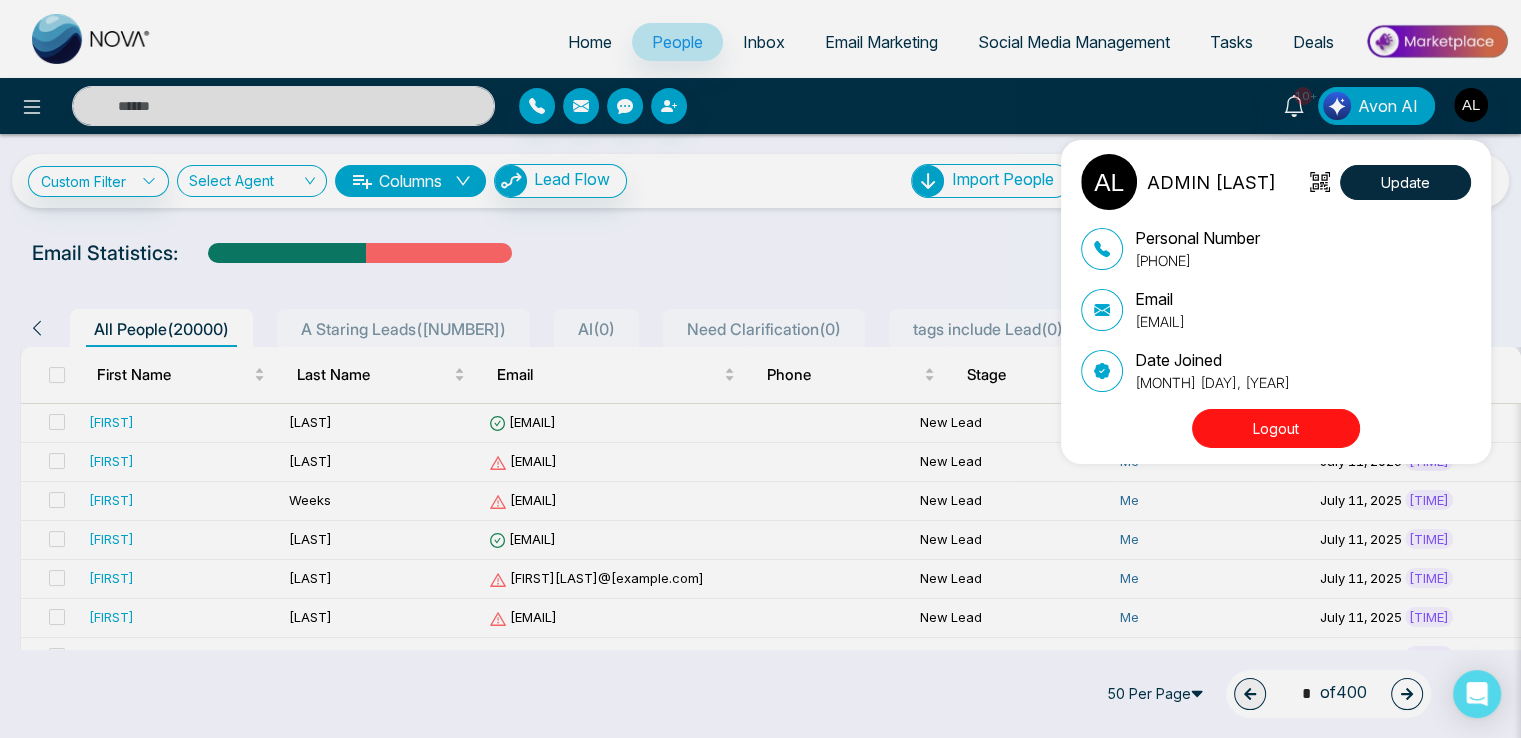 click on "ADMIN [NAME] Update Personal Number [PHONE] Email [EMAIL] Date Joined [MONTH] [DAY], [YEAR] Logout" at bounding box center [760, 369] 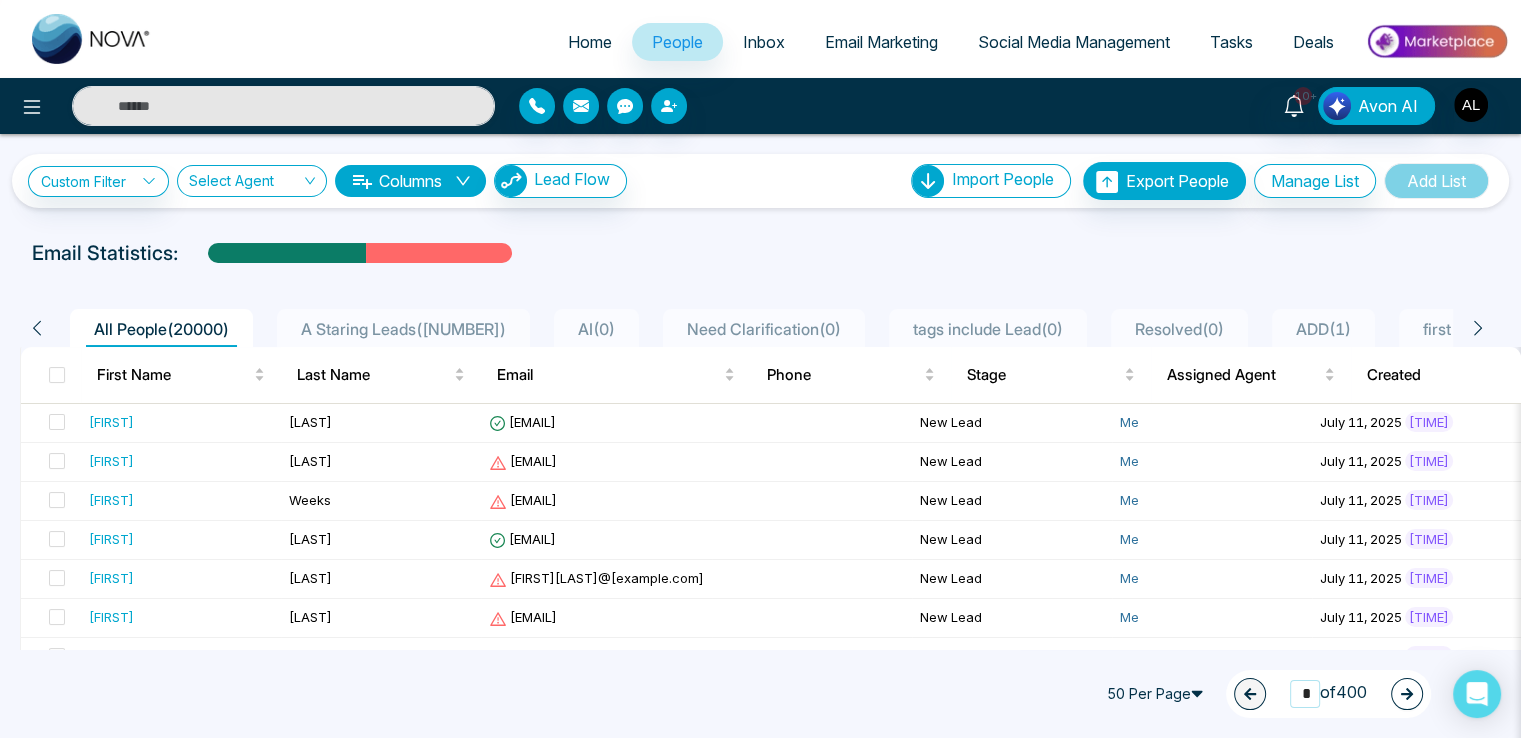 click on "*" at bounding box center [1305, 693] 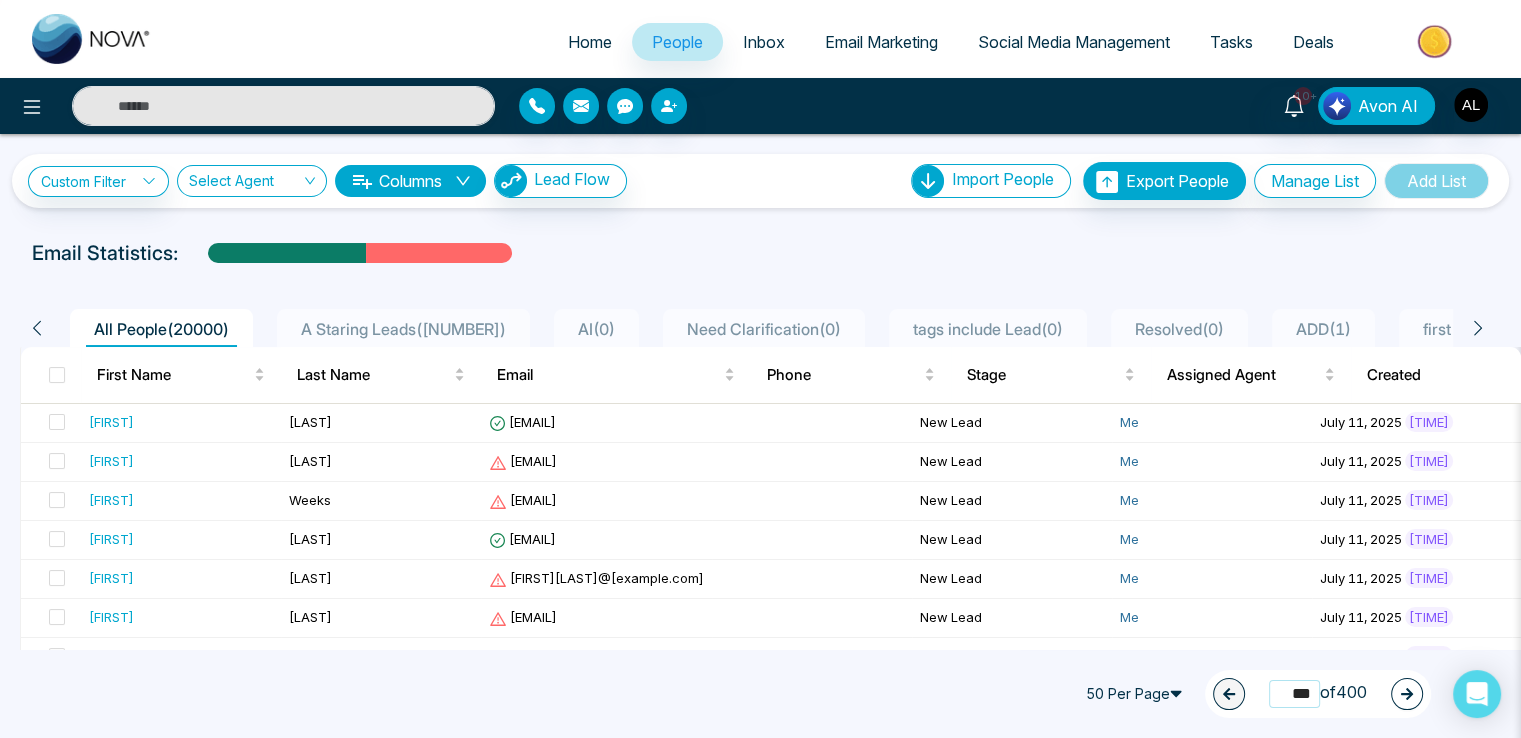 type on "***" 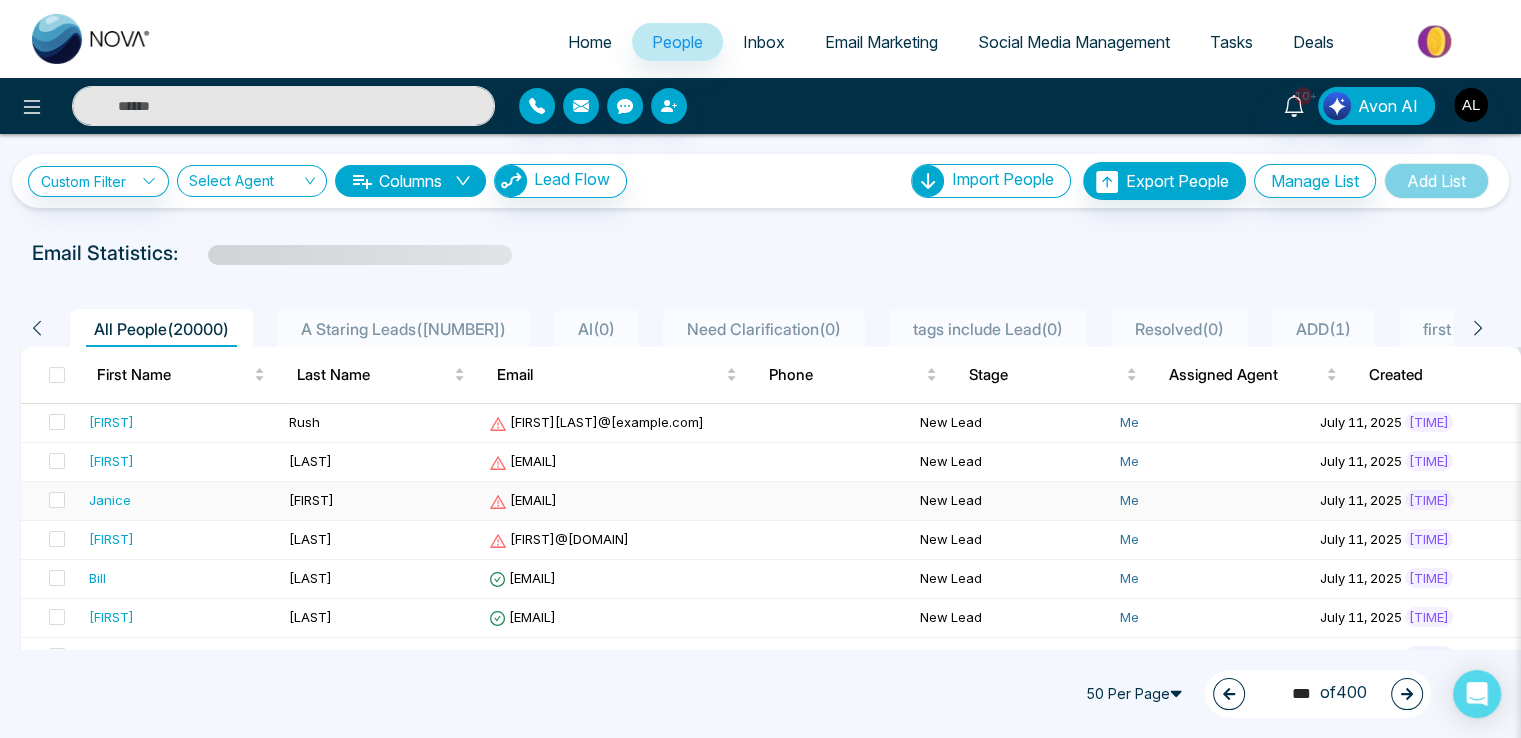 click on "rileyalejandra@sandoval.info" at bounding box center [523, 500] 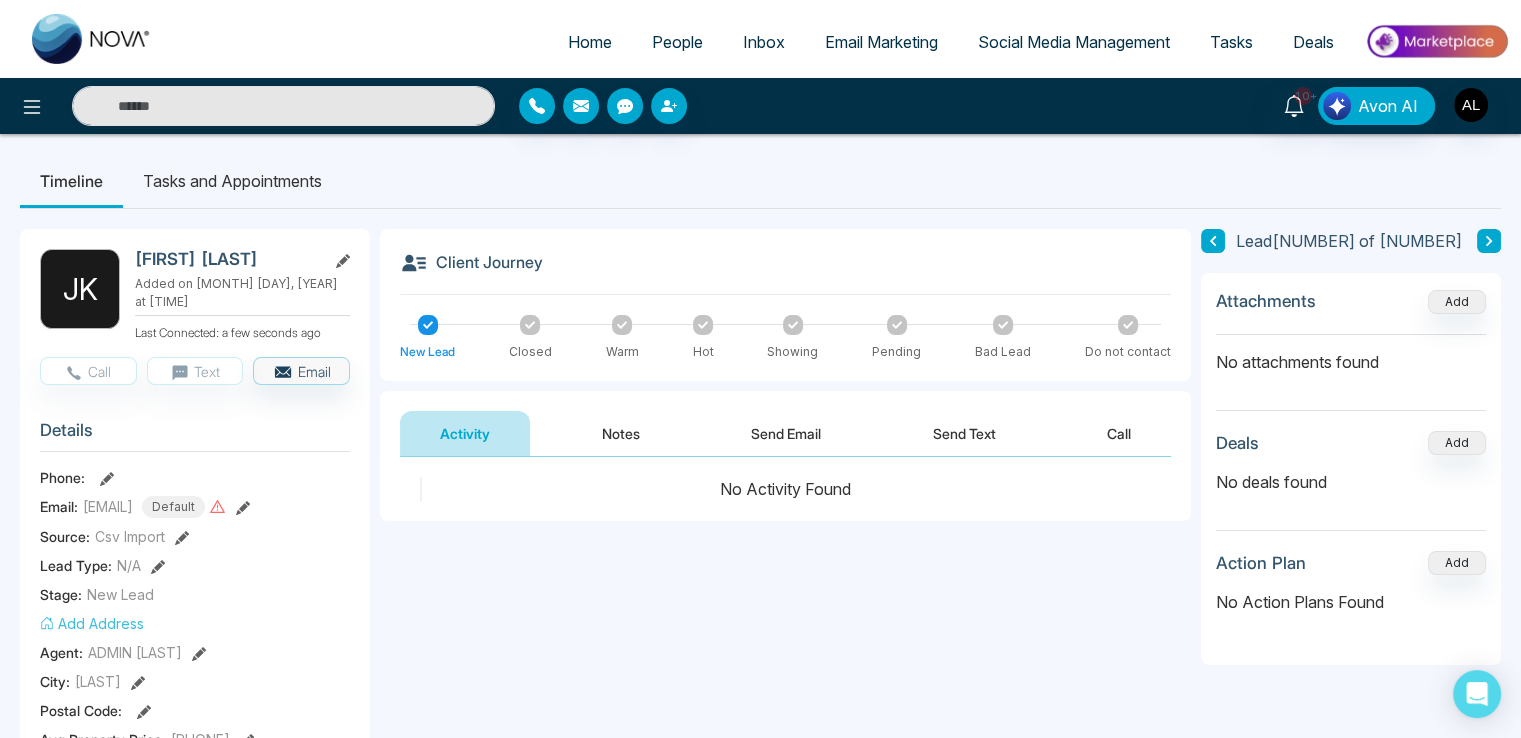 click 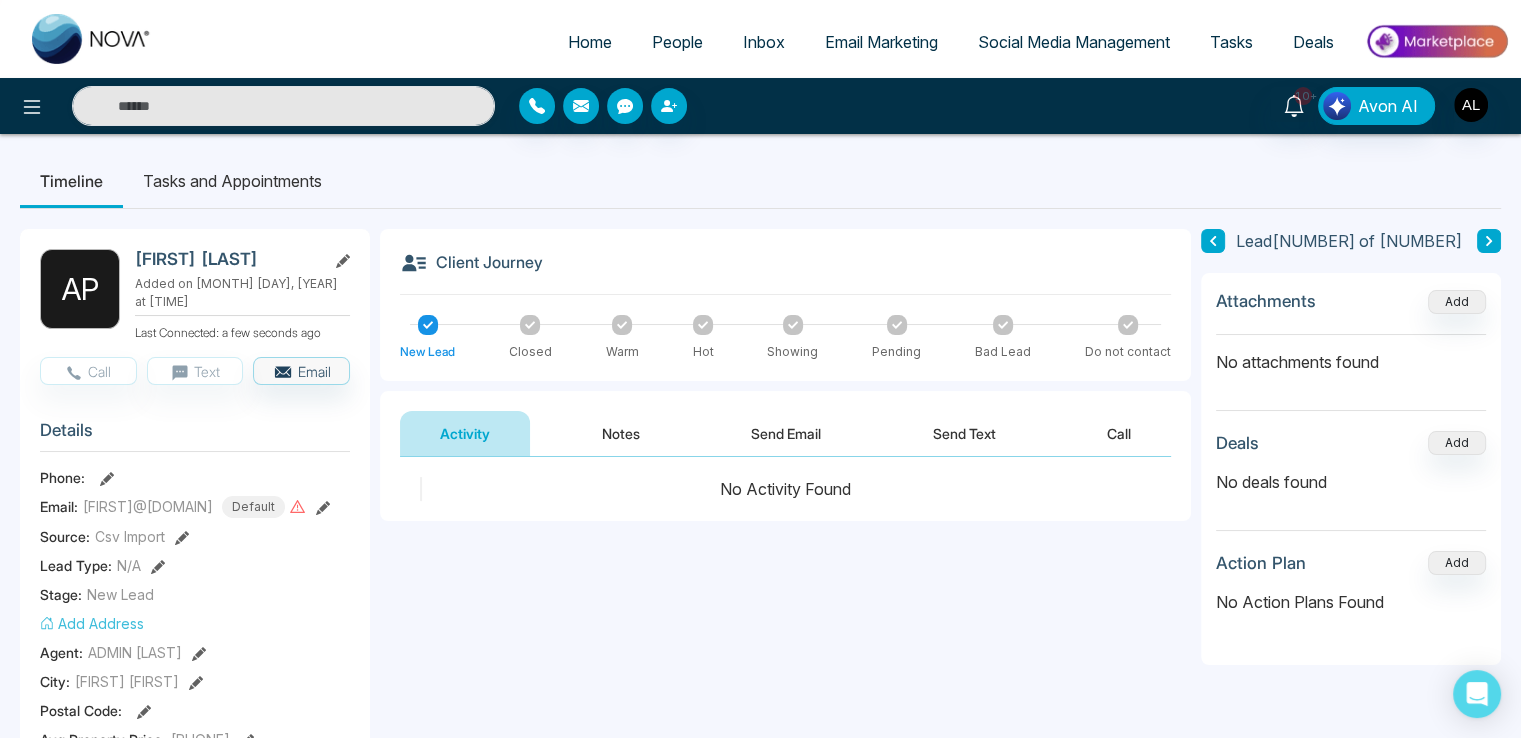 click 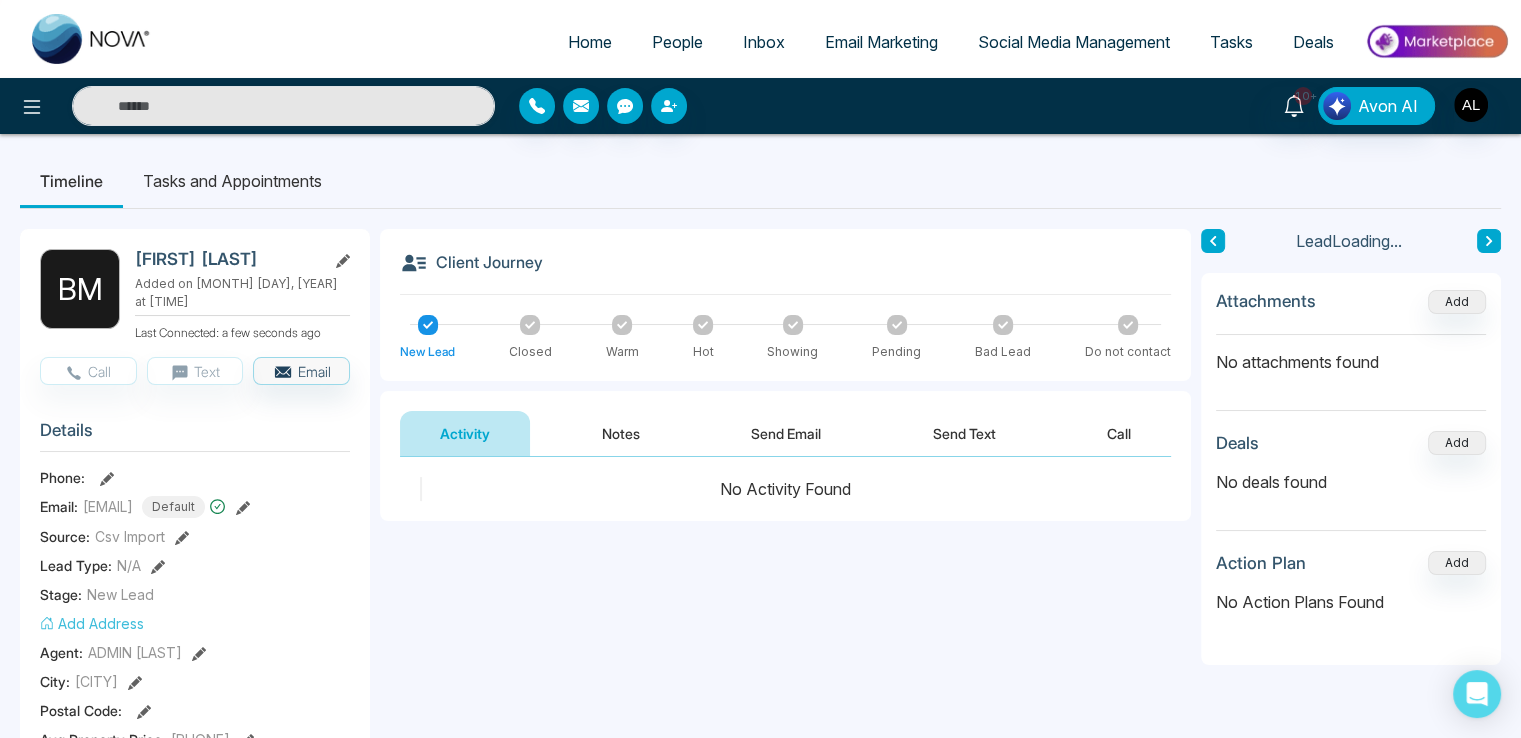 click 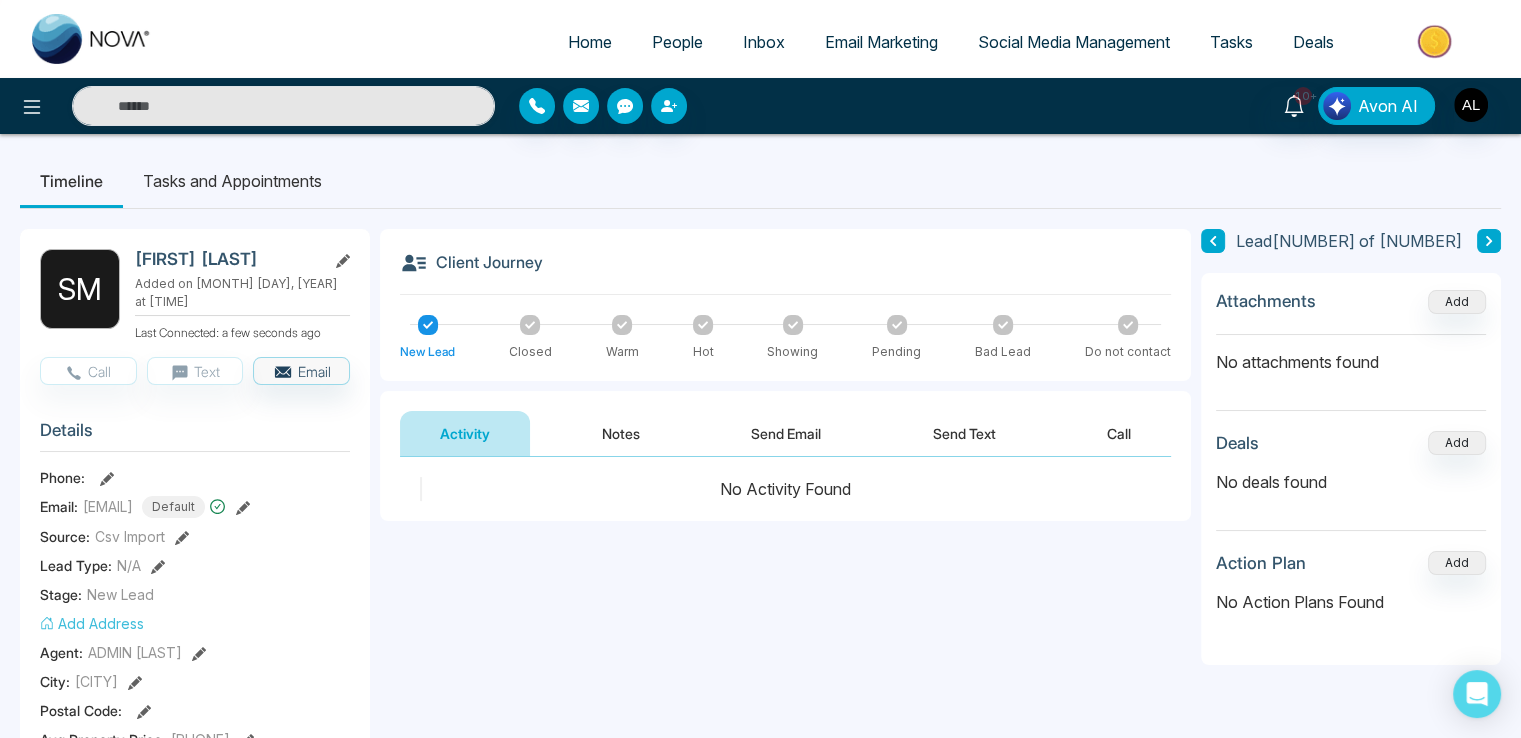 click 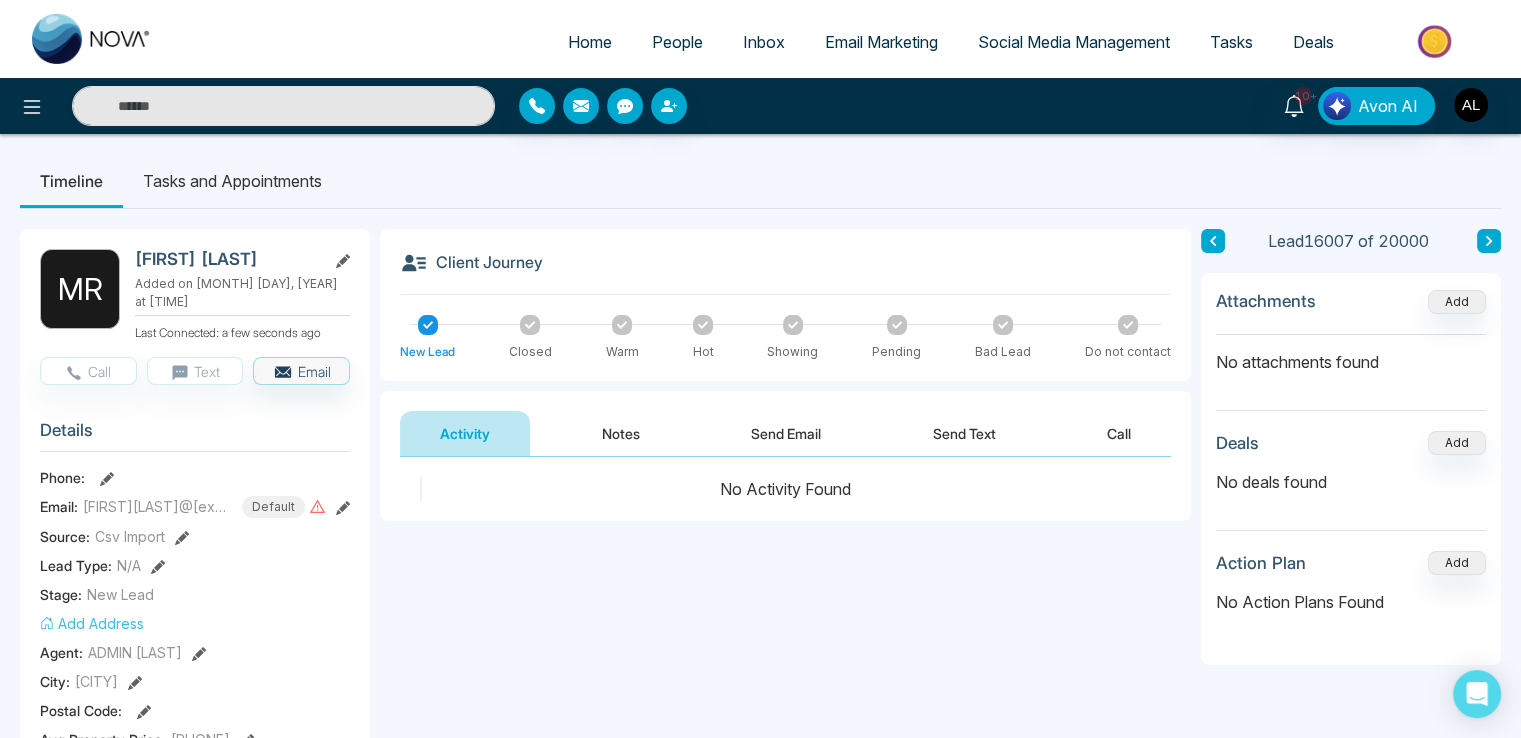 click 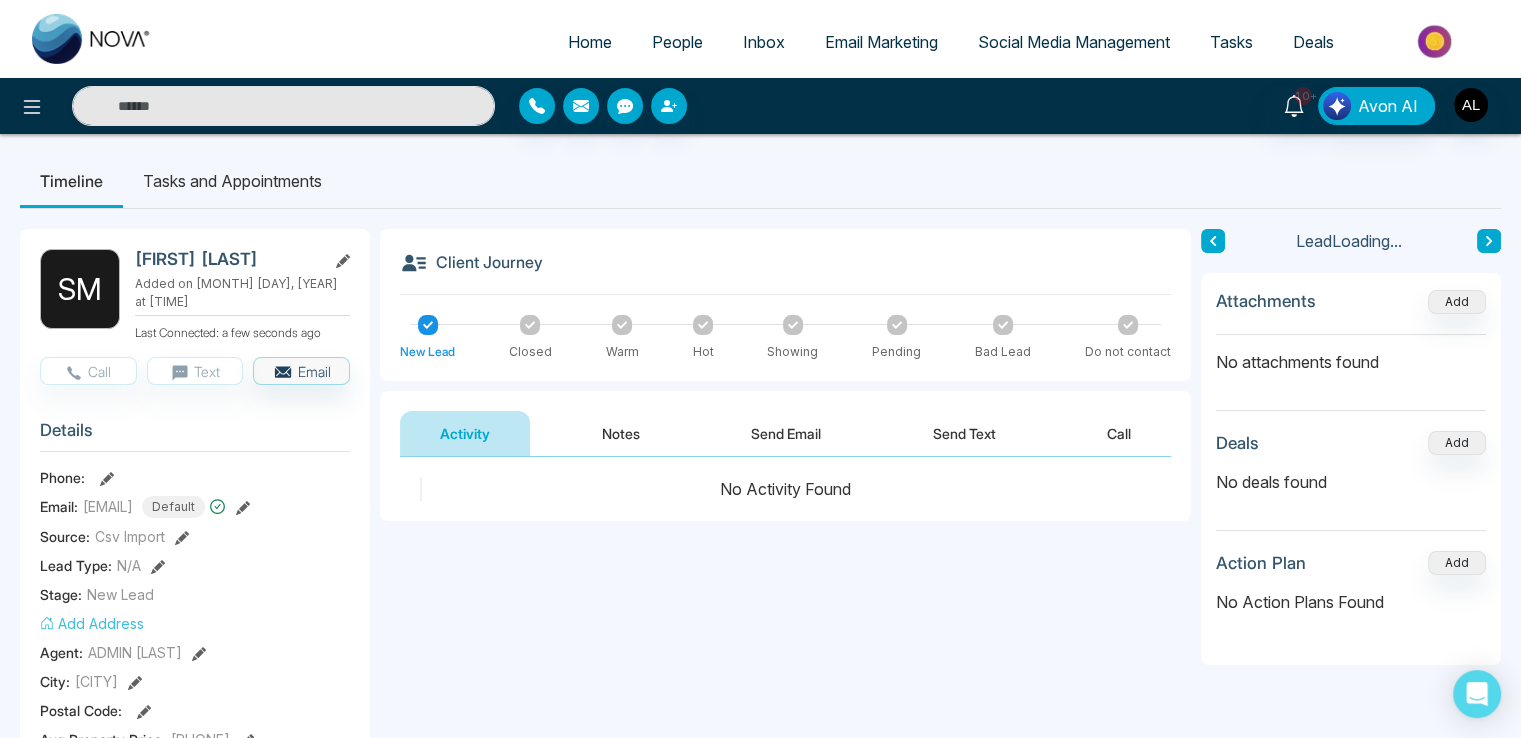 click at bounding box center (1489, 241) 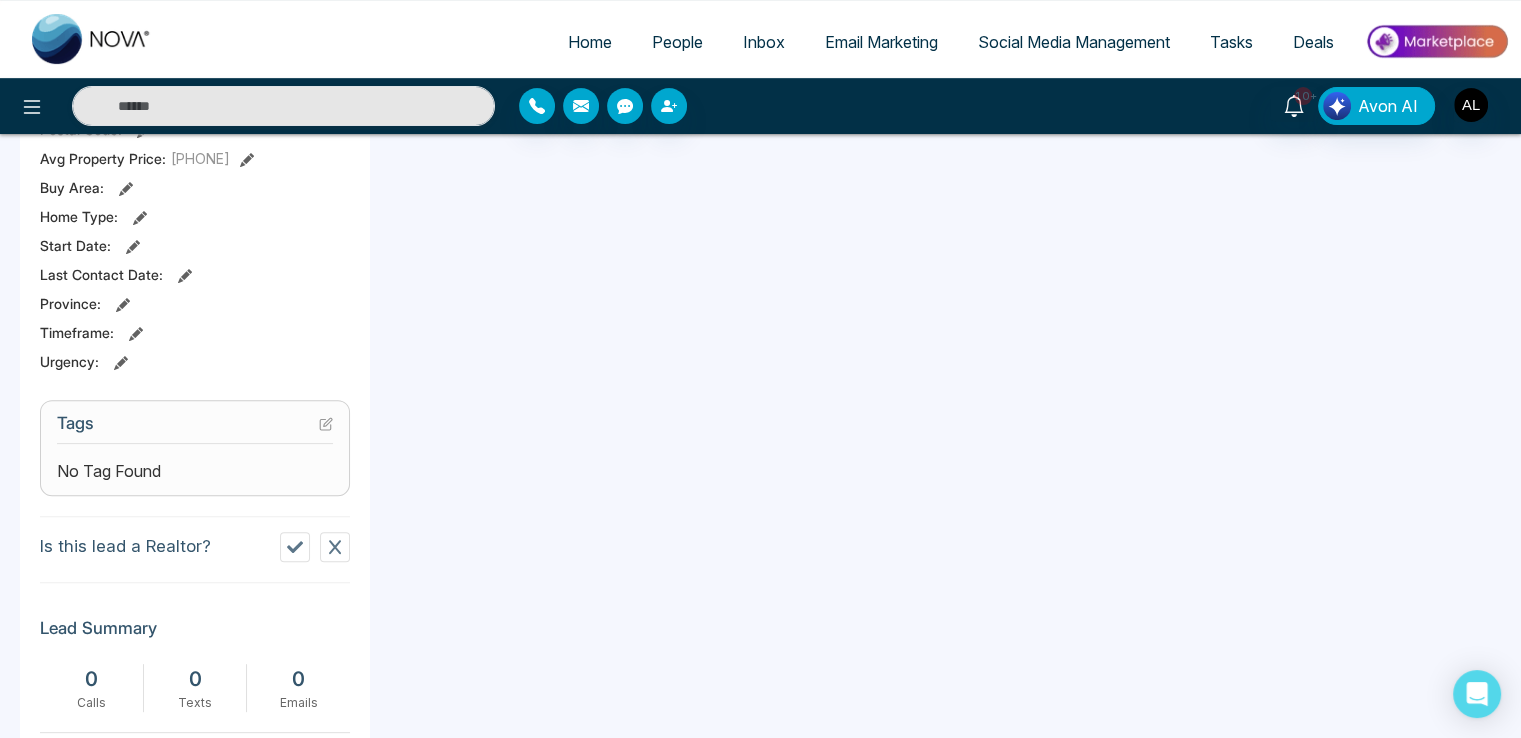 scroll, scrollTop: 0, scrollLeft: 0, axis: both 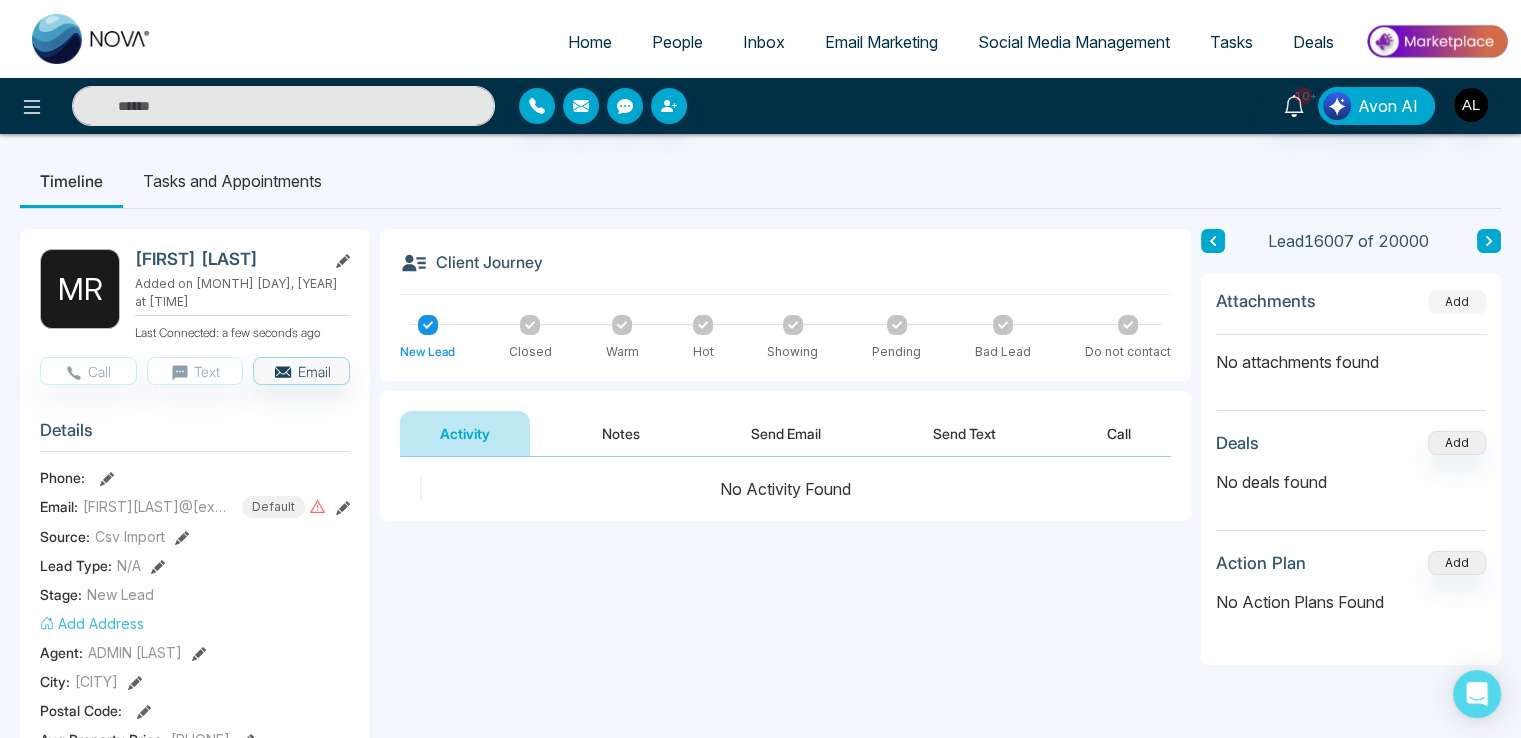 click on "Add" at bounding box center [1457, 302] 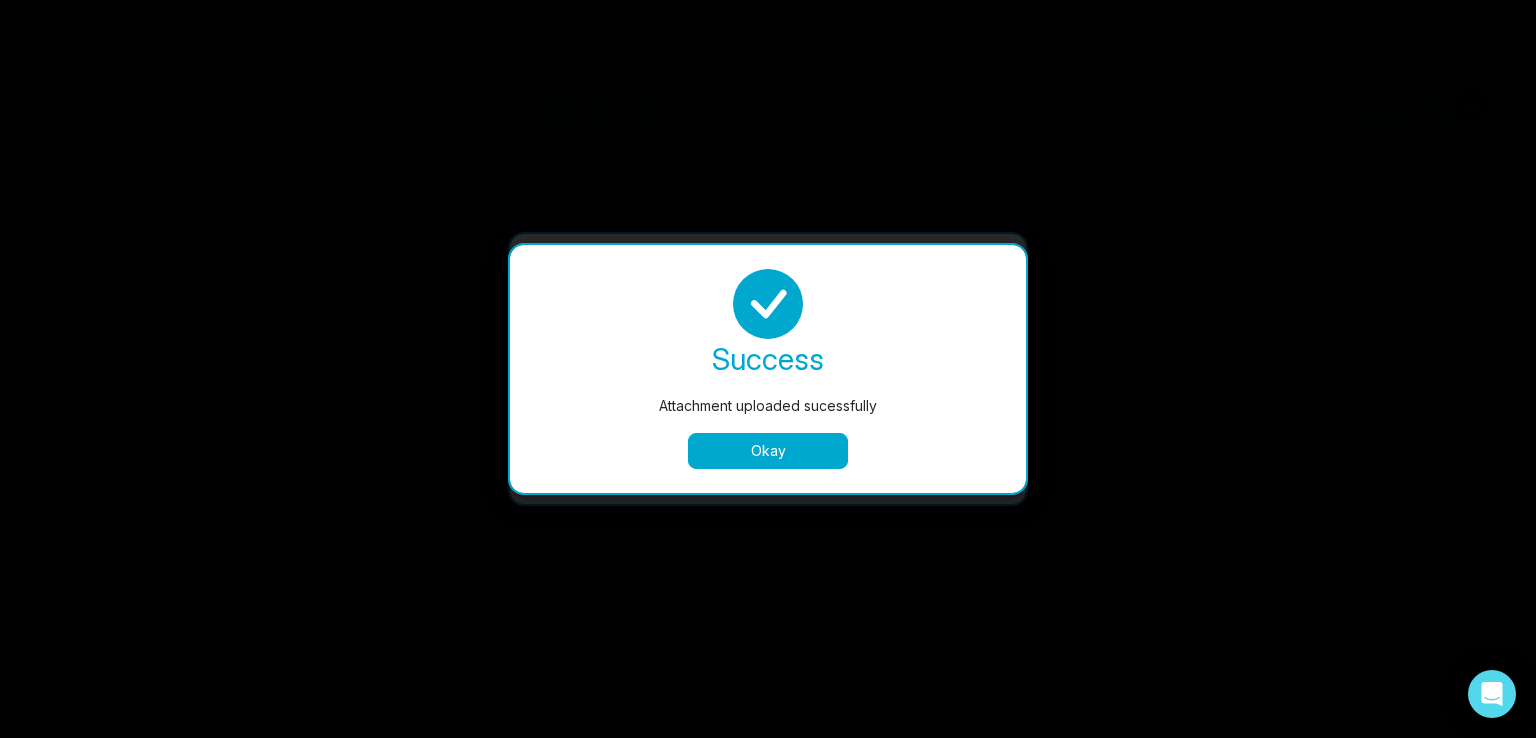 click on "**********" at bounding box center [760, 369] 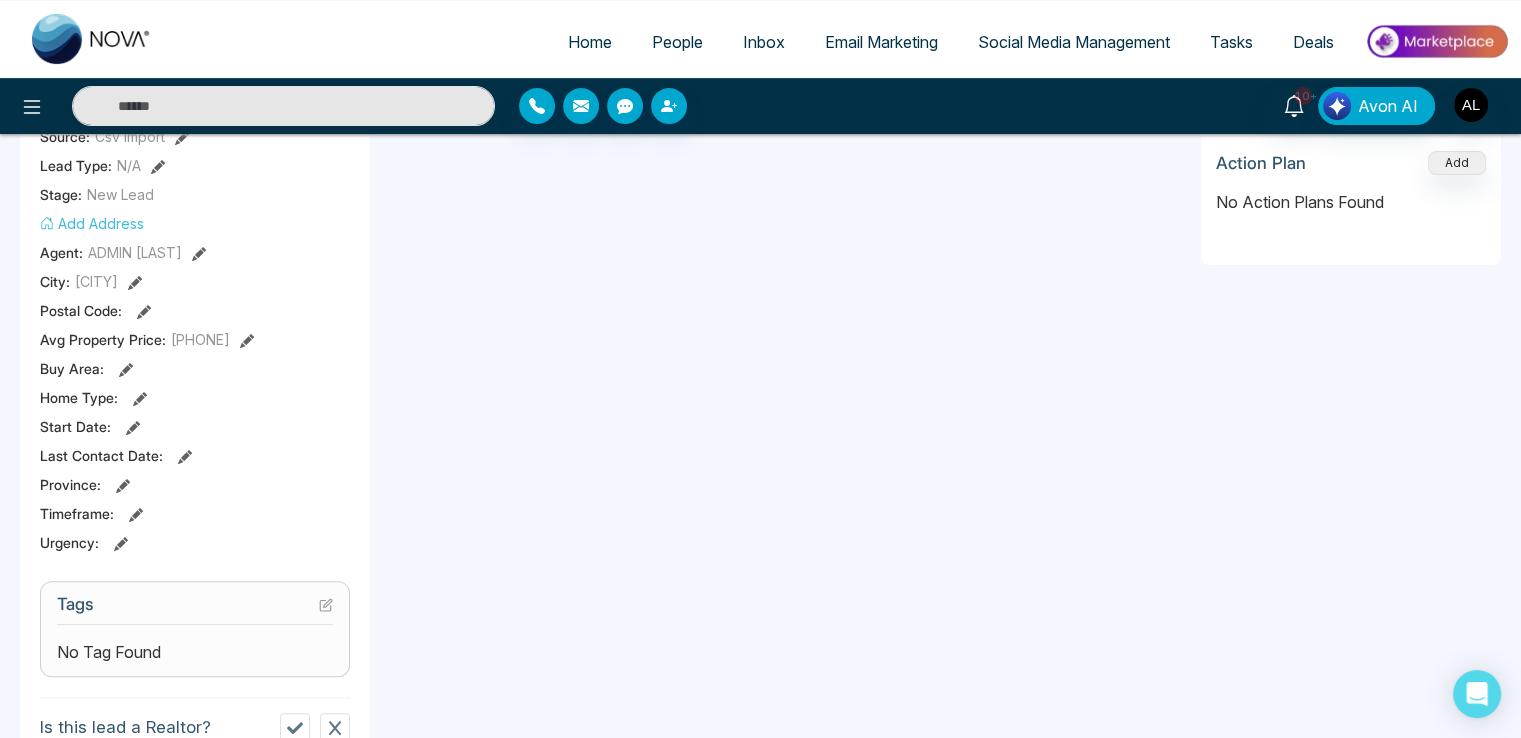 scroll, scrollTop: 0, scrollLeft: 0, axis: both 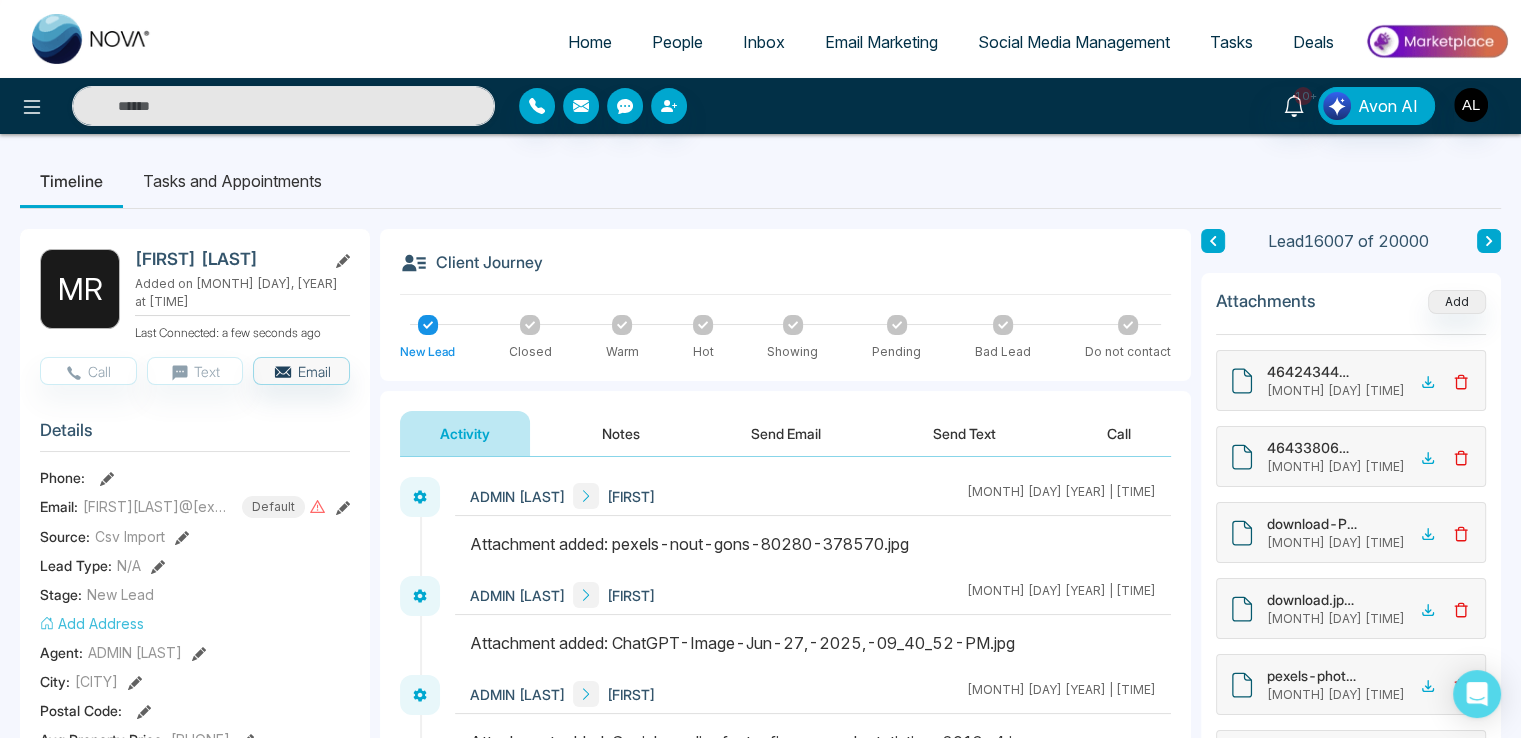 click 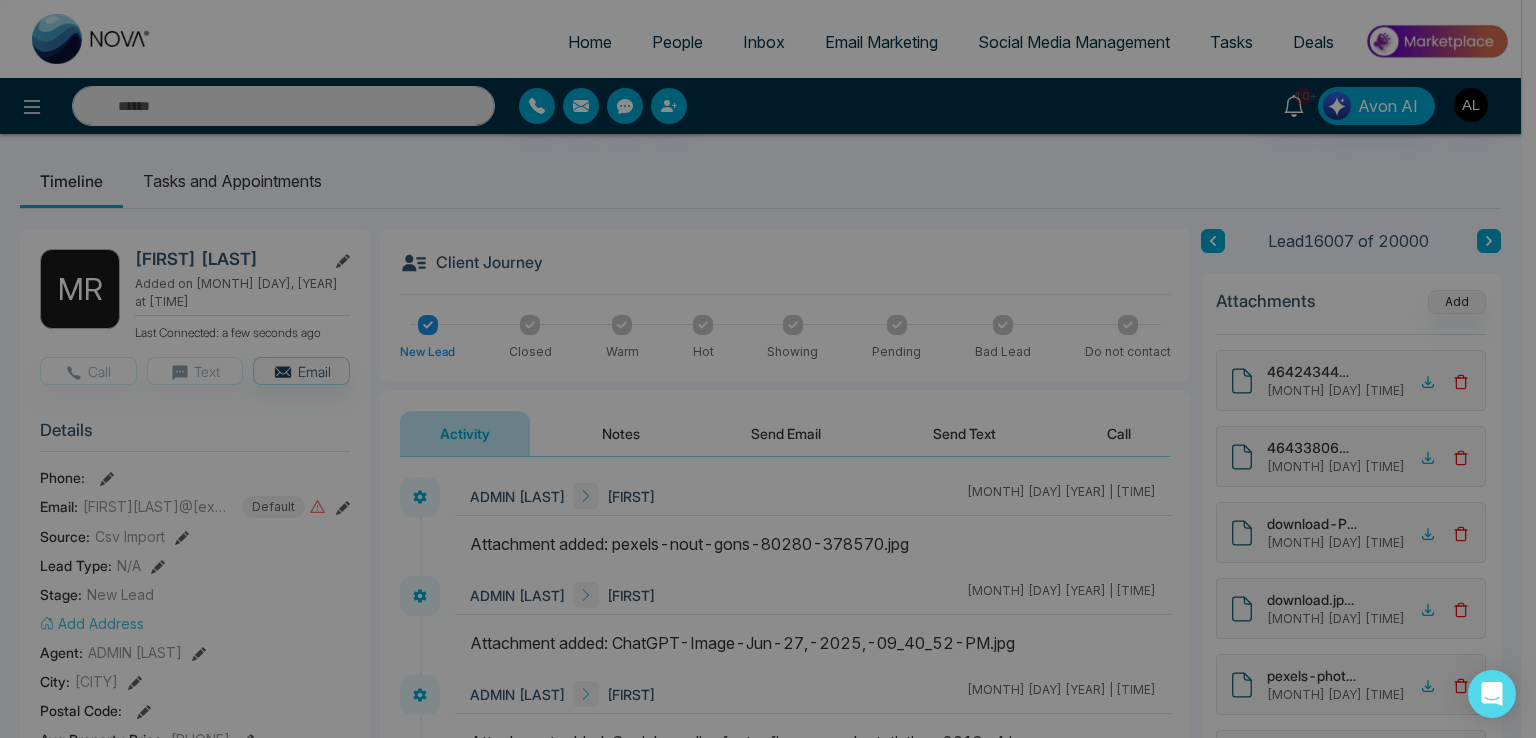 click on "Are you sure want to delete this attachment?   Cancel   Yes" at bounding box center (768, 369) 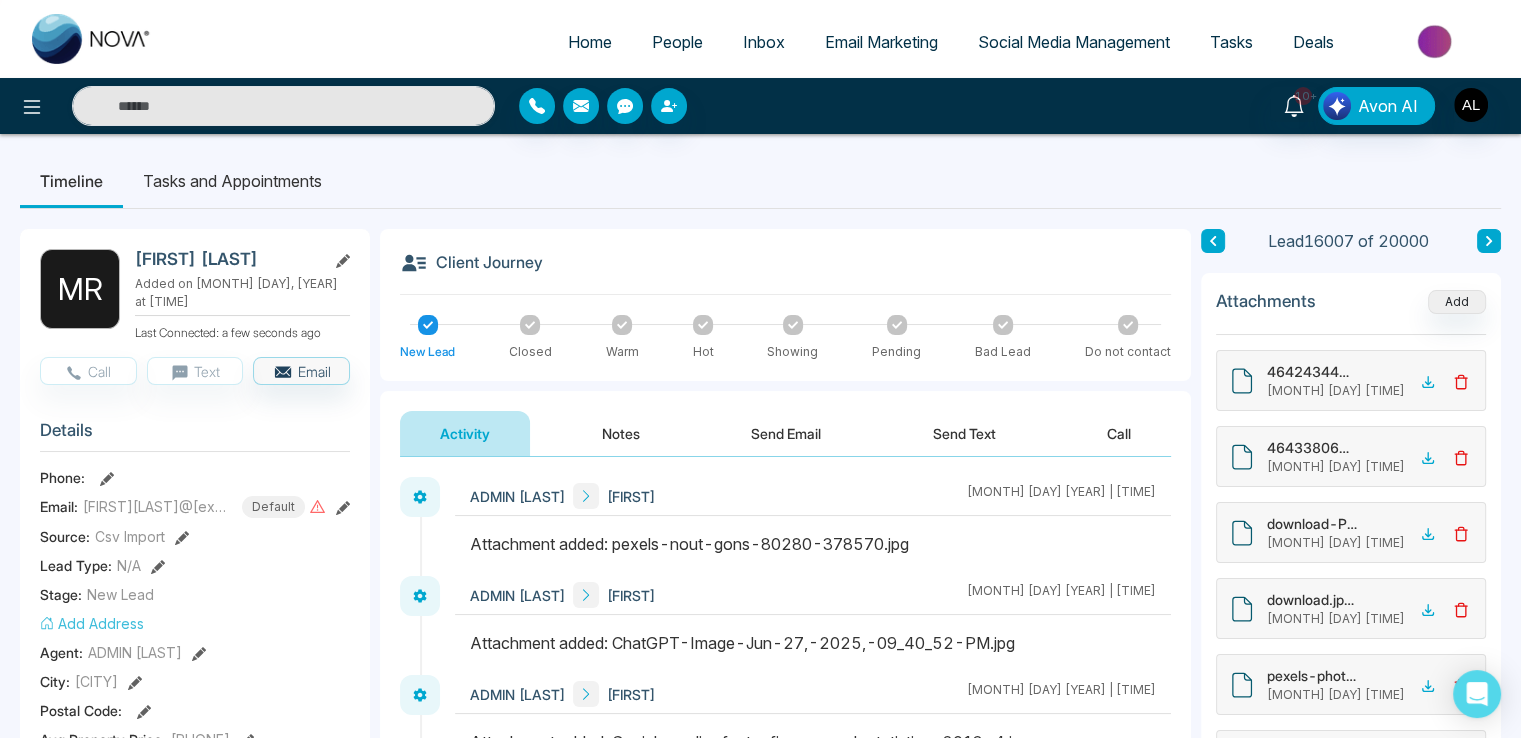 click 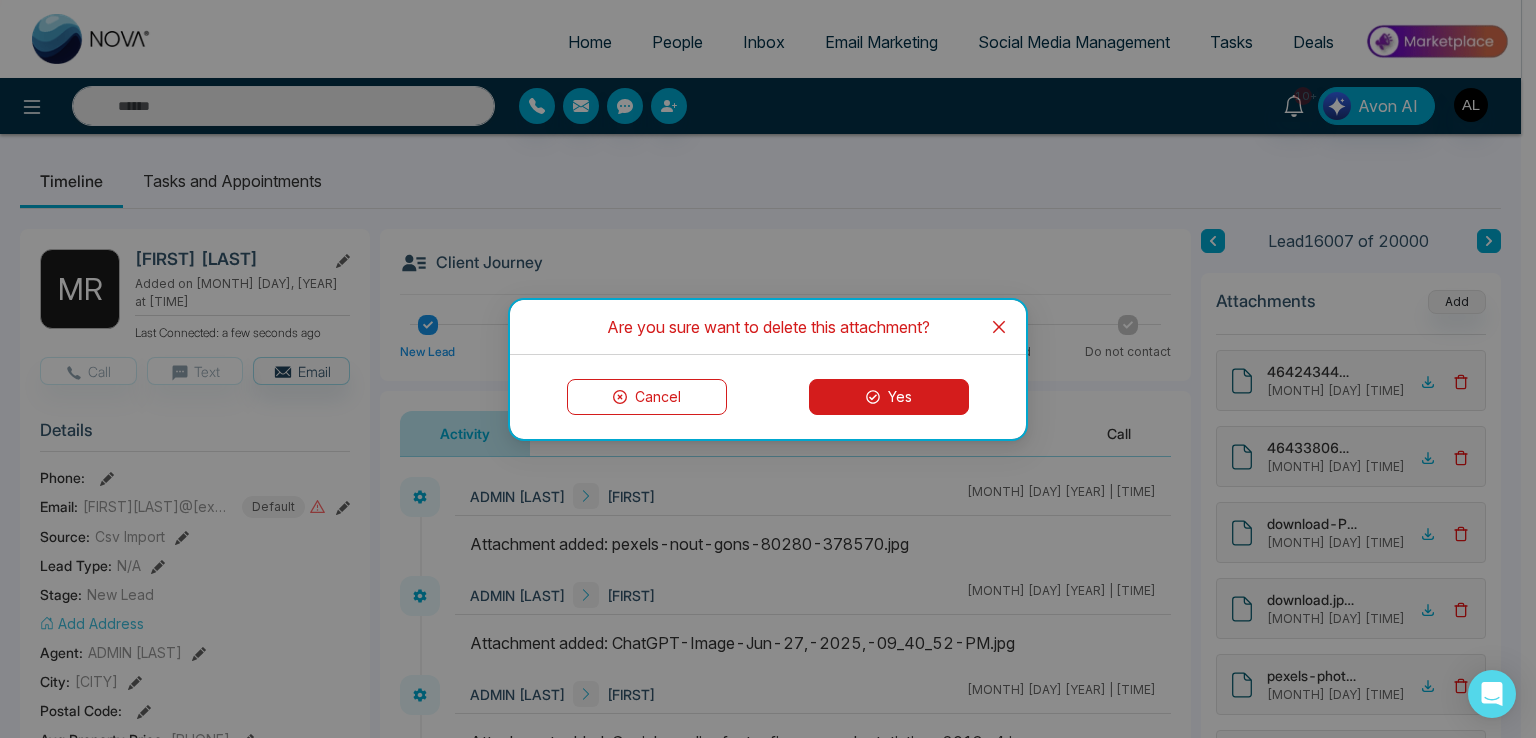 click on "Yes" at bounding box center [889, 397] 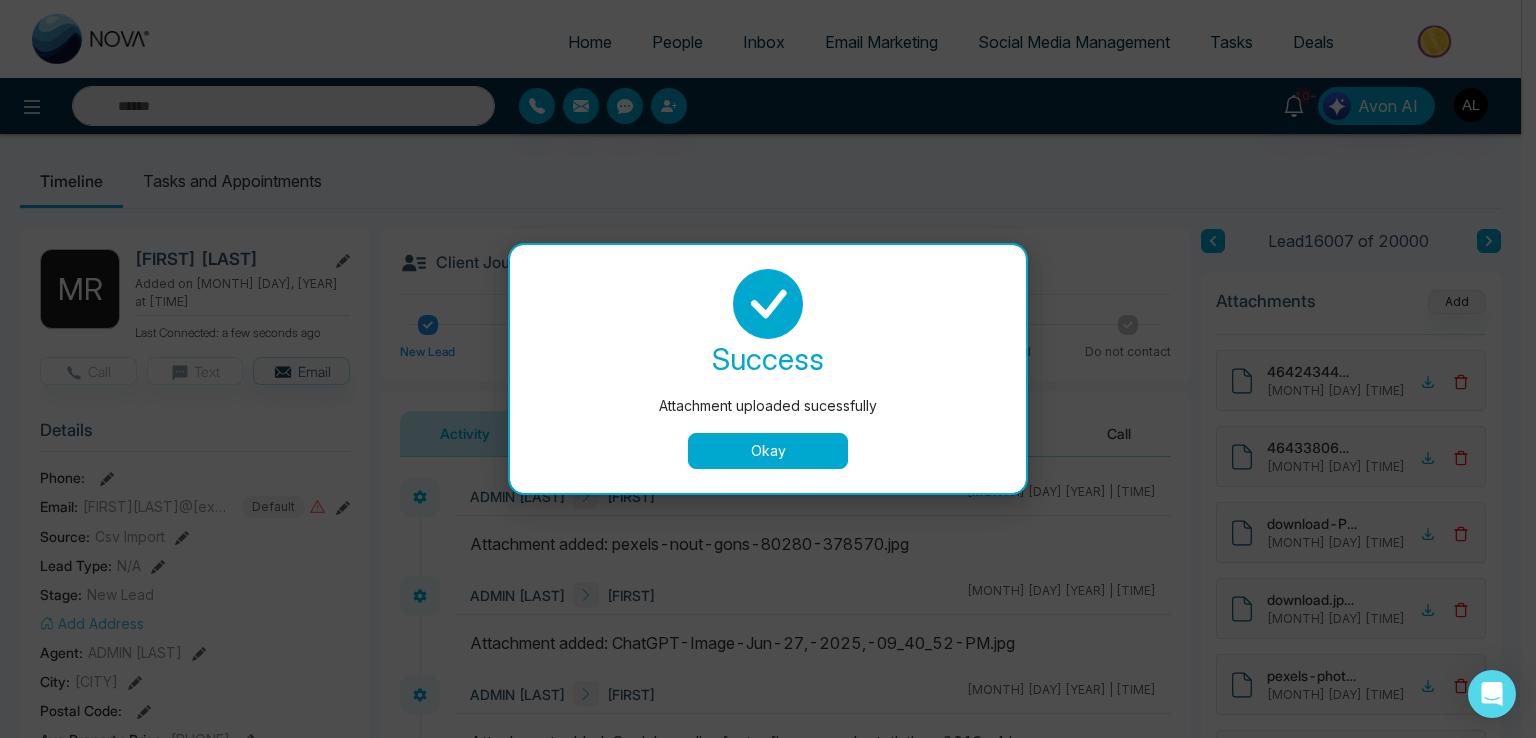 click on "Okay" at bounding box center (768, 451) 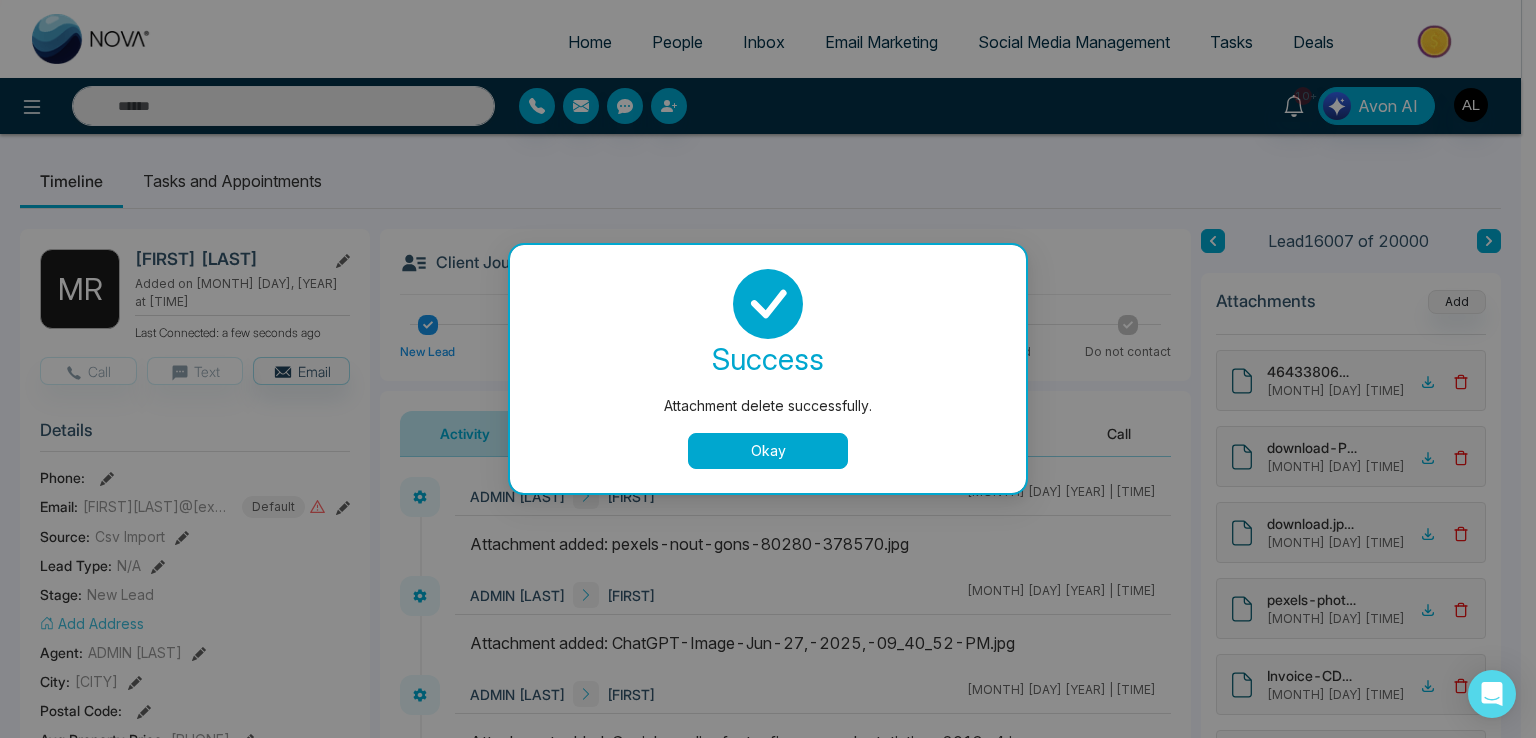 click on "Okay" at bounding box center [768, 451] 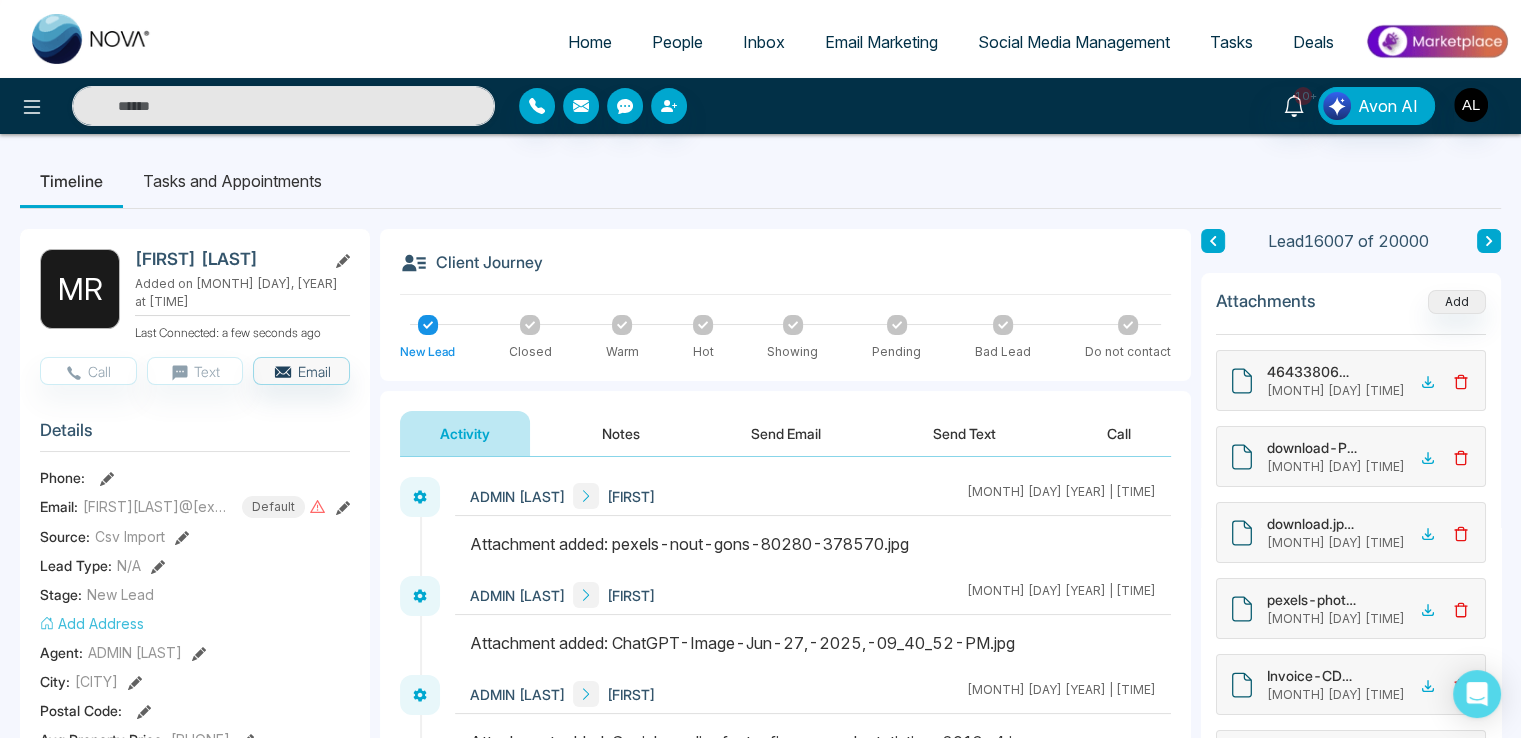 click 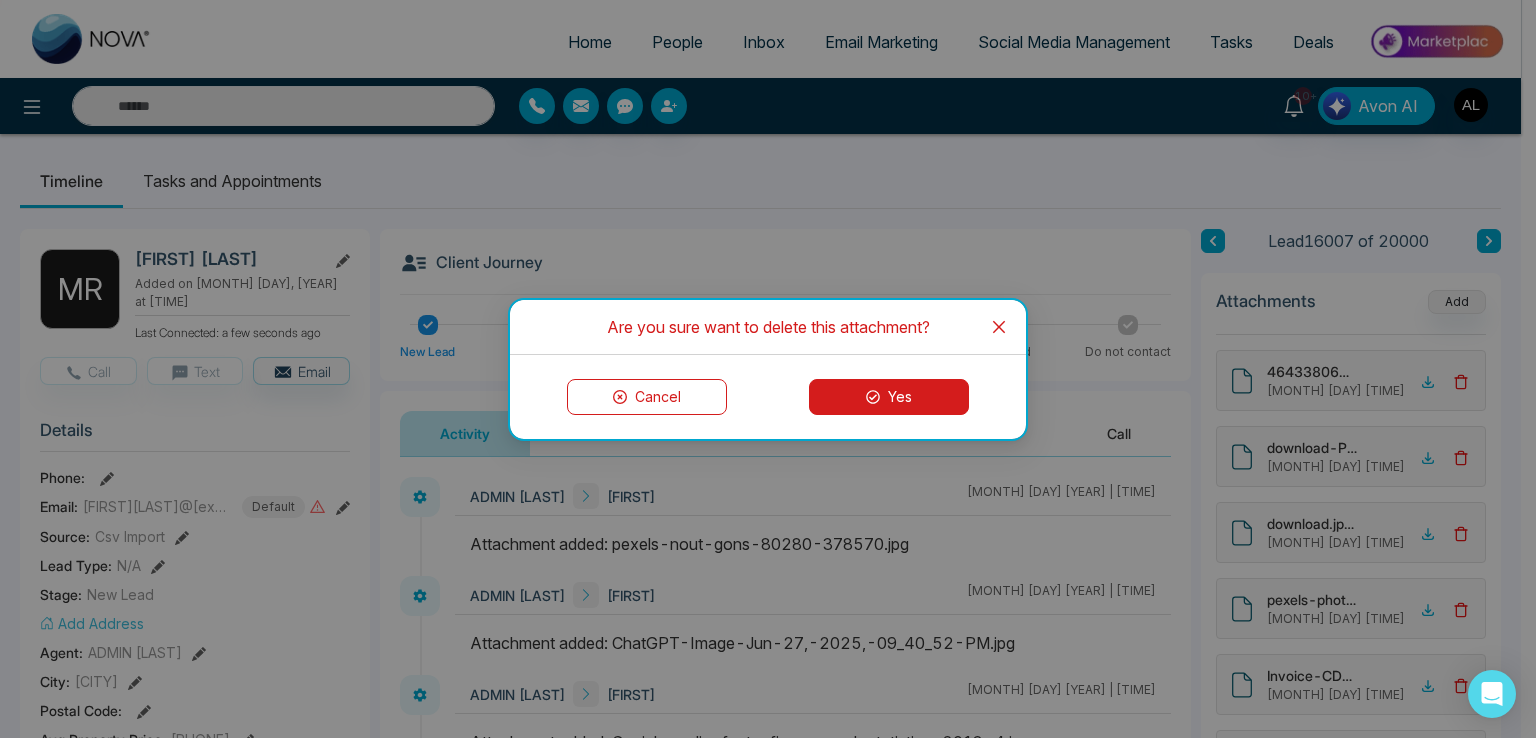click on "Yes" at bounding box center [889, 397] 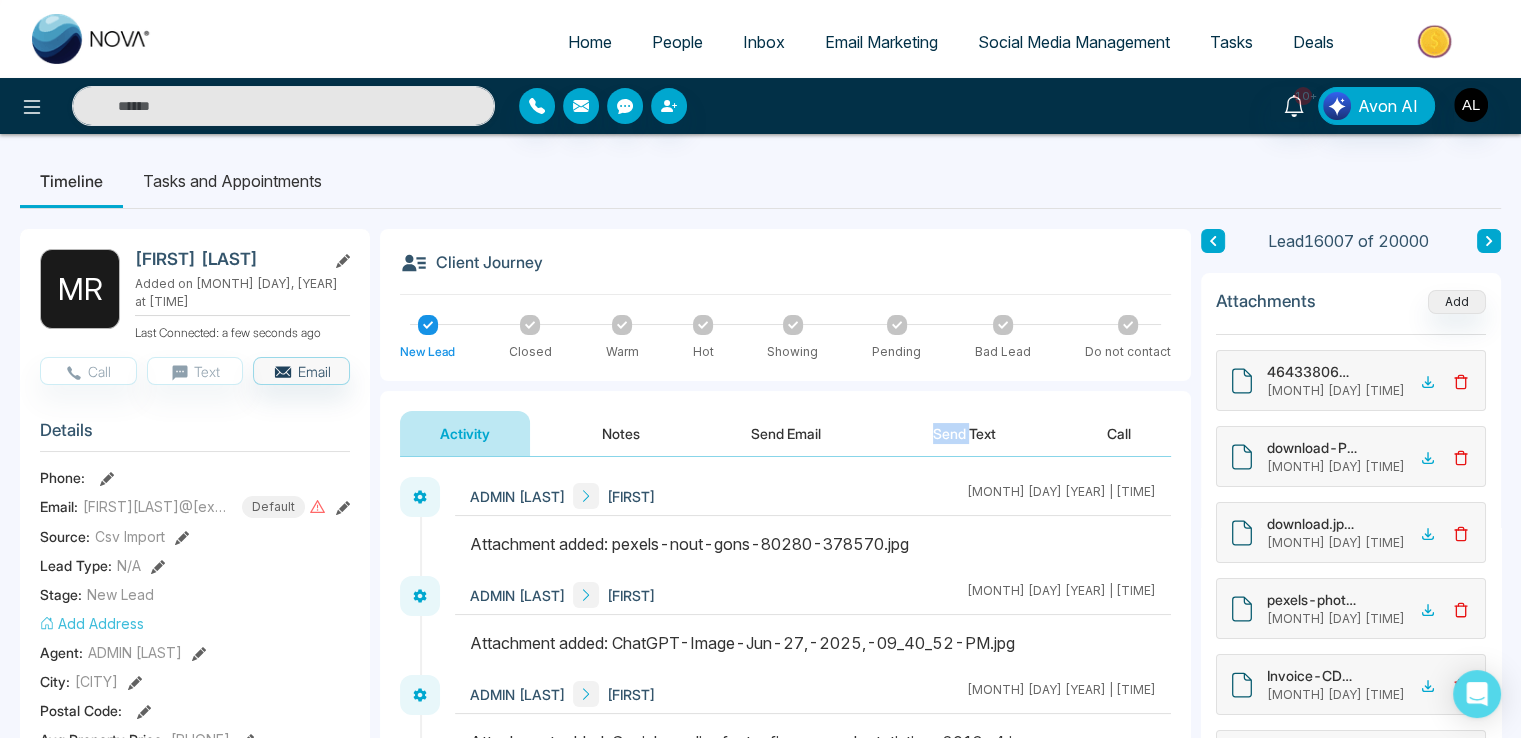 click on "Activity Notes Send Email Send Text Call" at bounding box center (785, 424) 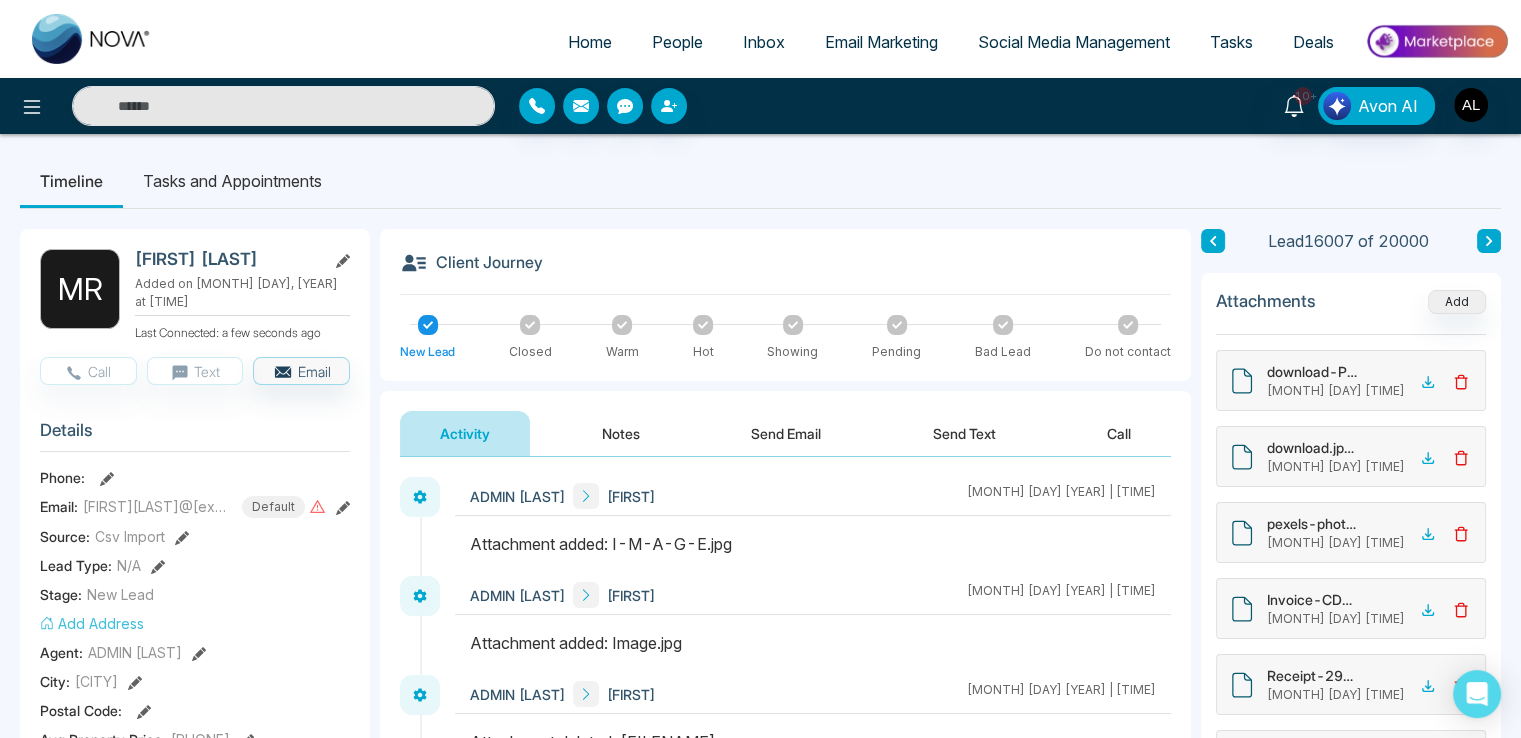 click 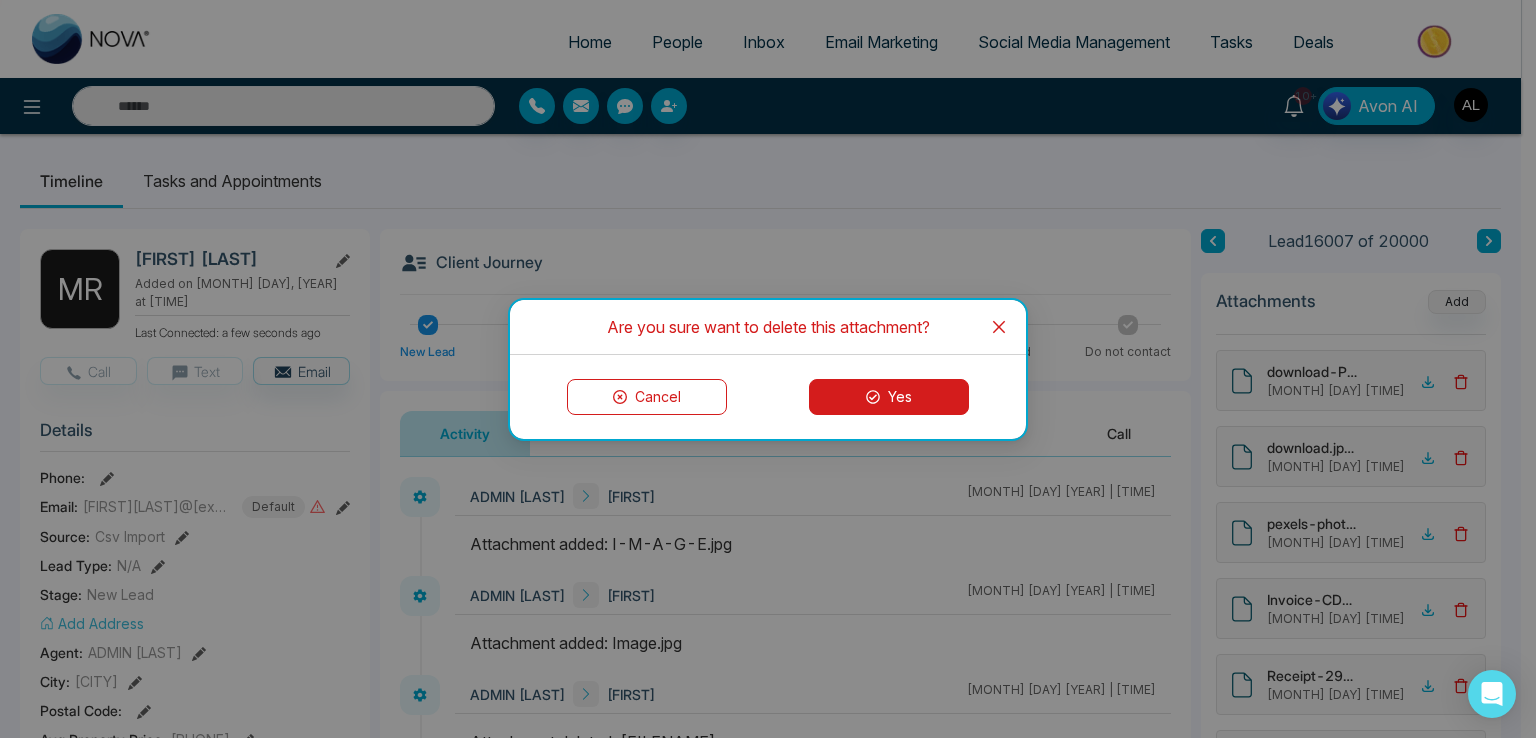 drag, startPoint x: 896, startPoint y: 408, endPoint x: 1124, endPoint y: 408, distance: 228 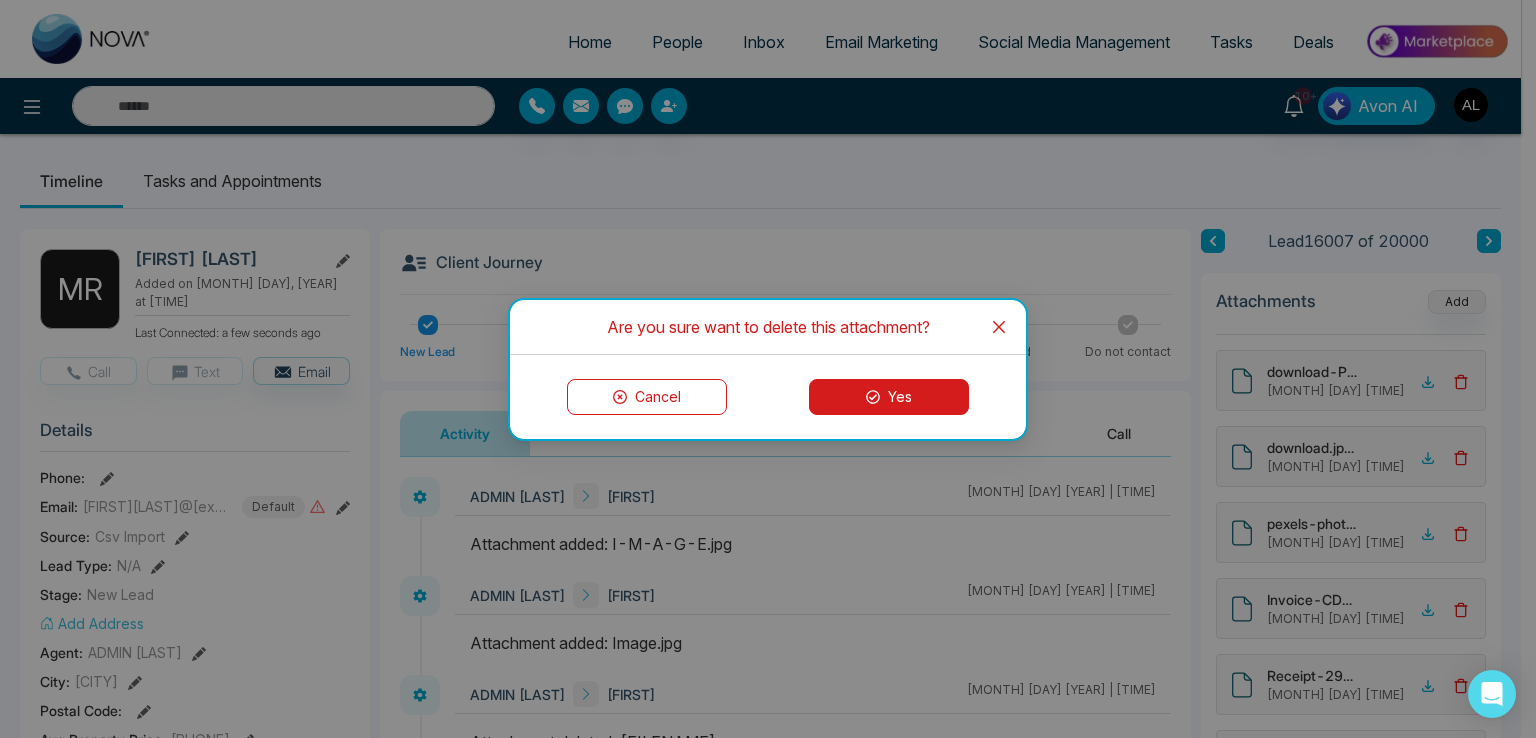 click on "Yes" at bounding box center [889, 397] 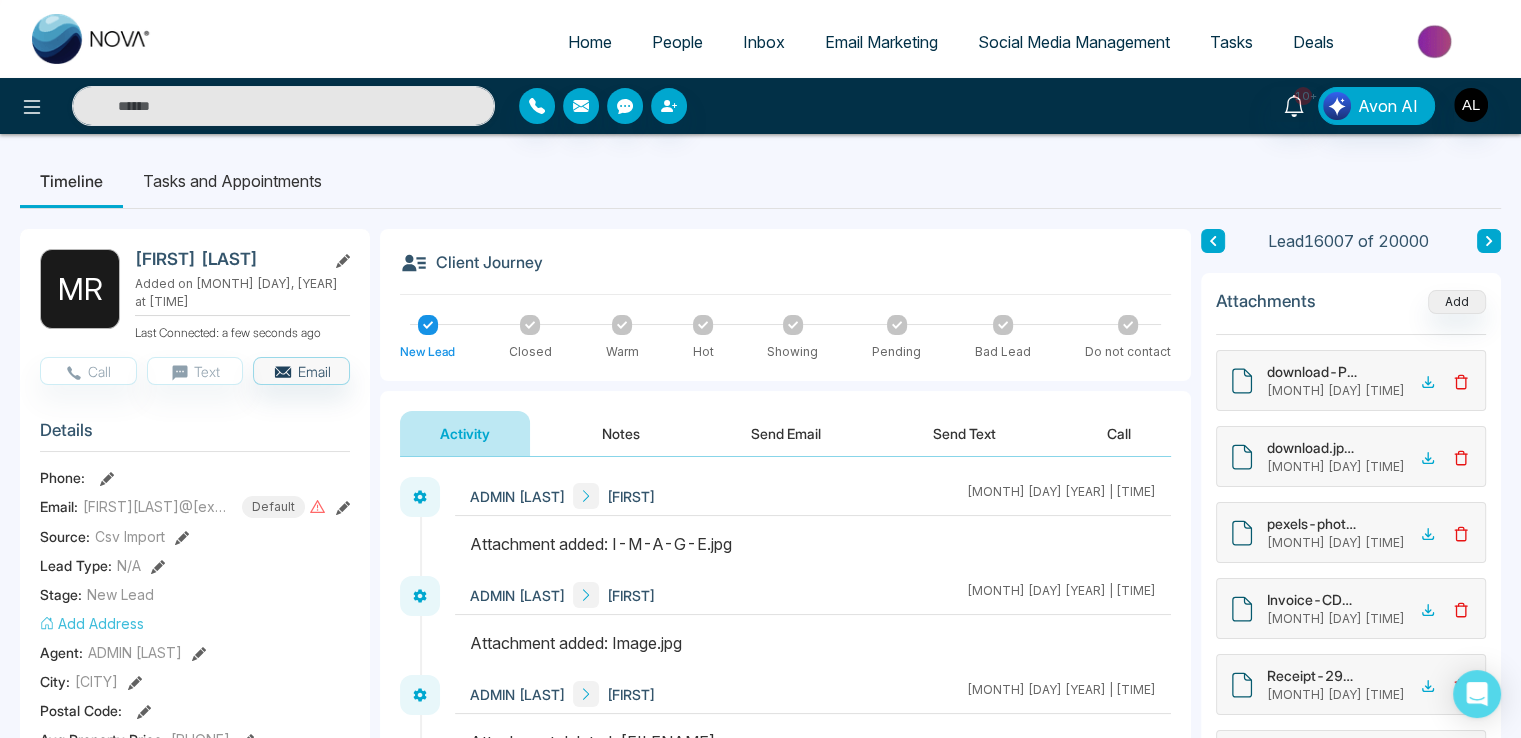 click 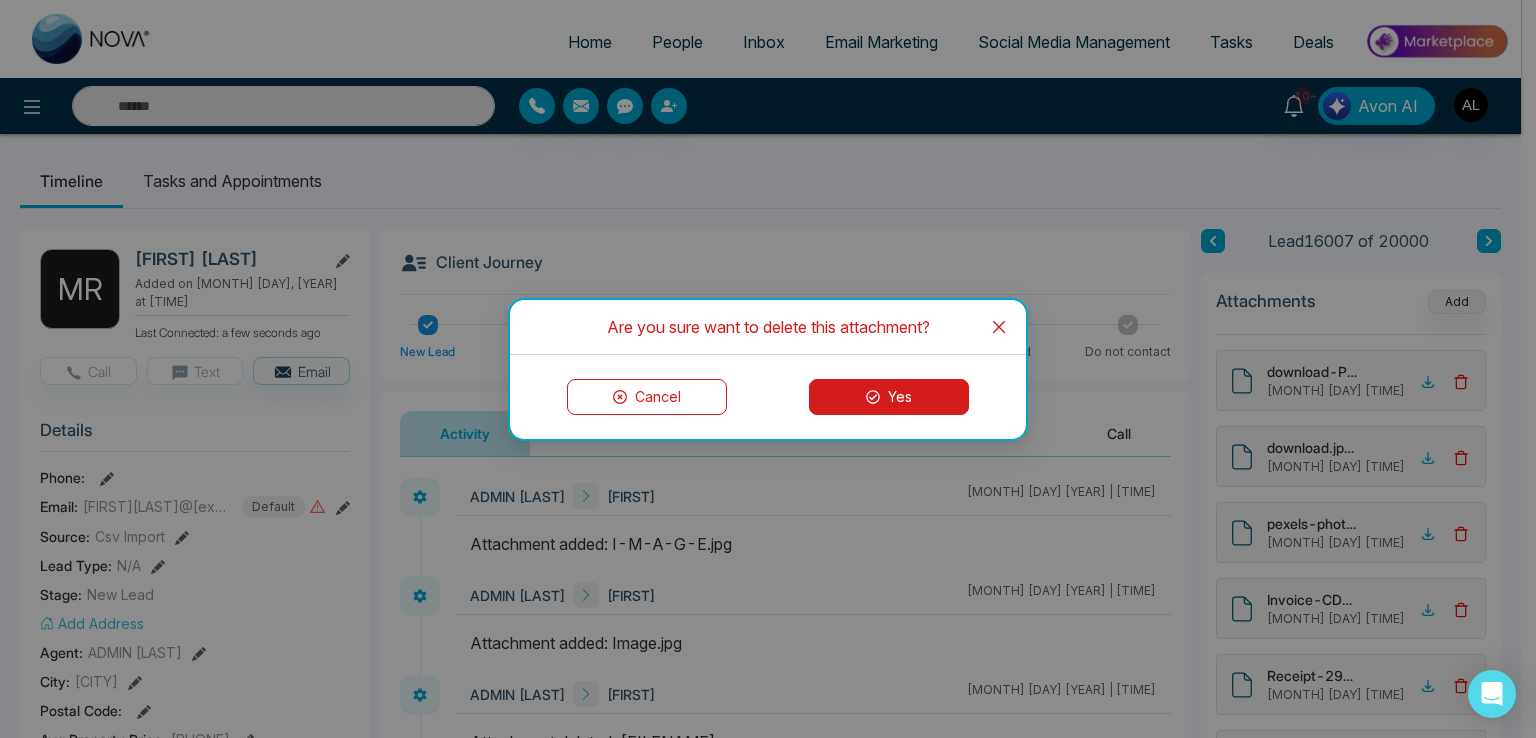 click on "Yes" at bounding box center [889, 397] 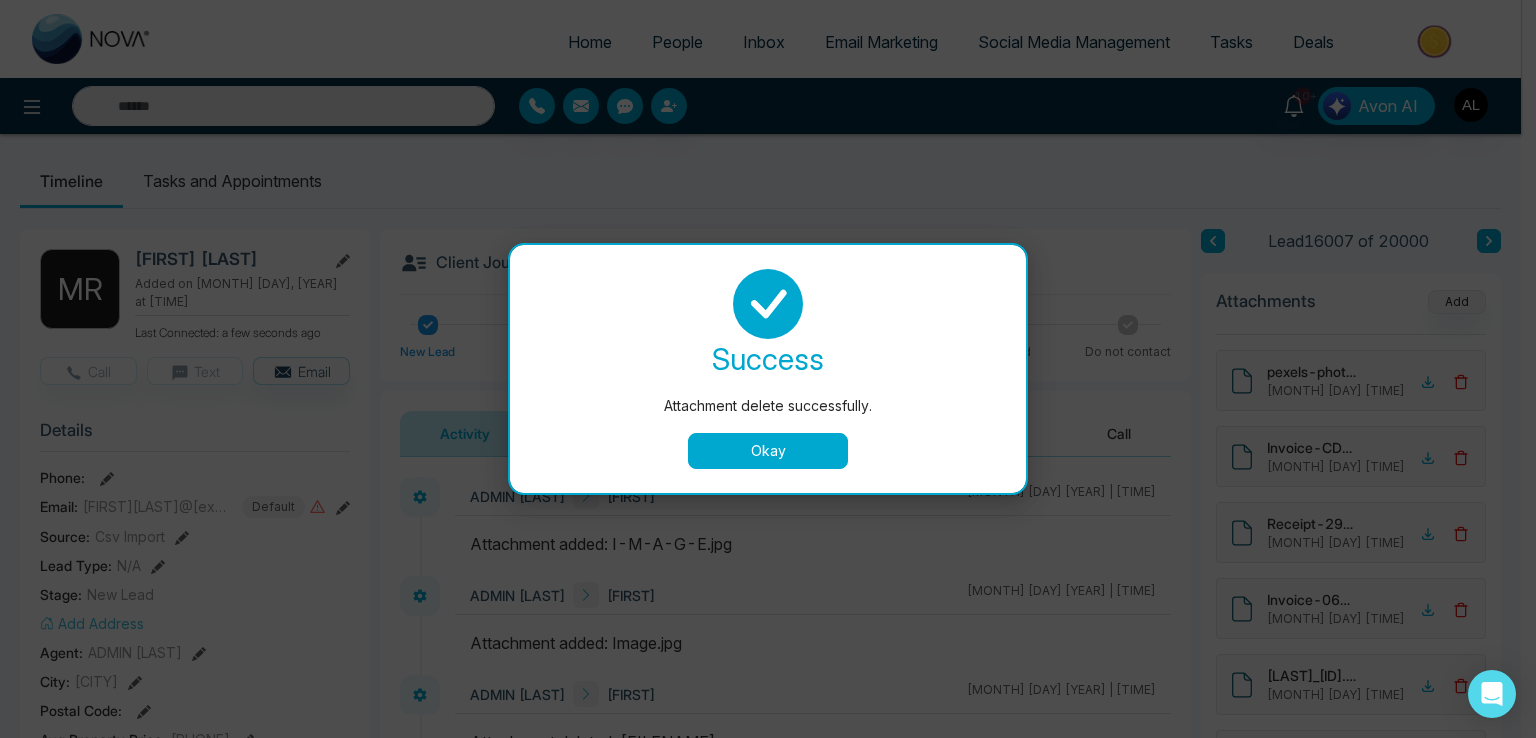 click on "Okay" at bounding box center (768, 451) 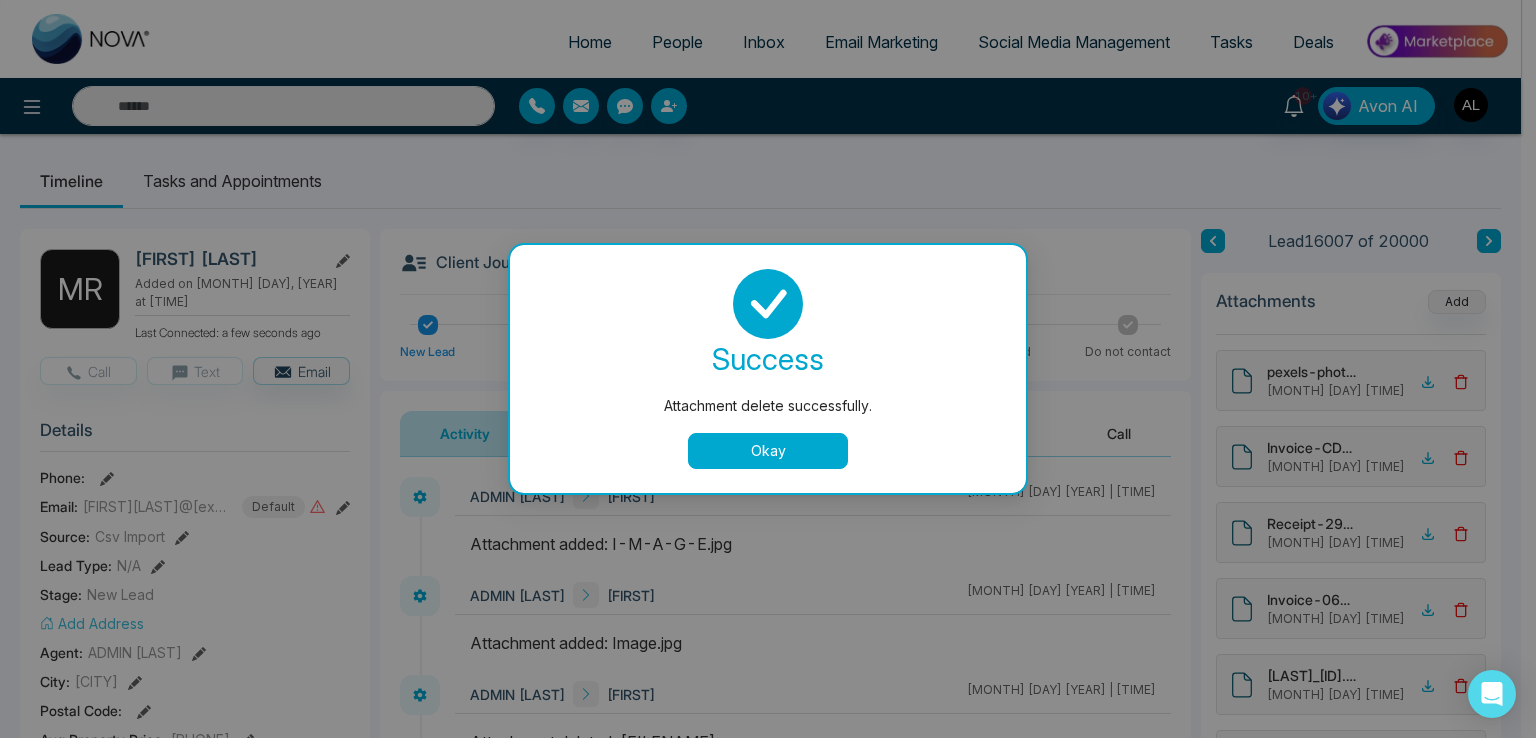 click on "Okay" at bounding box center (768, 451) 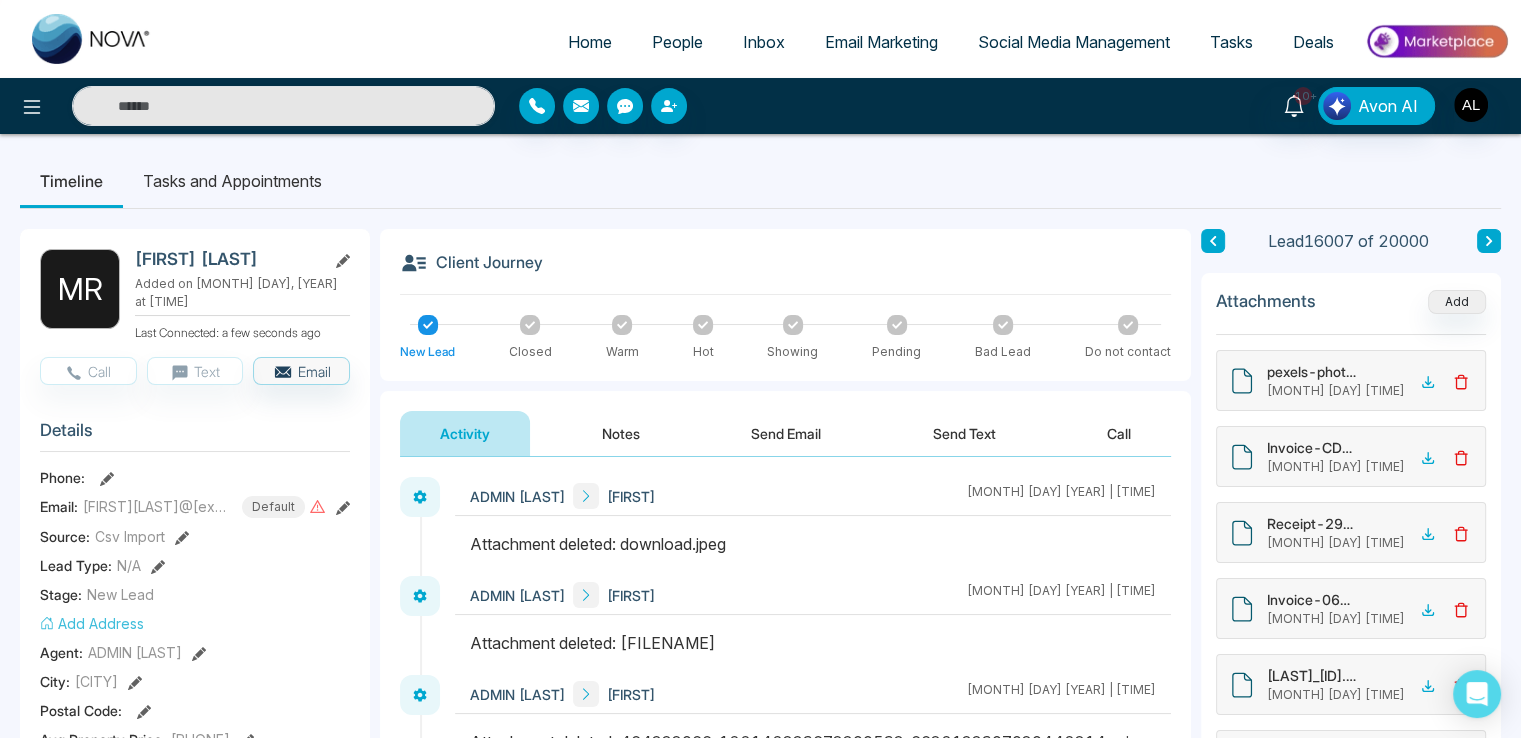 click at bounding box center [1489, 241] 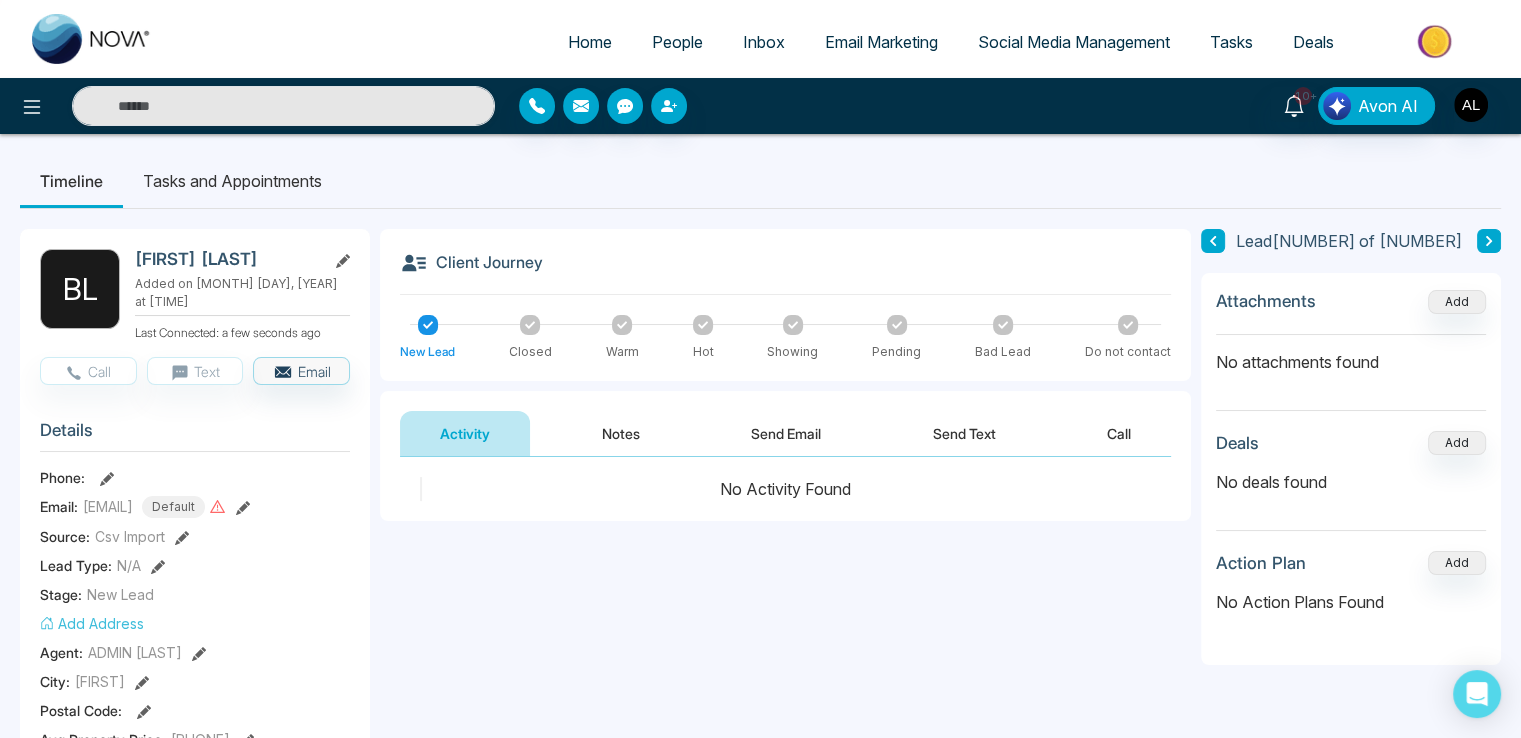 click on "People" at bounding box center [677, 42] 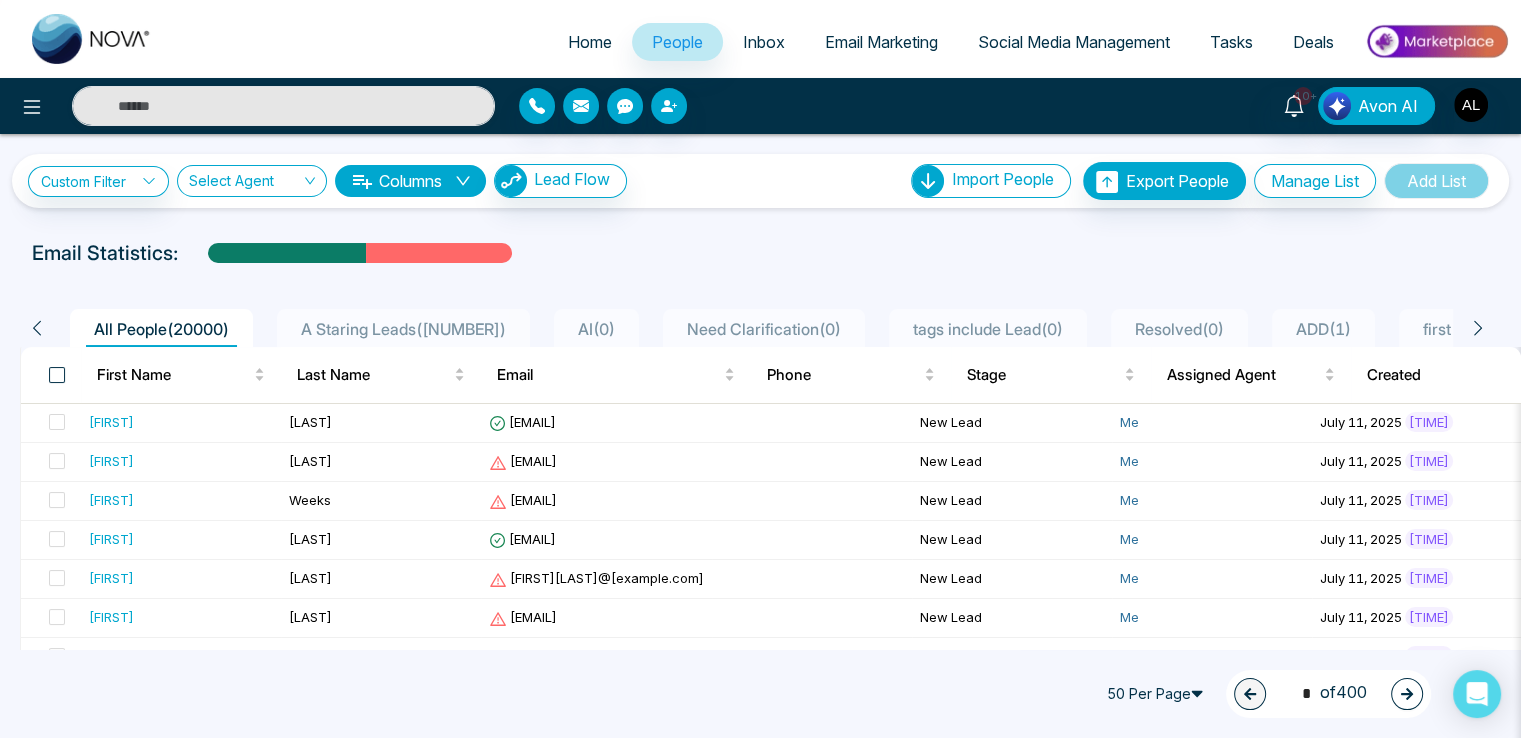 click at bounding box center [57, 375] 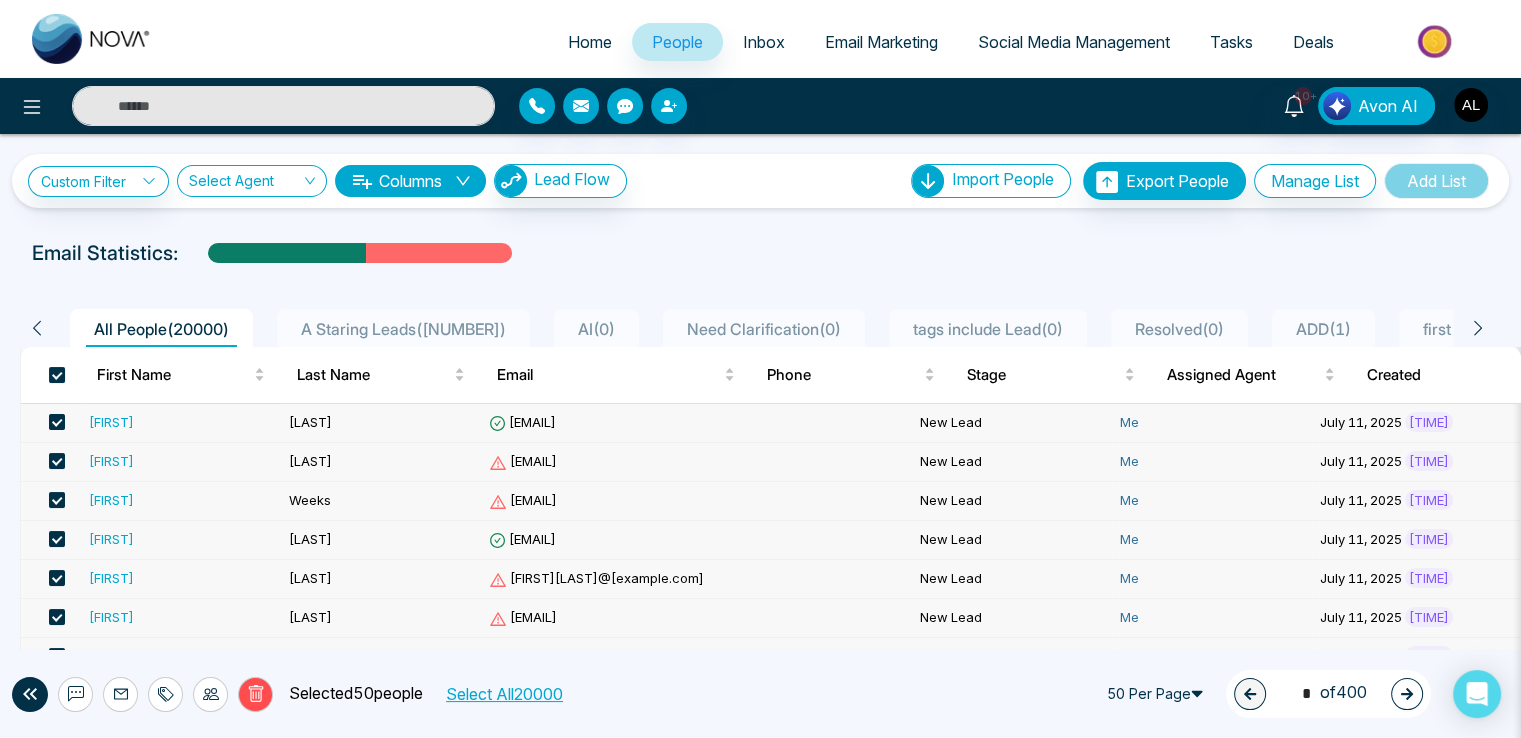click on "Select All  20000" at bounding box center (503, 694) 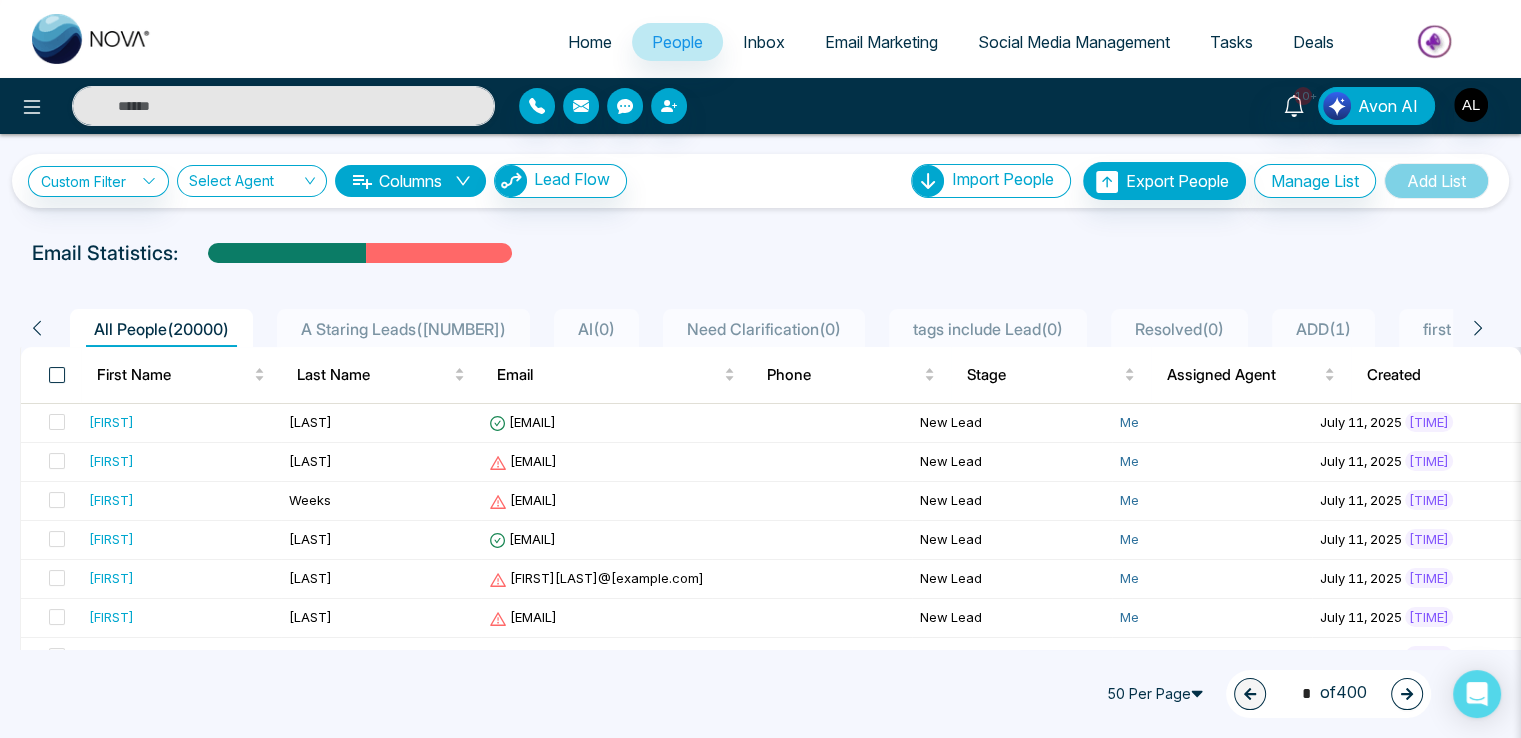 click at bounding box center (57, 375) 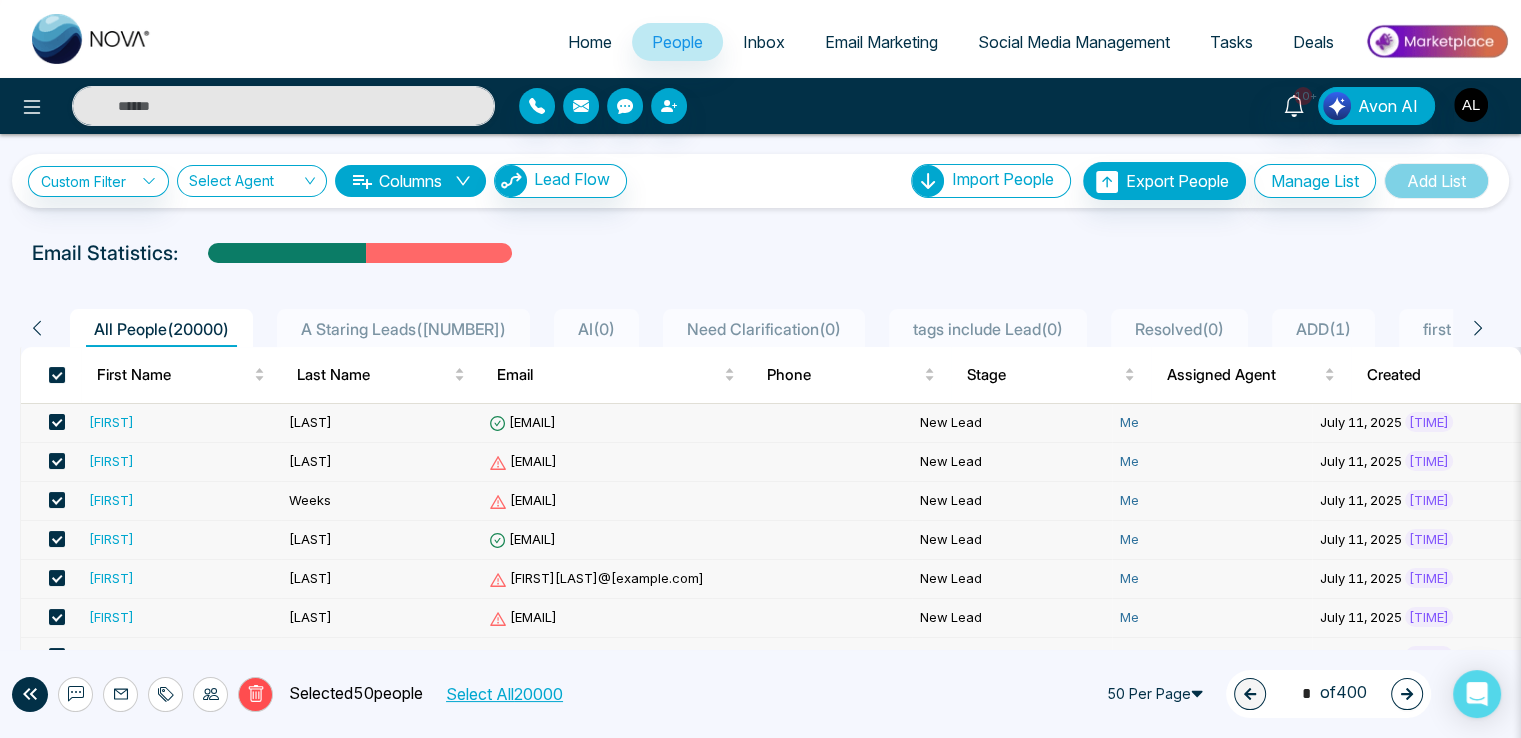 click on "Select All  20000" at bounding box center (503, 694) 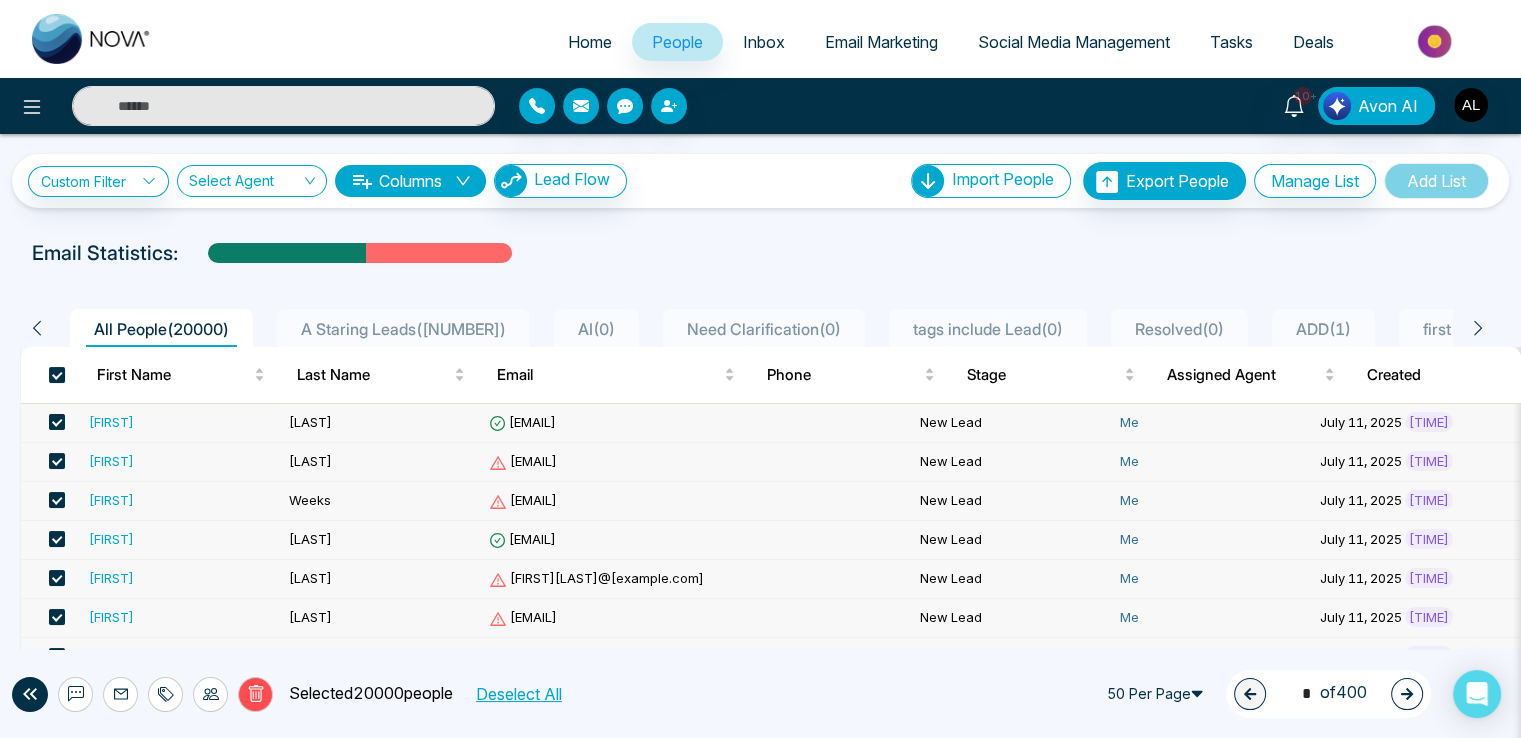 click on "Need Clarification  ( 0 )" at bounding box center [764, 329] 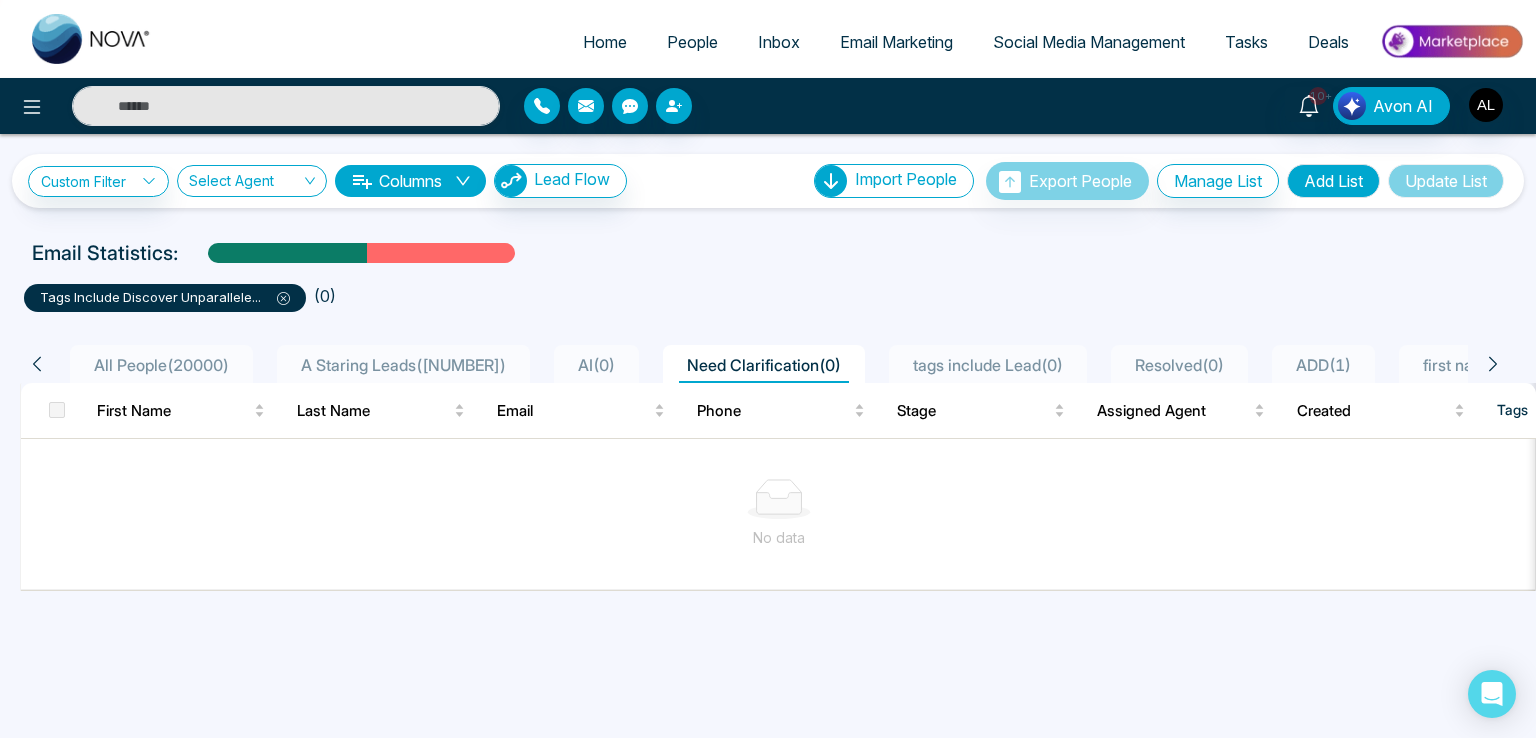 click on "tags include Lead  ( 0 )" at bounding box center (988, 364) 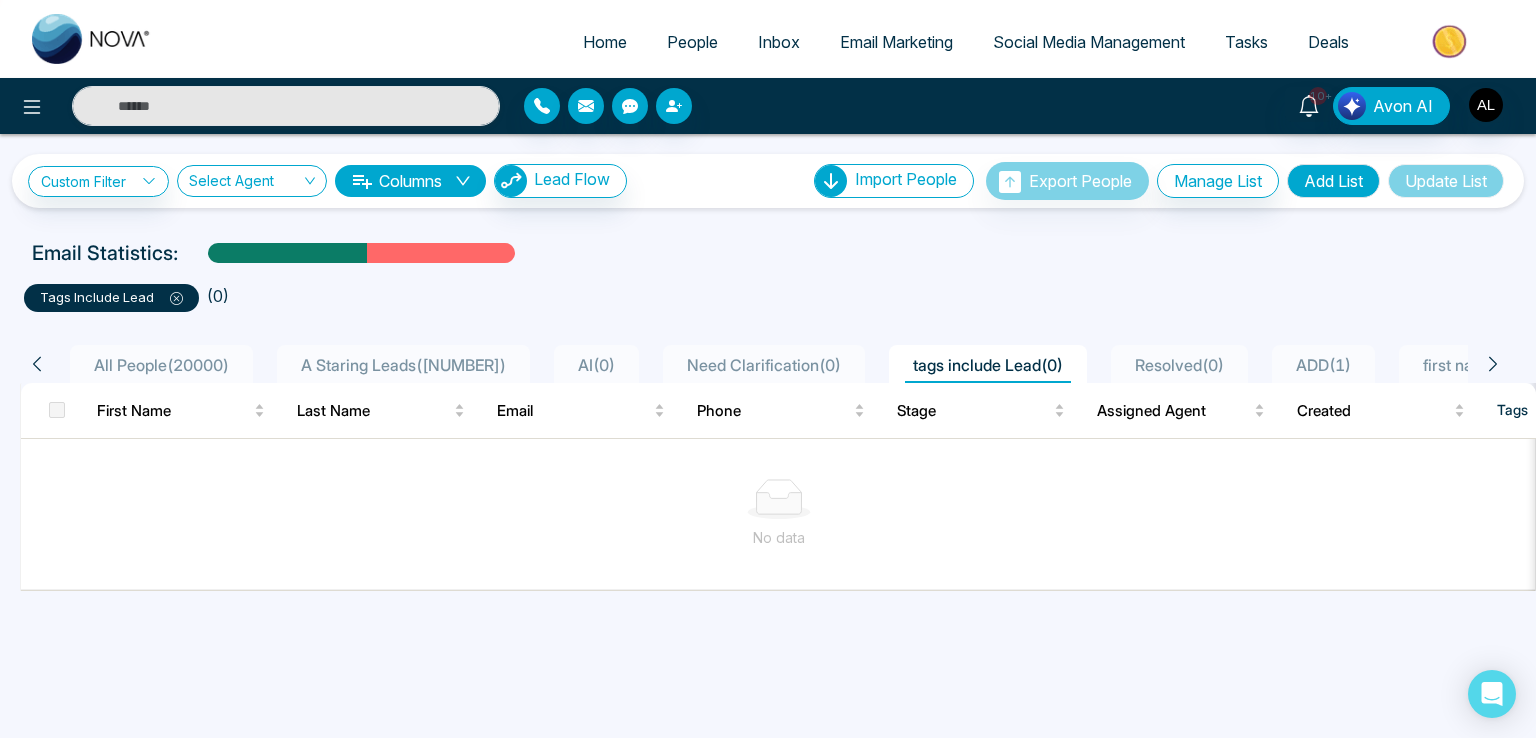 click on "ADD  ( 1 )" at bounding box center (1323, 365) 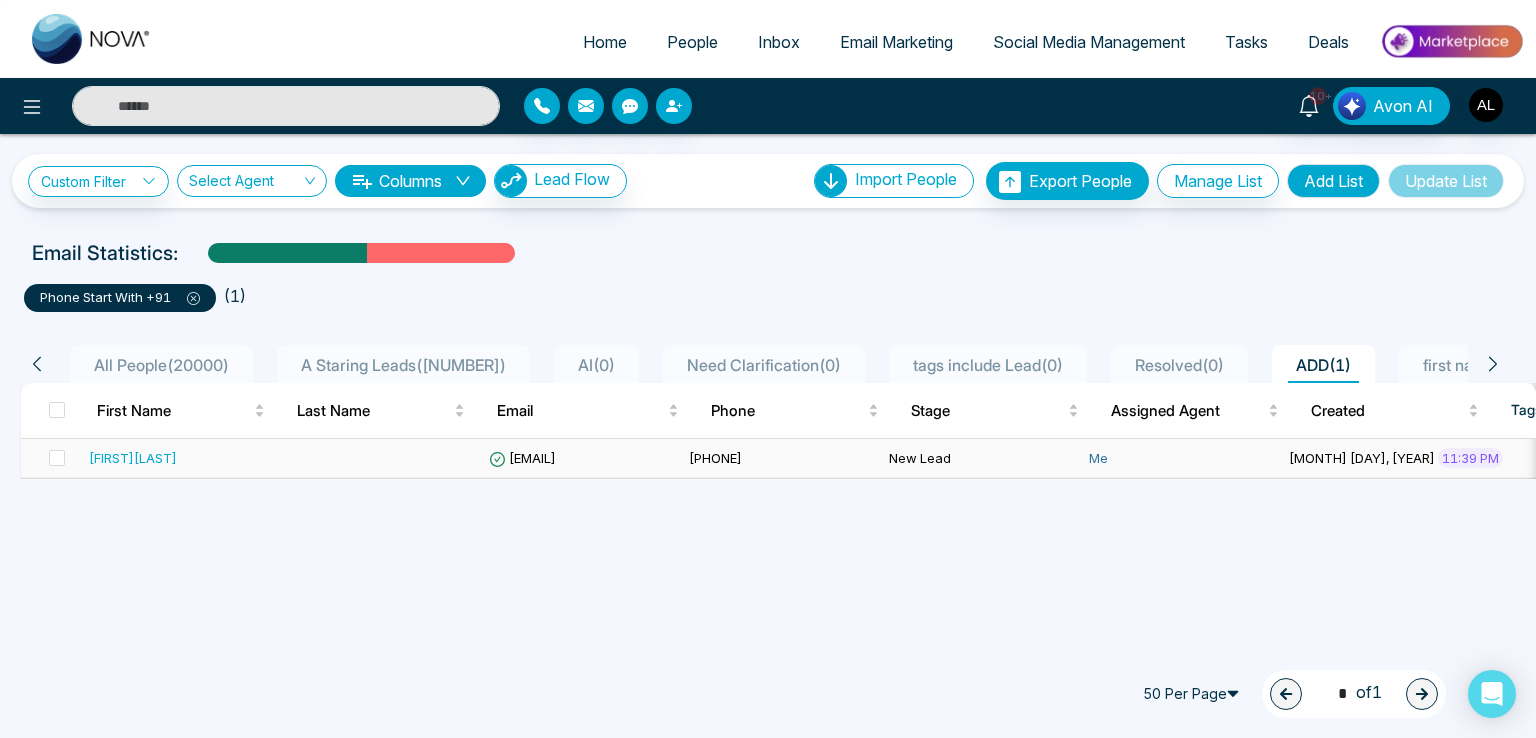 click on "lokeshjoshi1252@gmail.com" at bounding box center [522, 458] 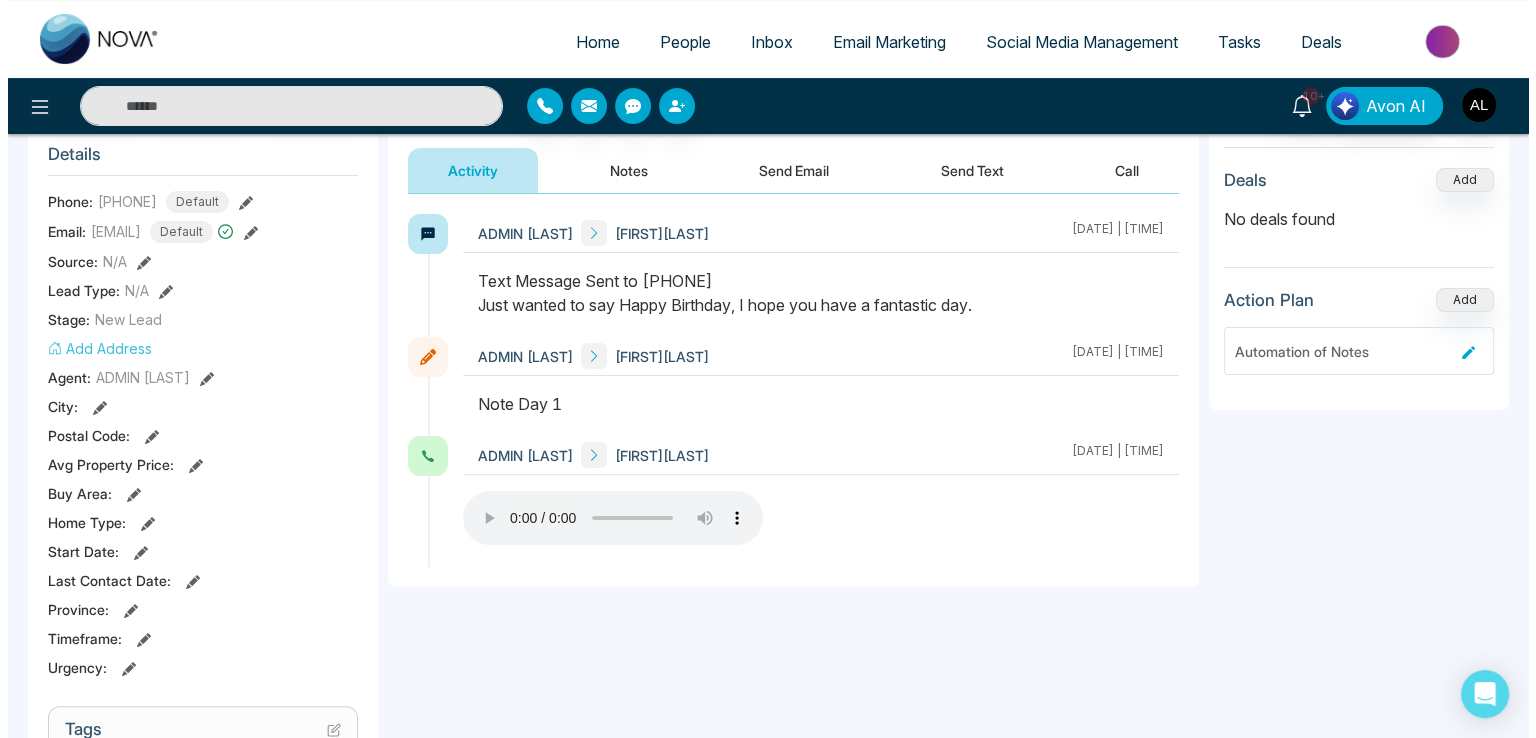 scroll, scrollTop: 0, scrollLeft: 0, axis: both 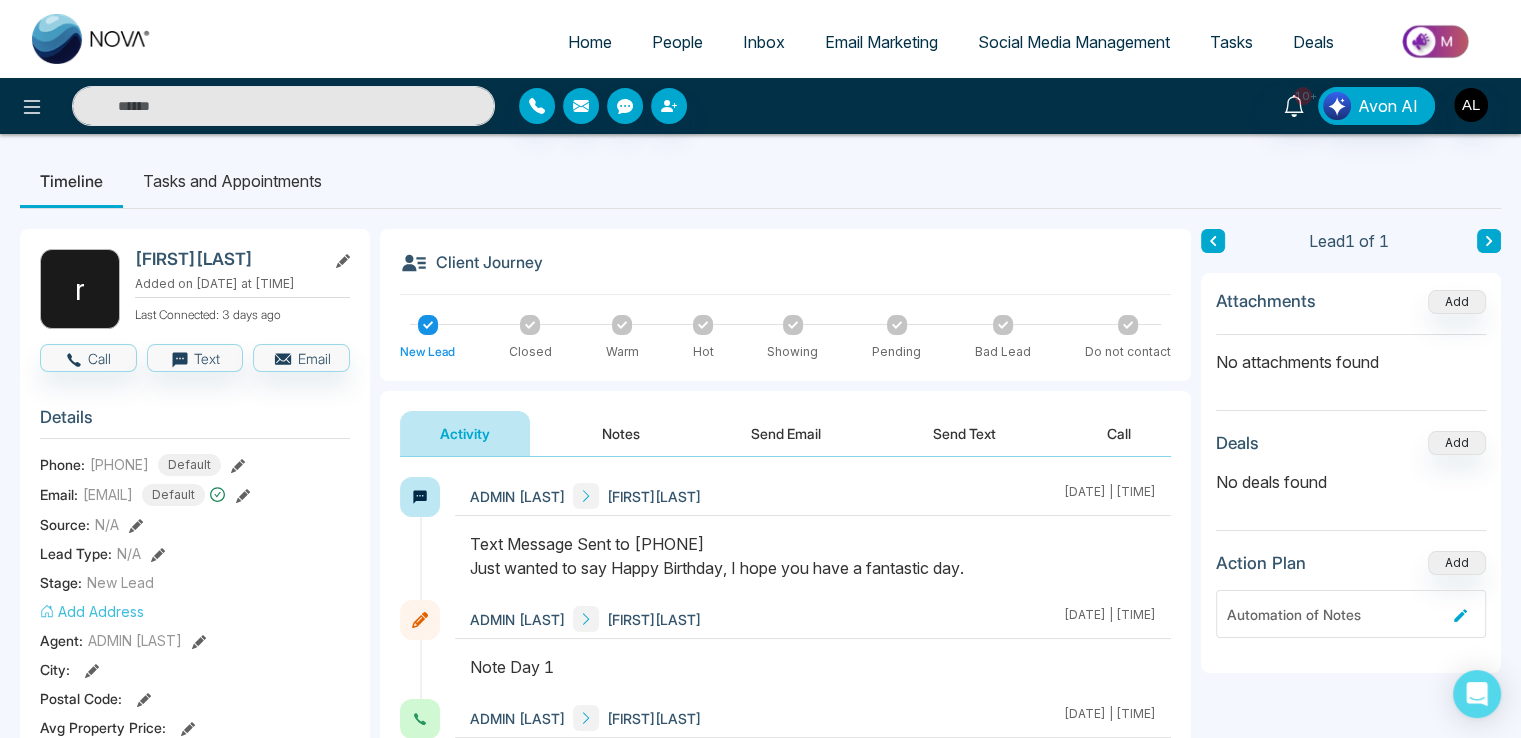 click on "**********" at bounding box center [760, 924] 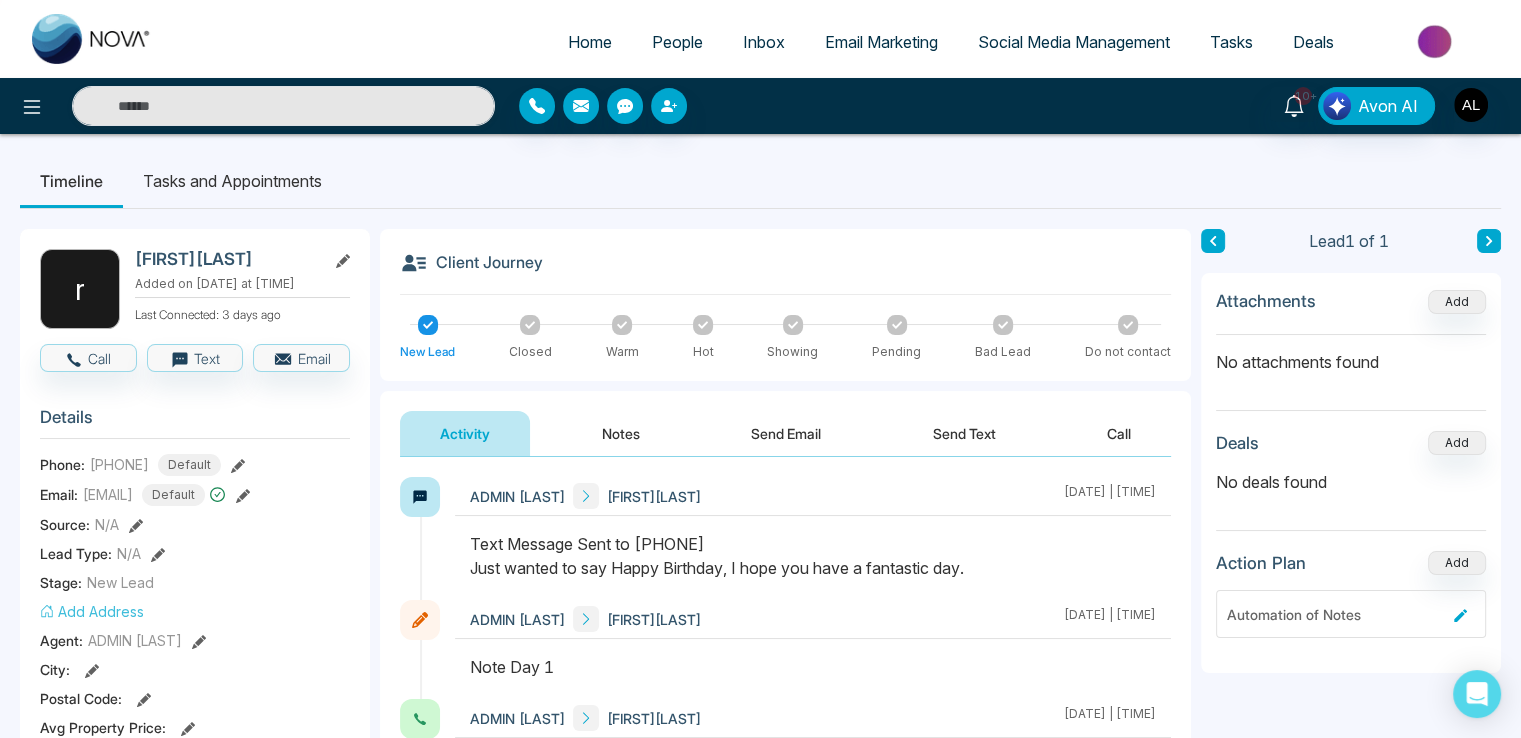 click on "People" at bounding box center (677, 42) 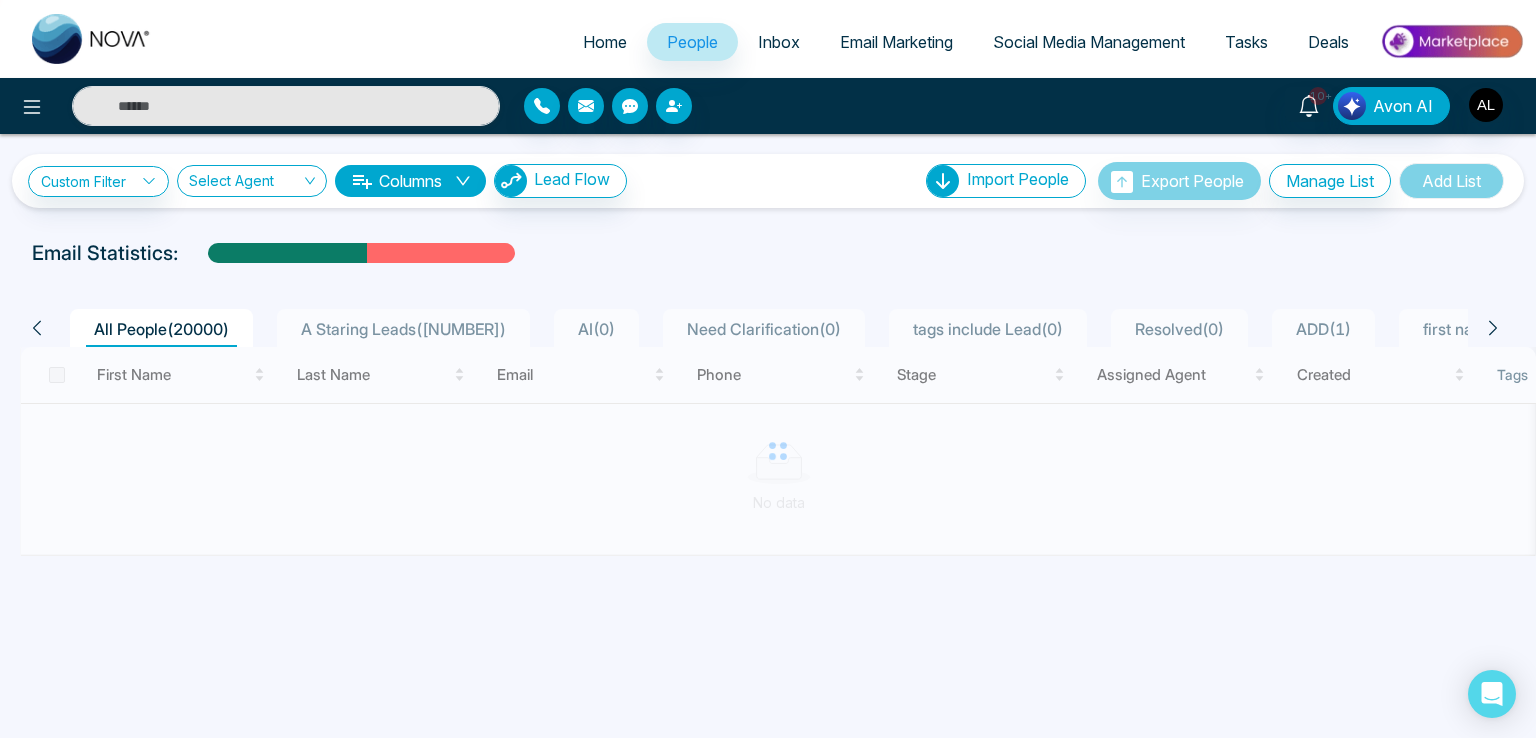 click 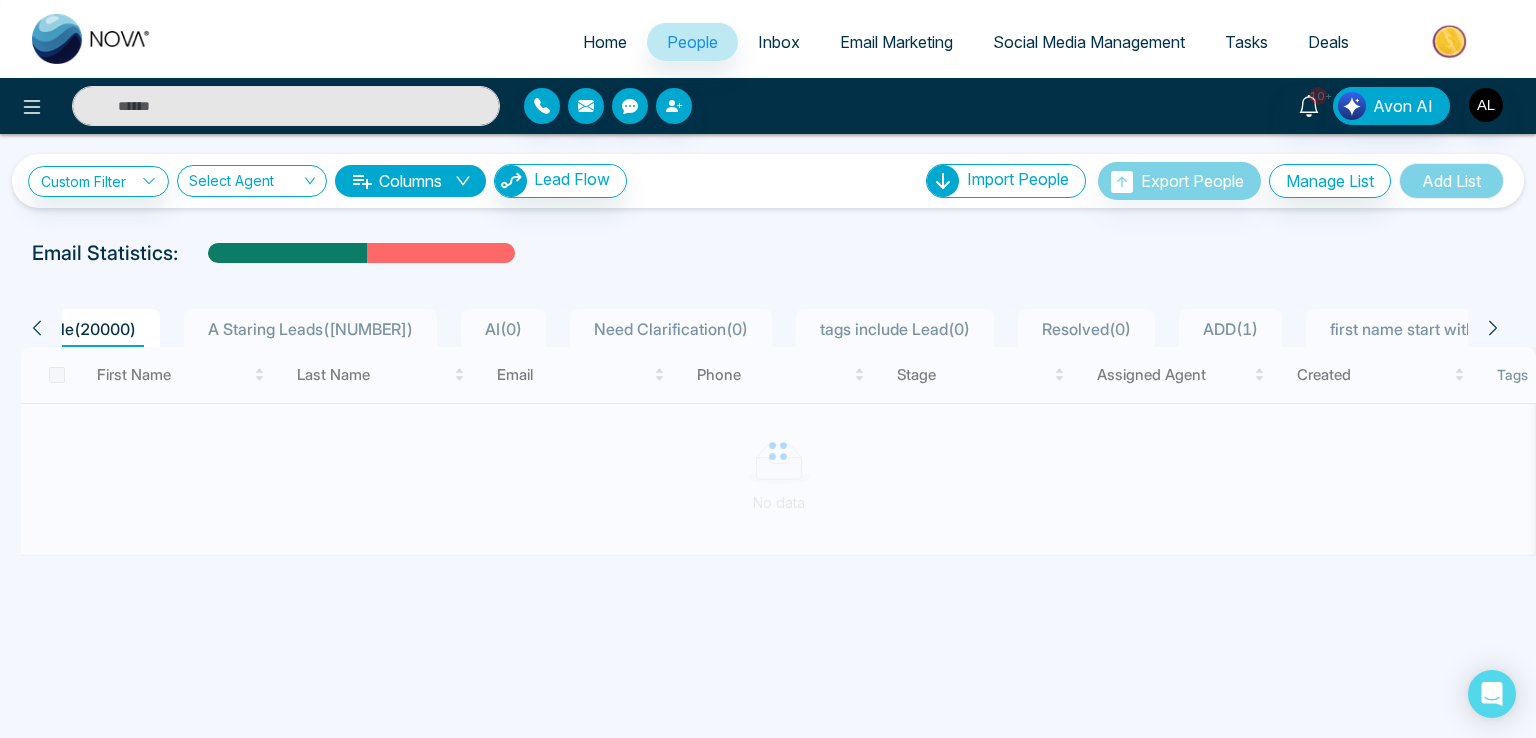 click 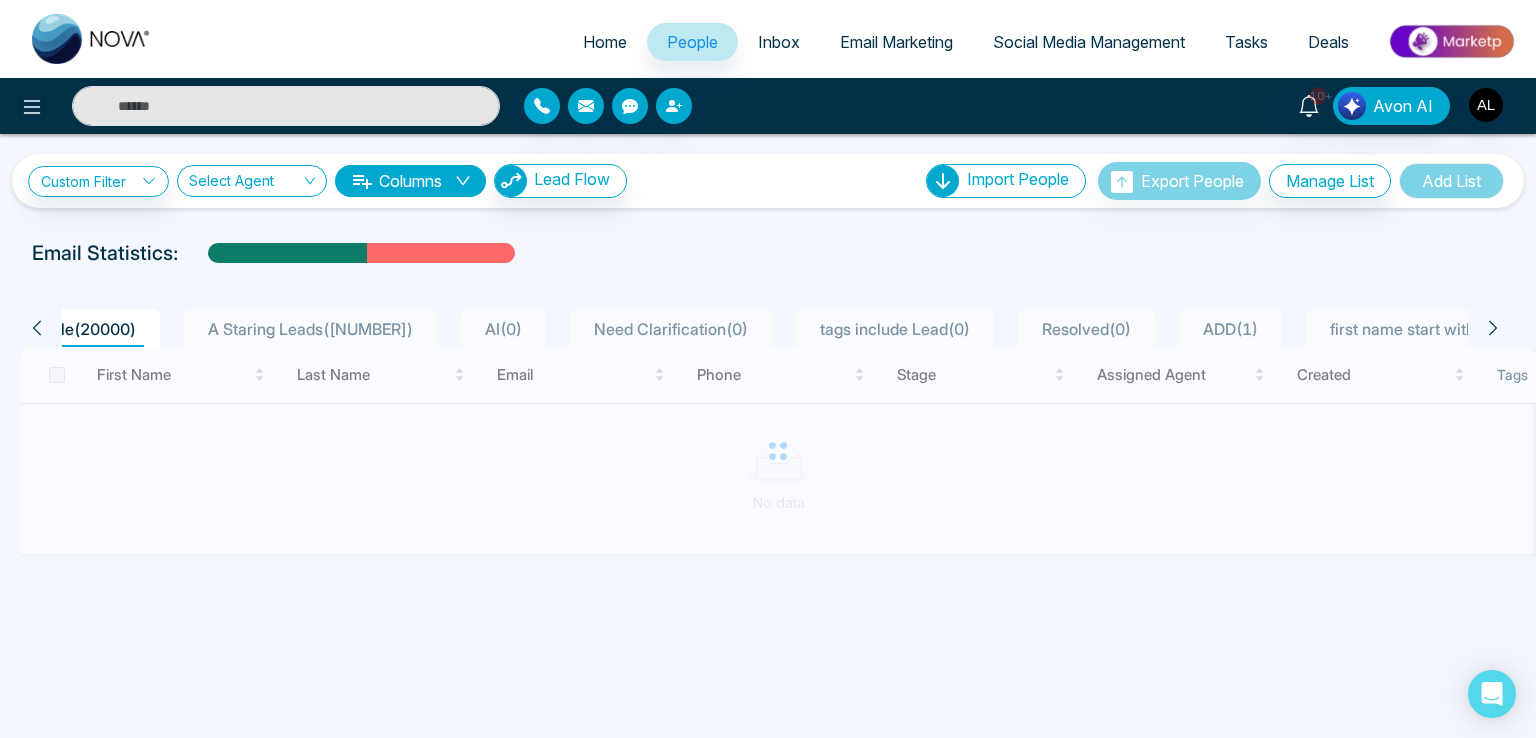 click 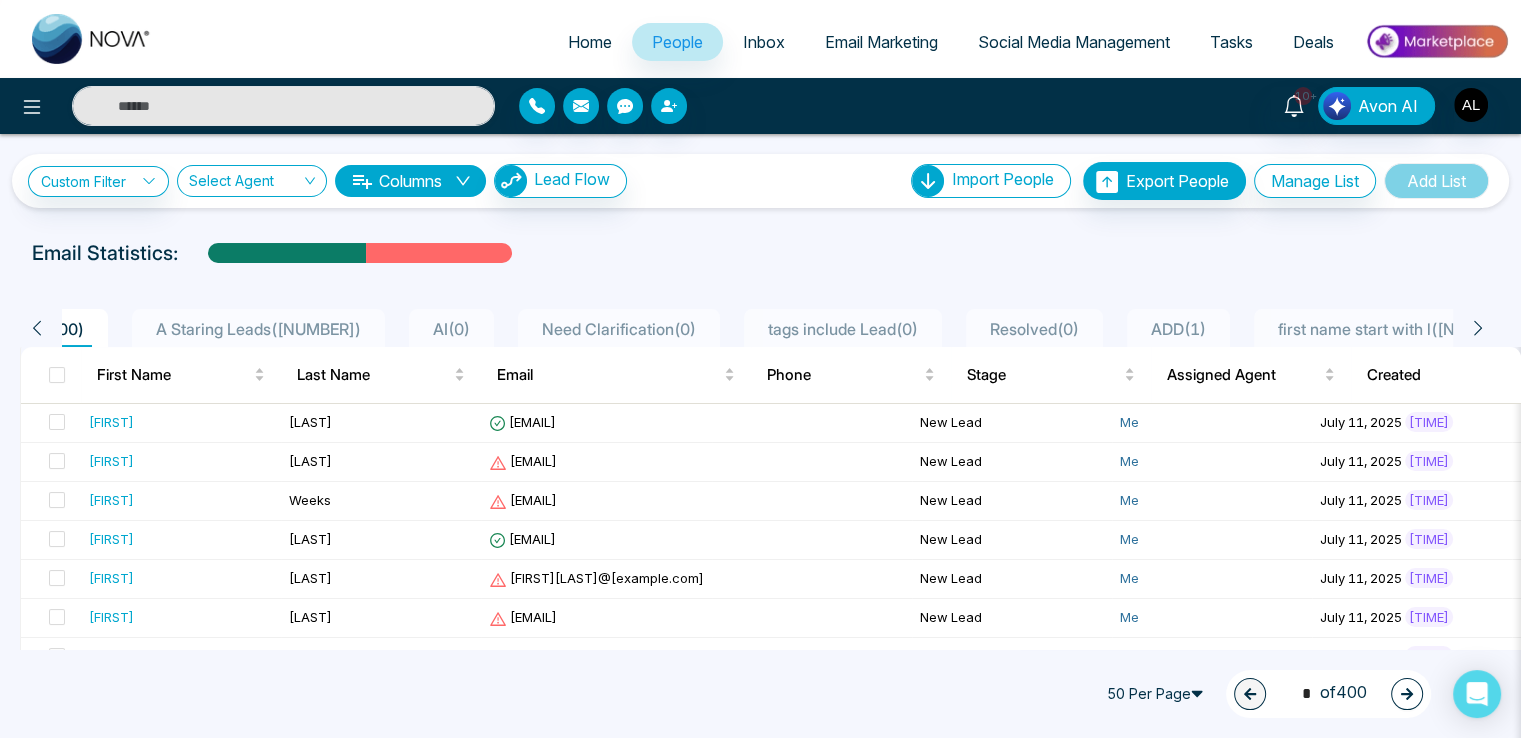 click 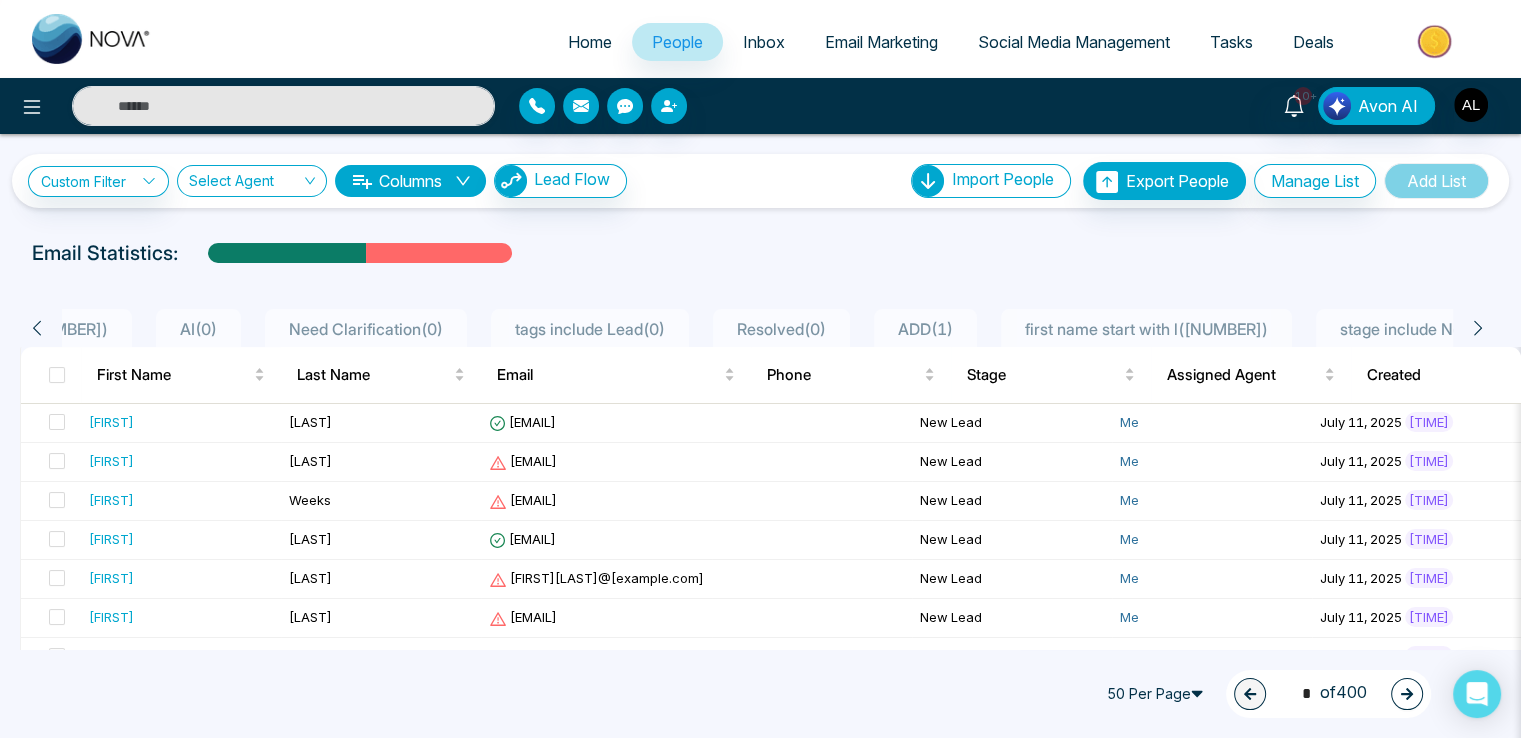 click 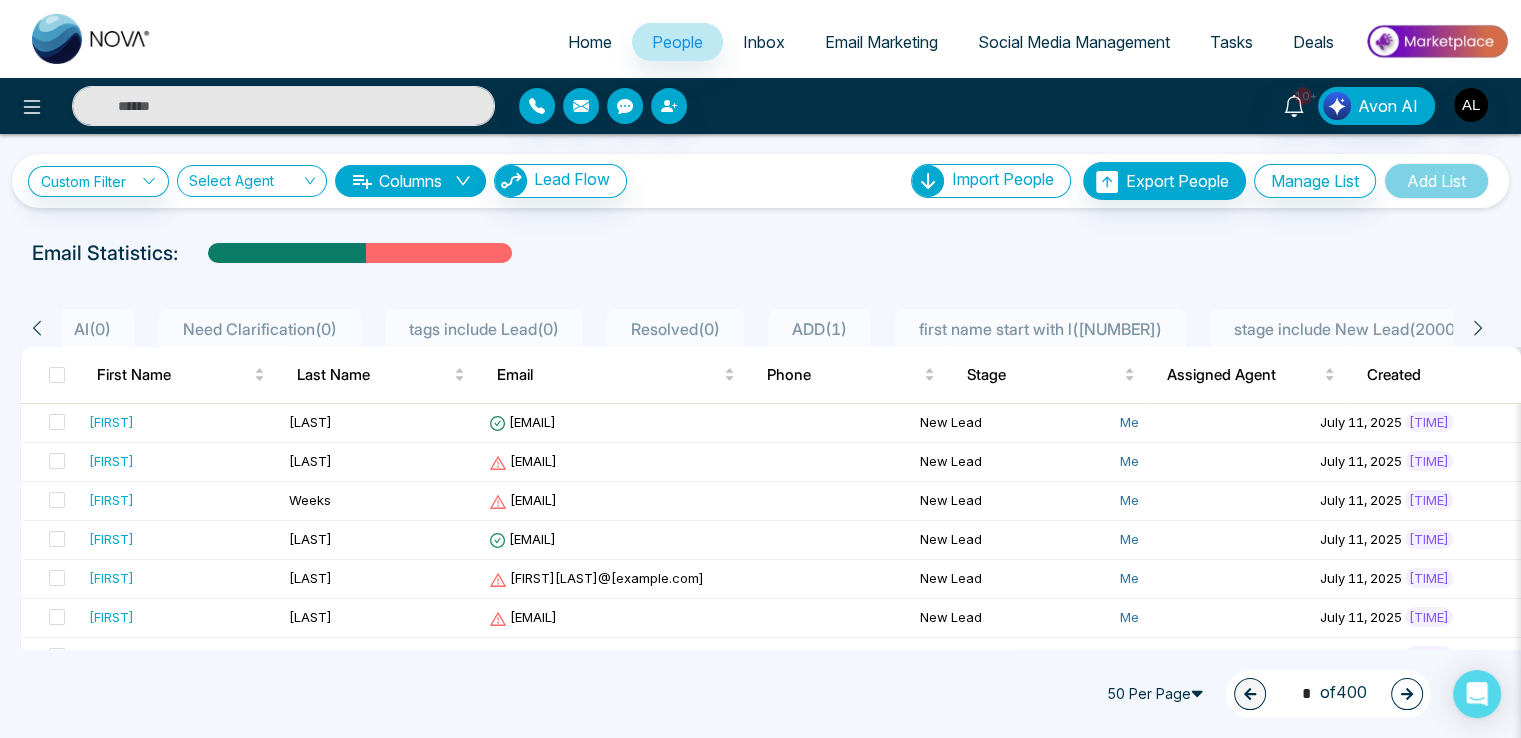 click 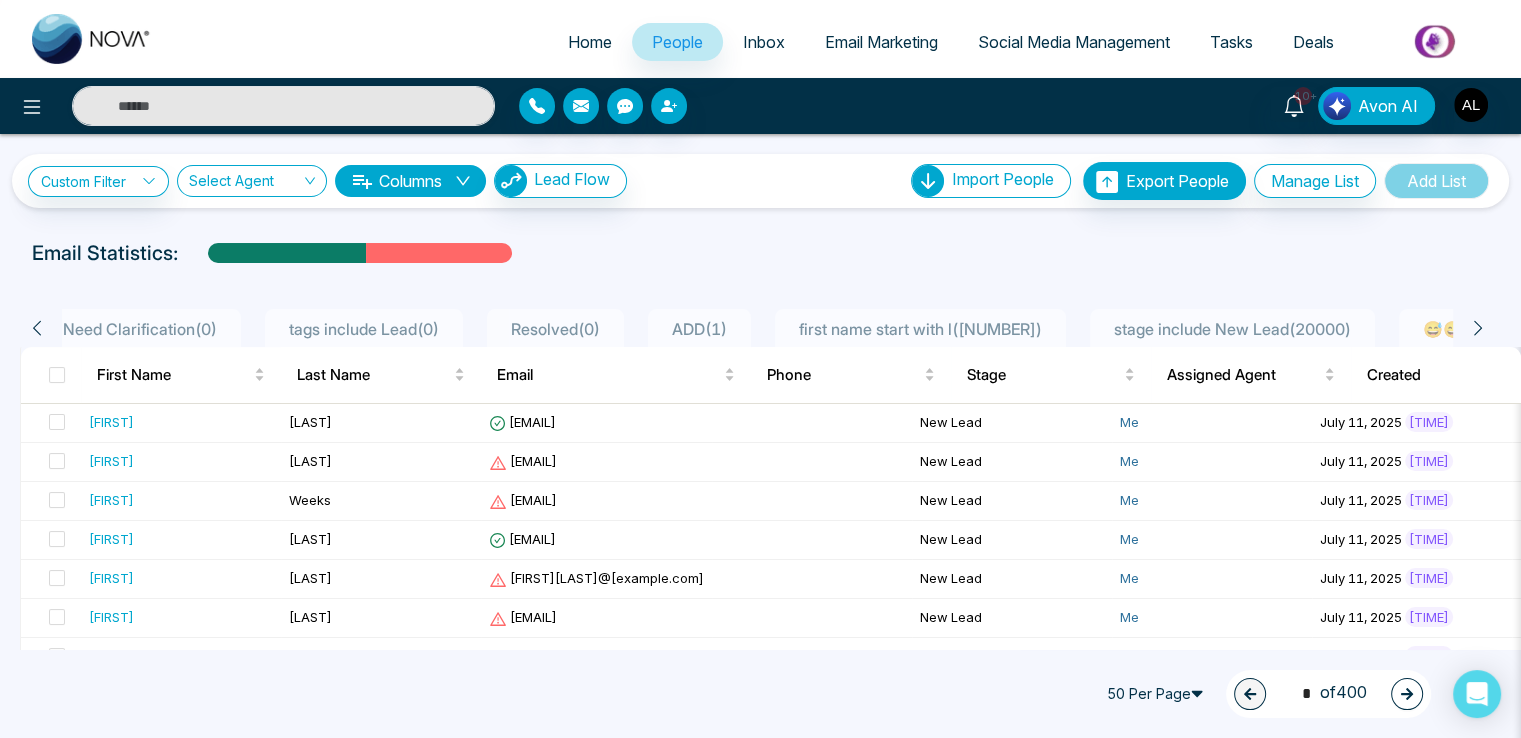 click 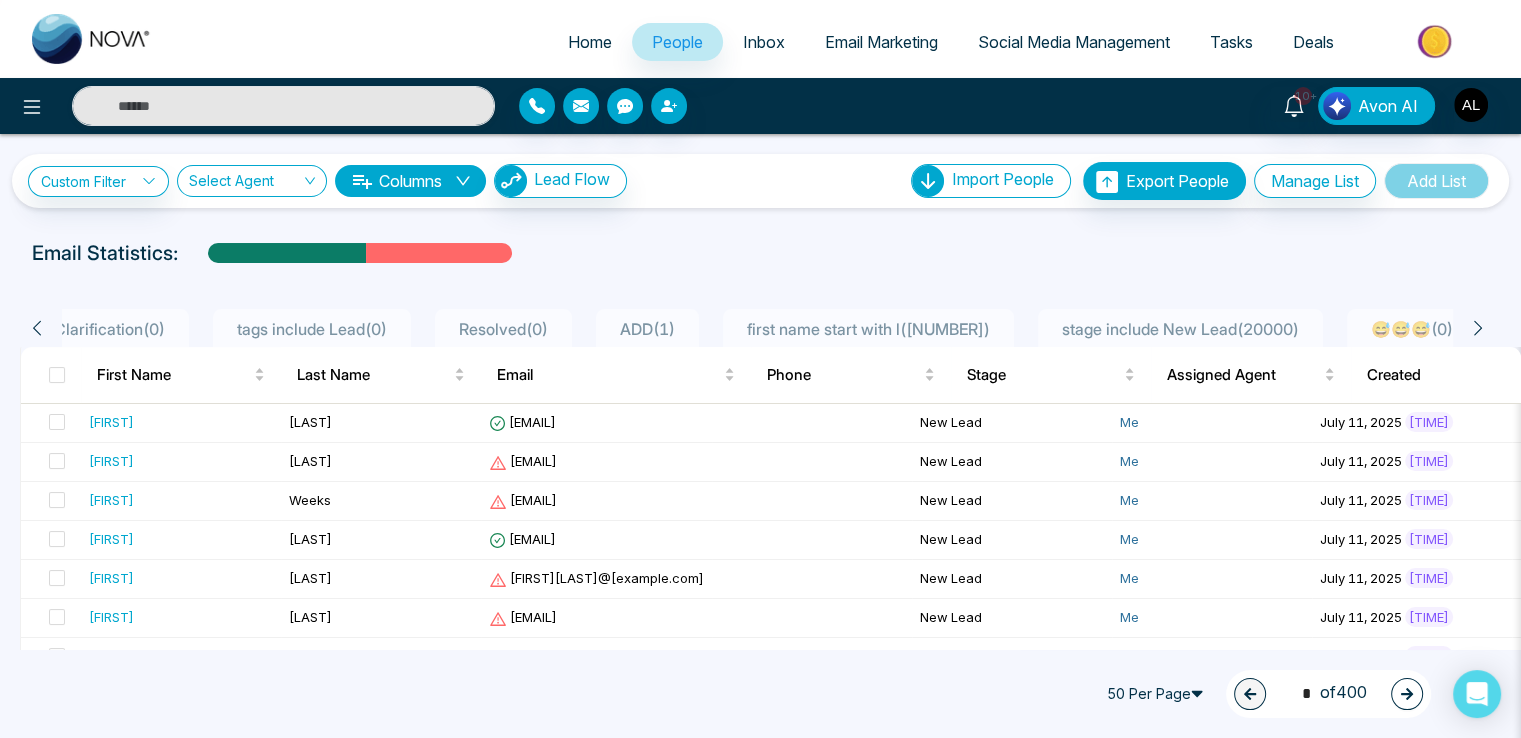 click 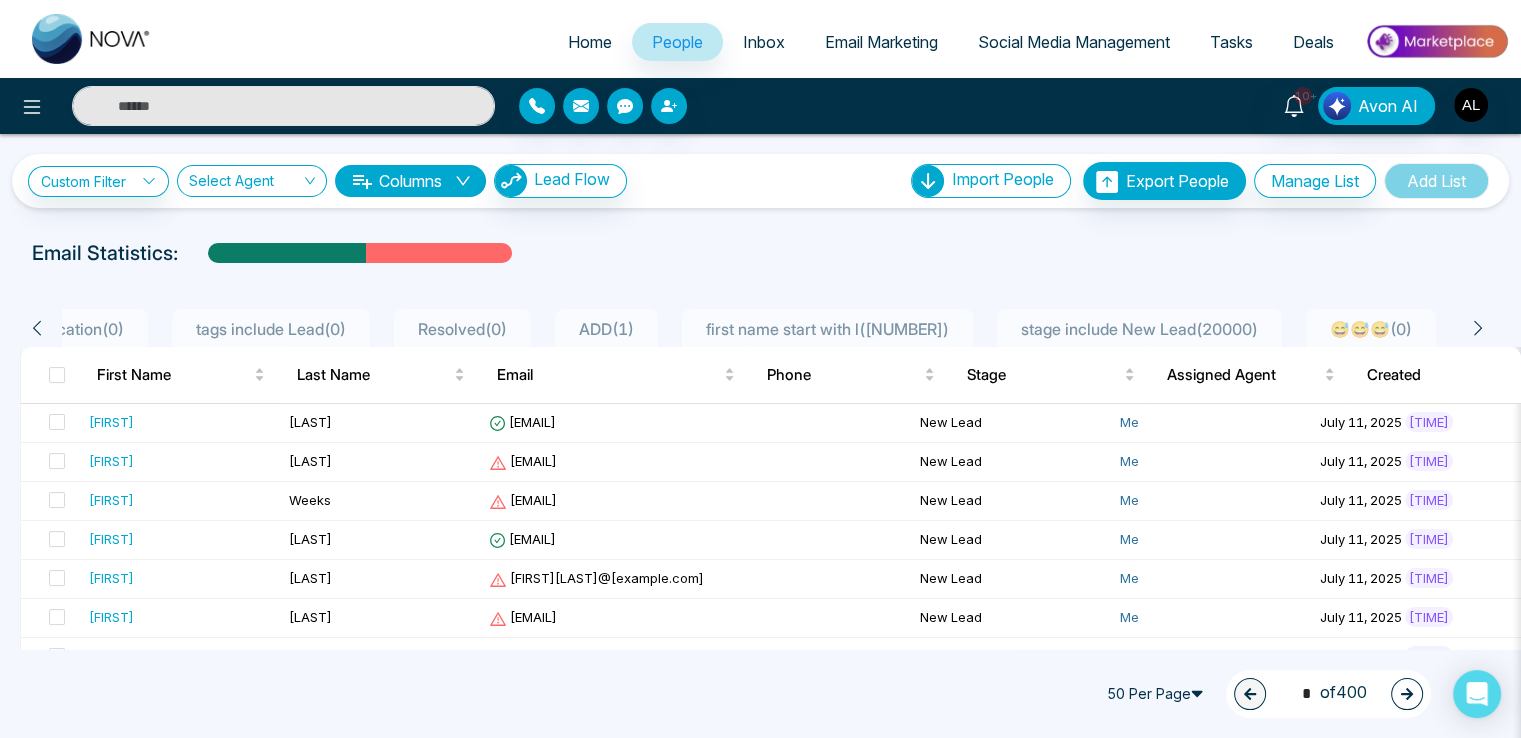 click 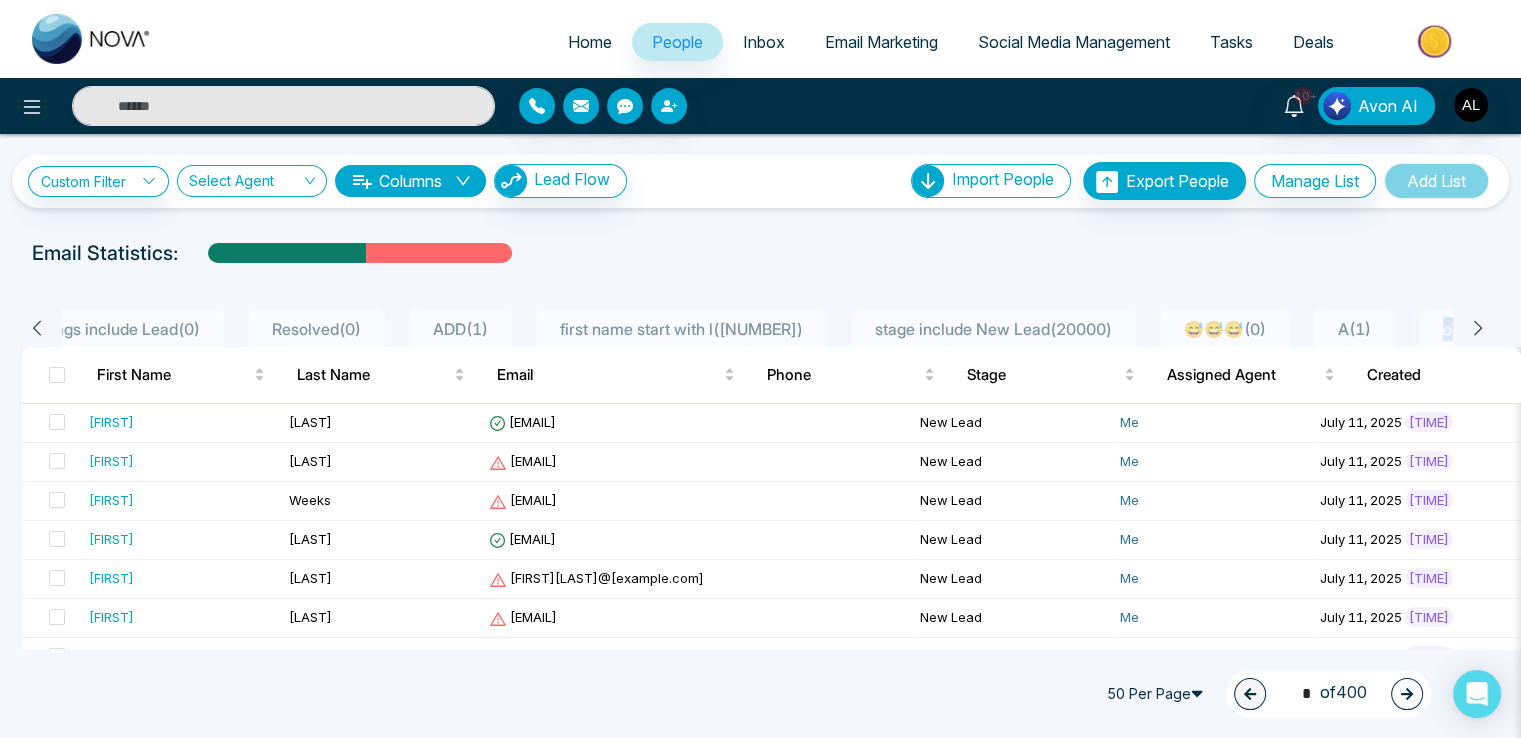 click 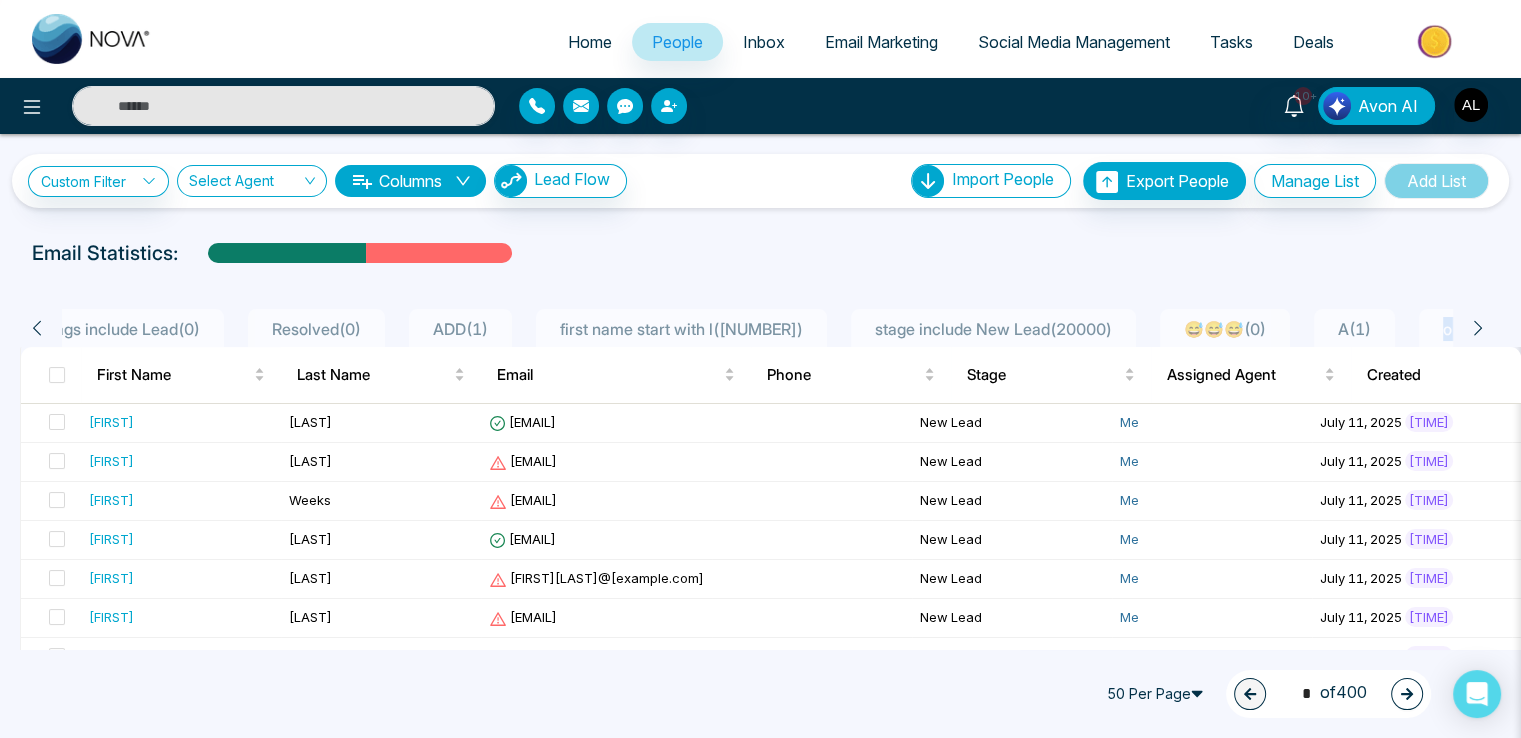 scroll, scrollTop: 0, scrollLeft: 908, axis: horizontal 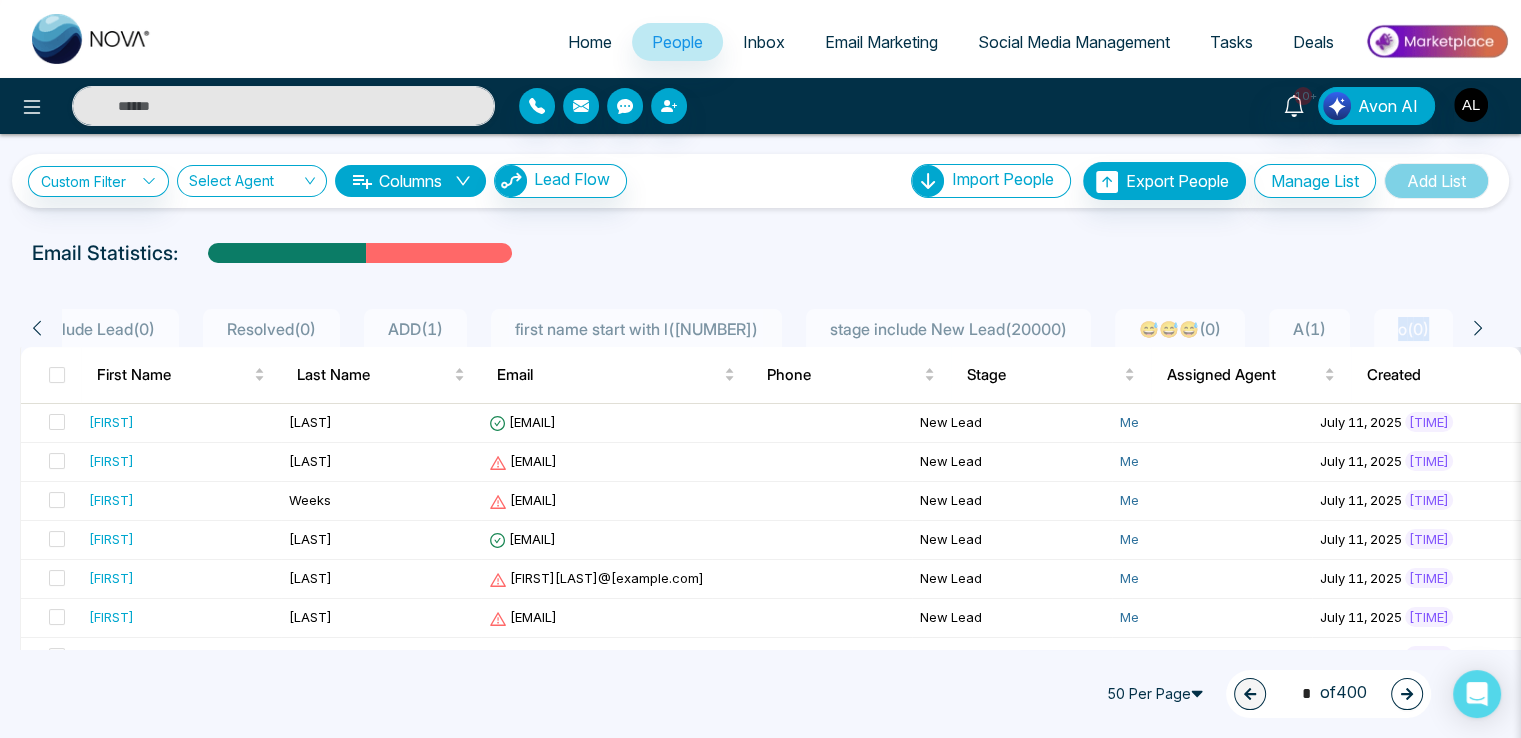 click 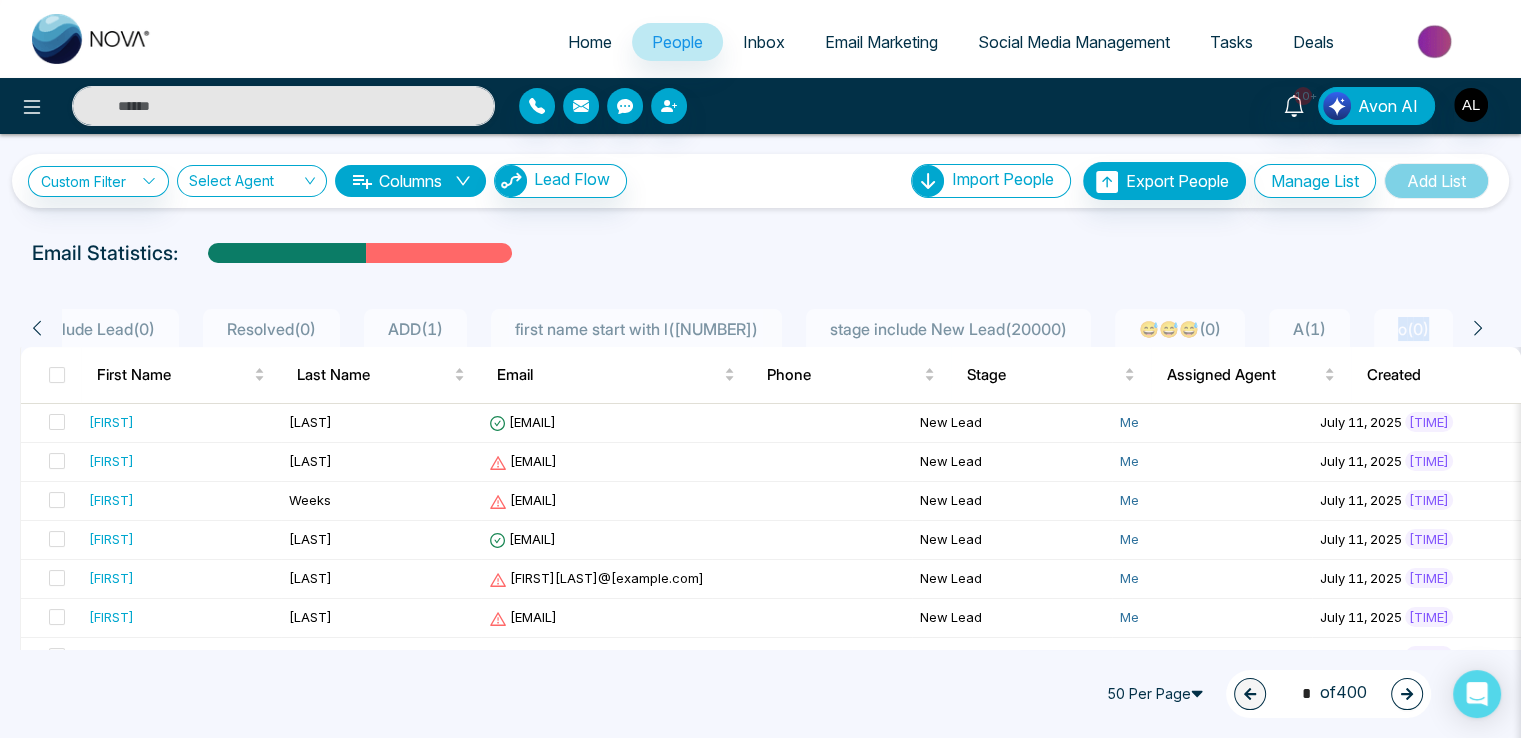 click 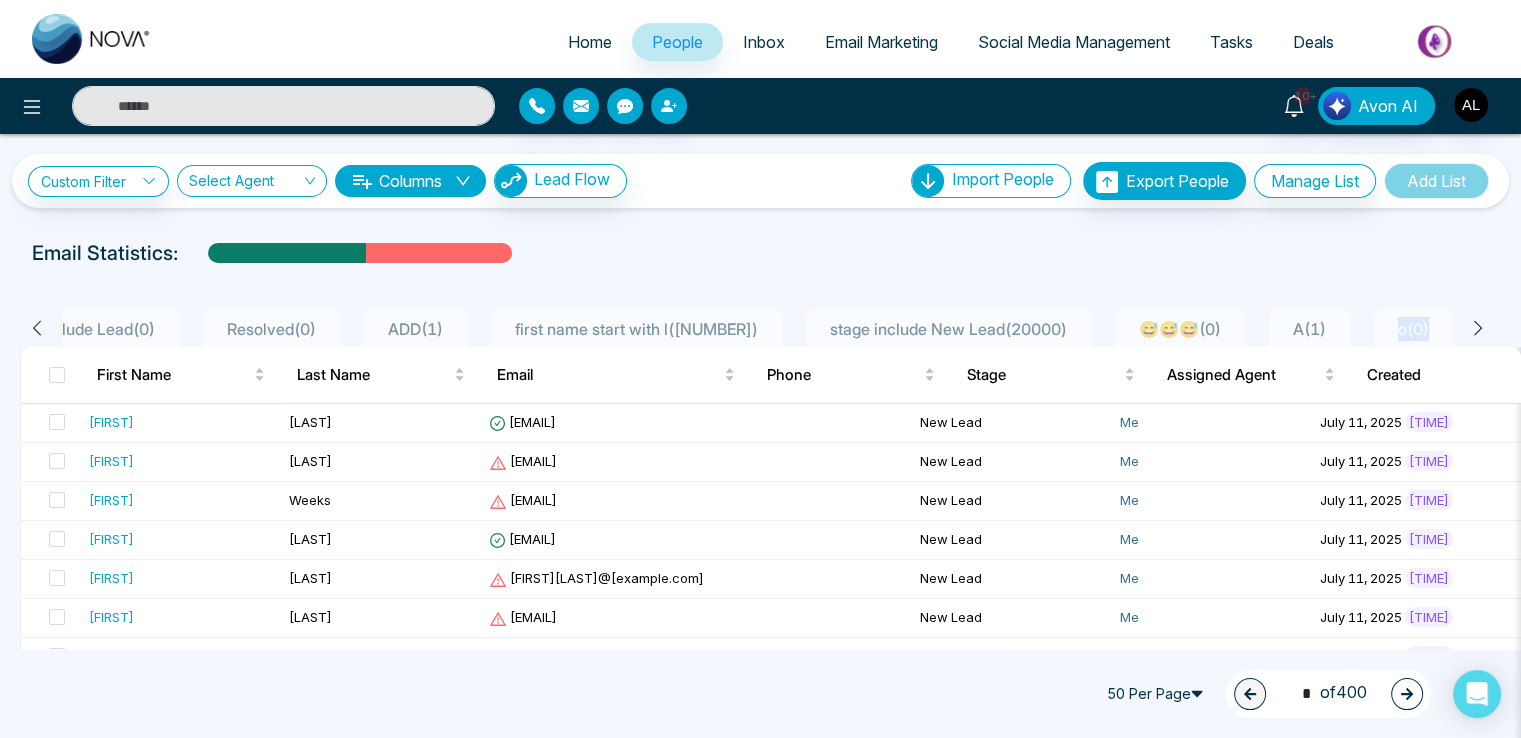 click 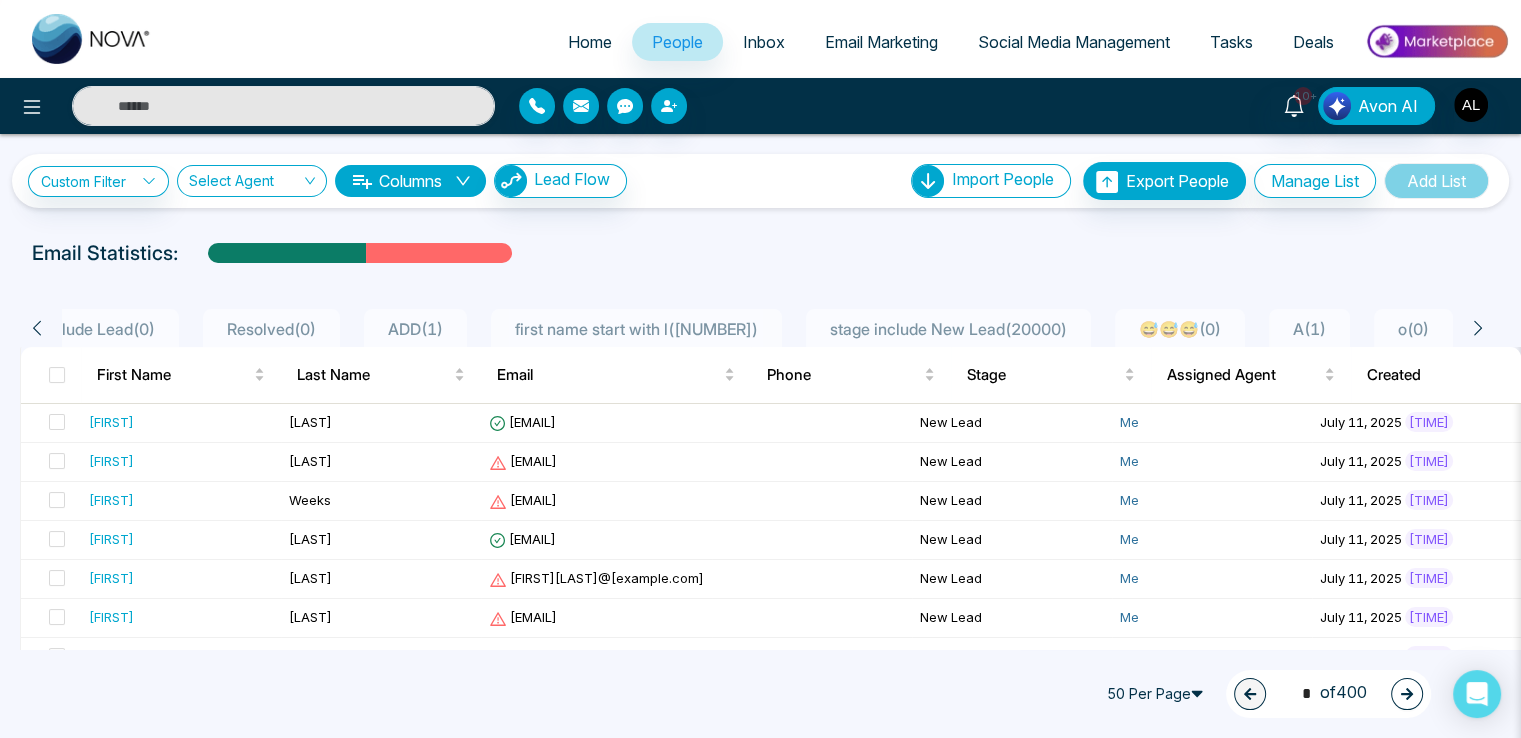 click on "first name start with l  ( 1133 )" at bounding box center [636, 329] 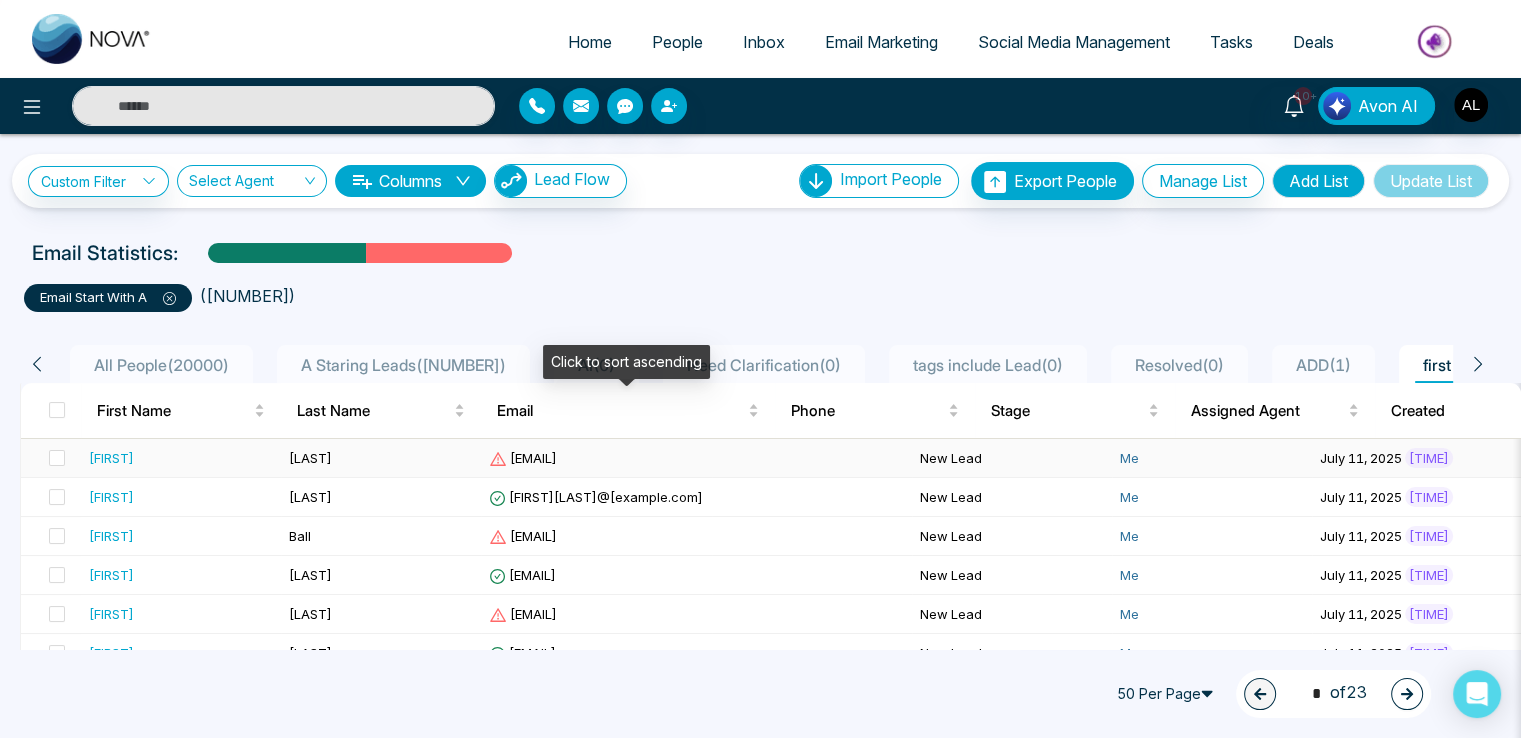 click on "alicia71@shaffer-benitez.com" at bounding box center (523, 458) 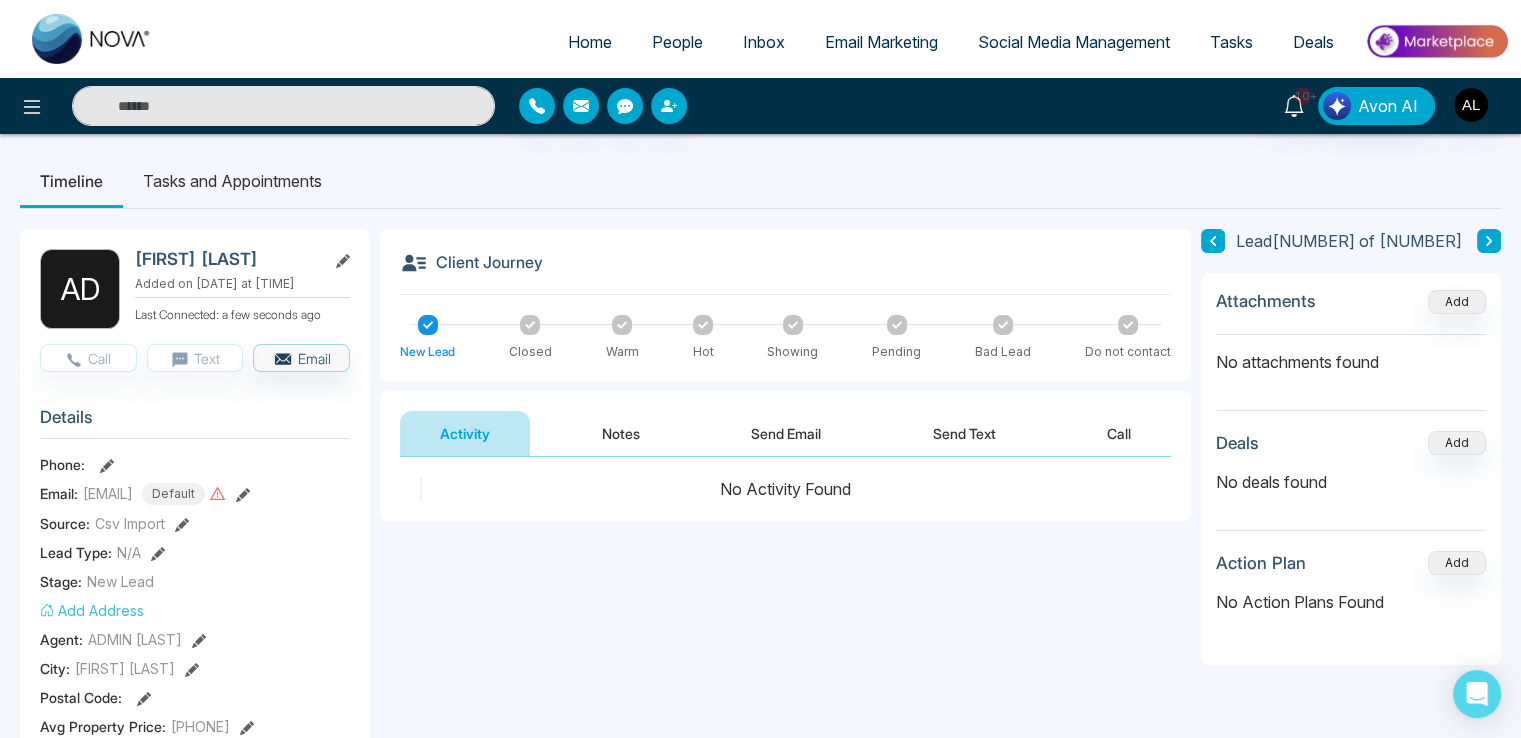 click at bounding box center (1489, 241) 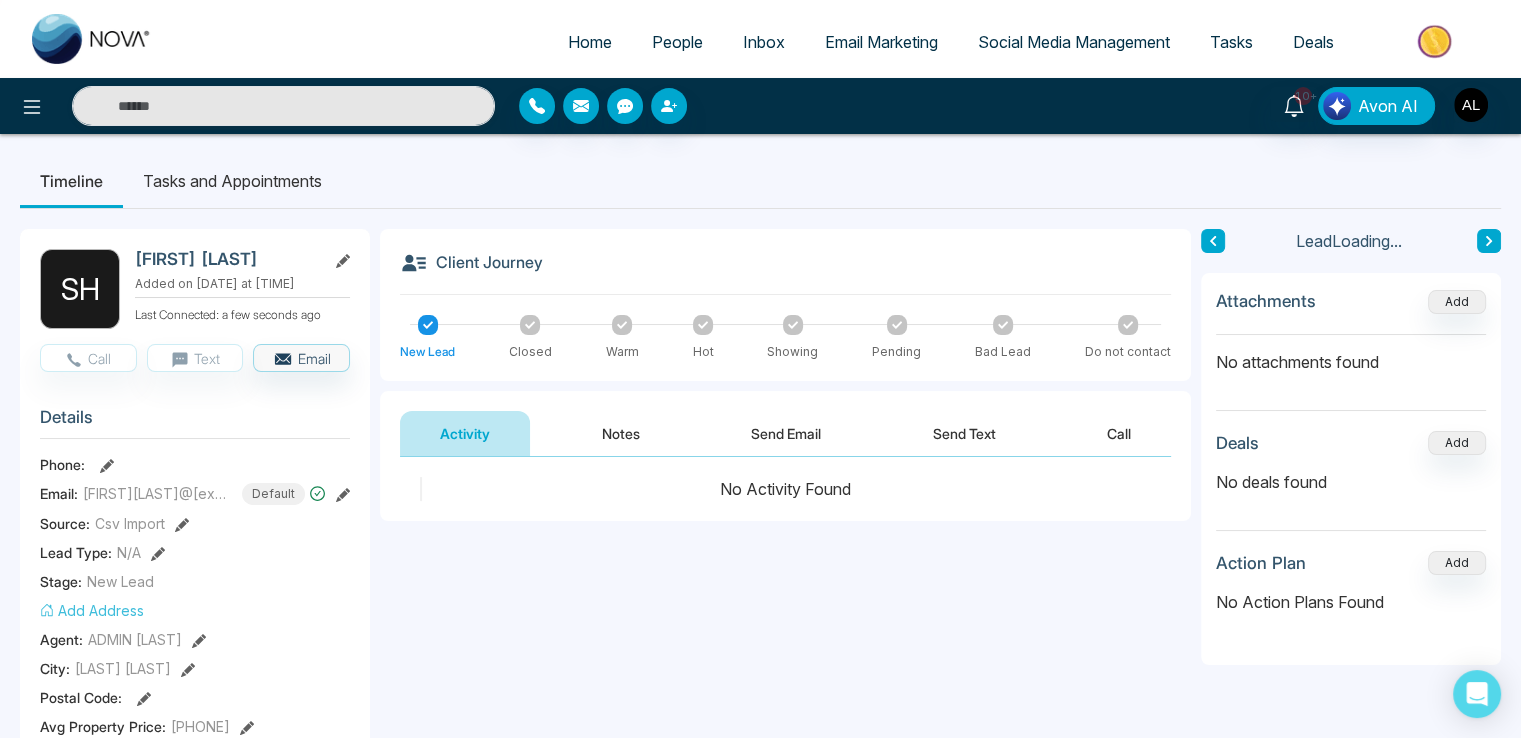 click at bounding box center [1489, 241] 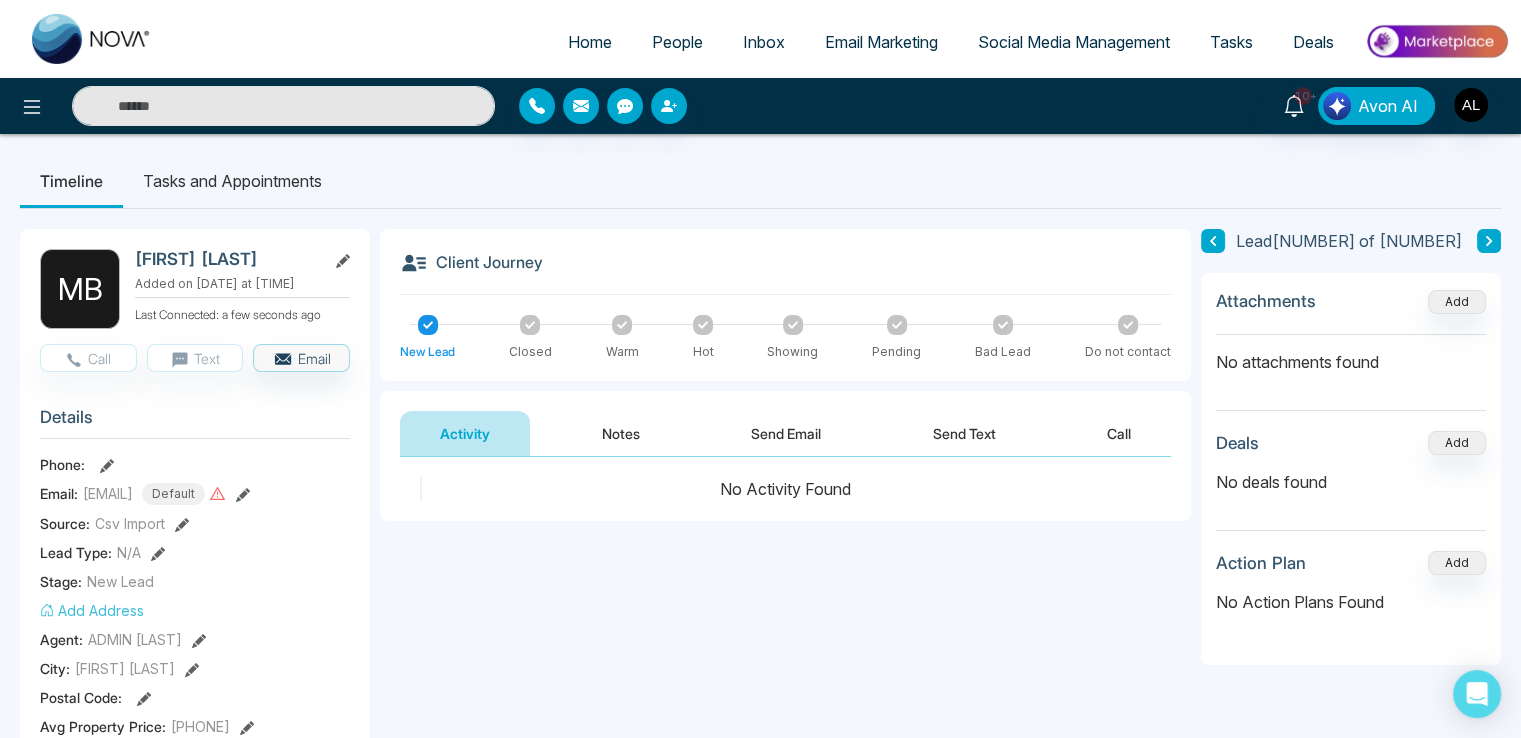 click at bounding box center (1489, 241) 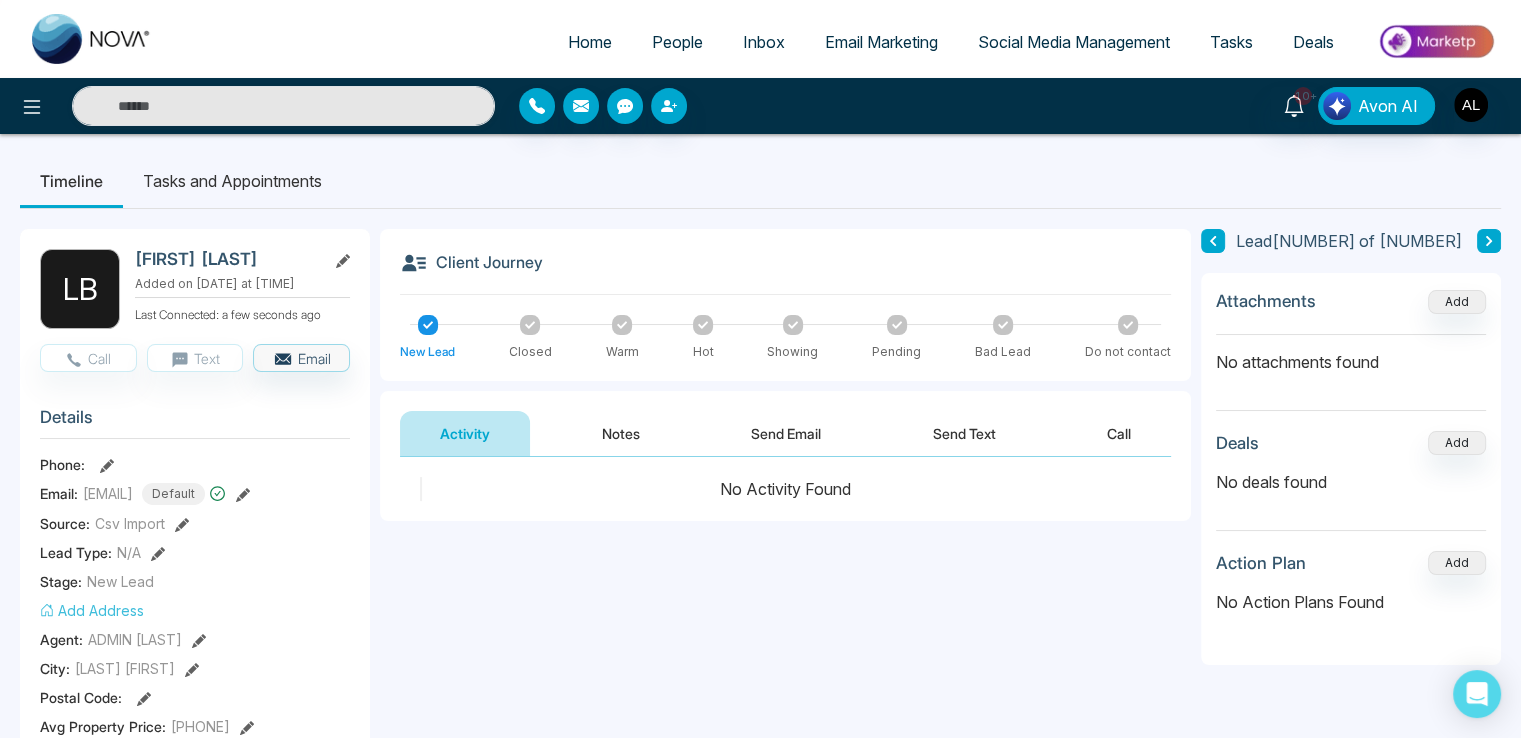 click at bounding box center [1489, 241] 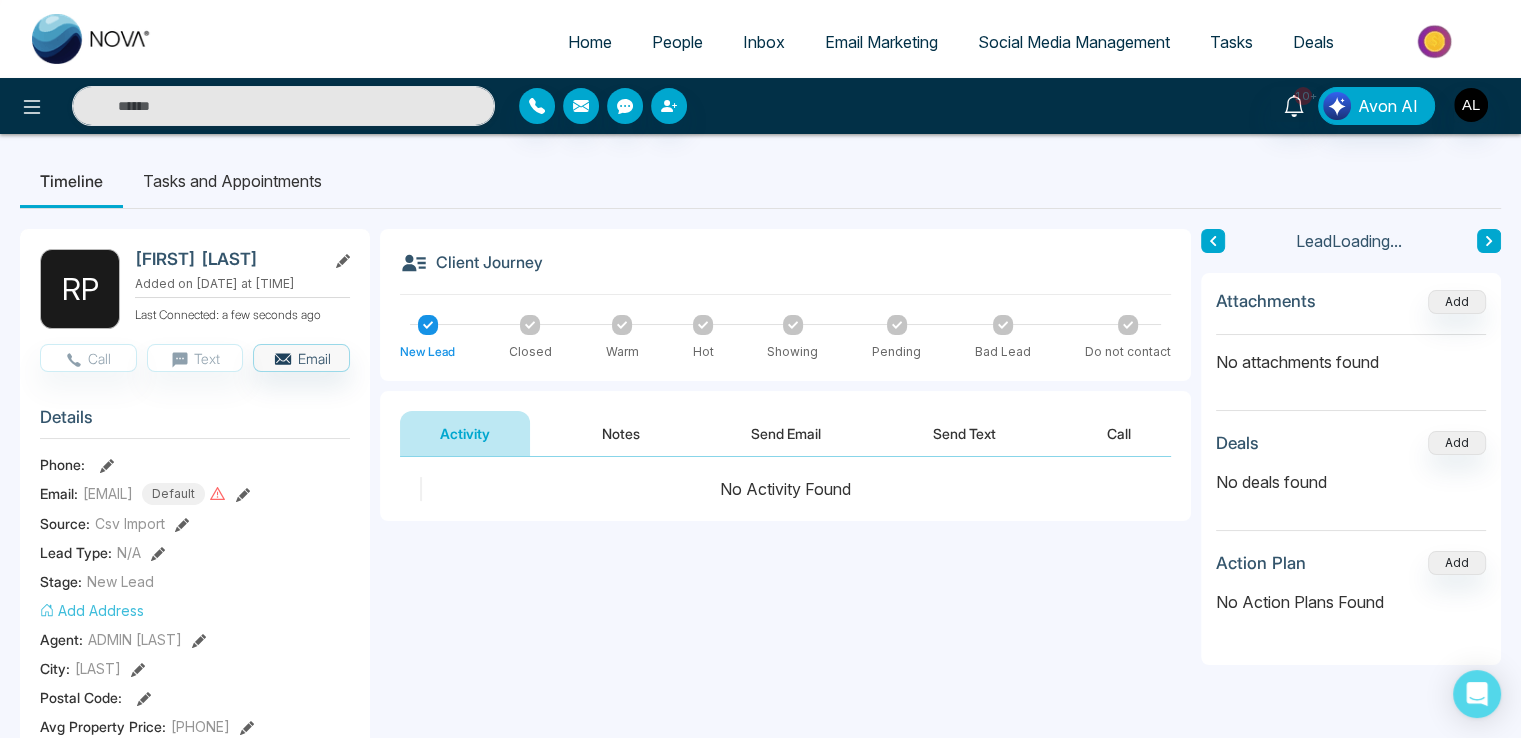click at bounding box center [1489, 241] 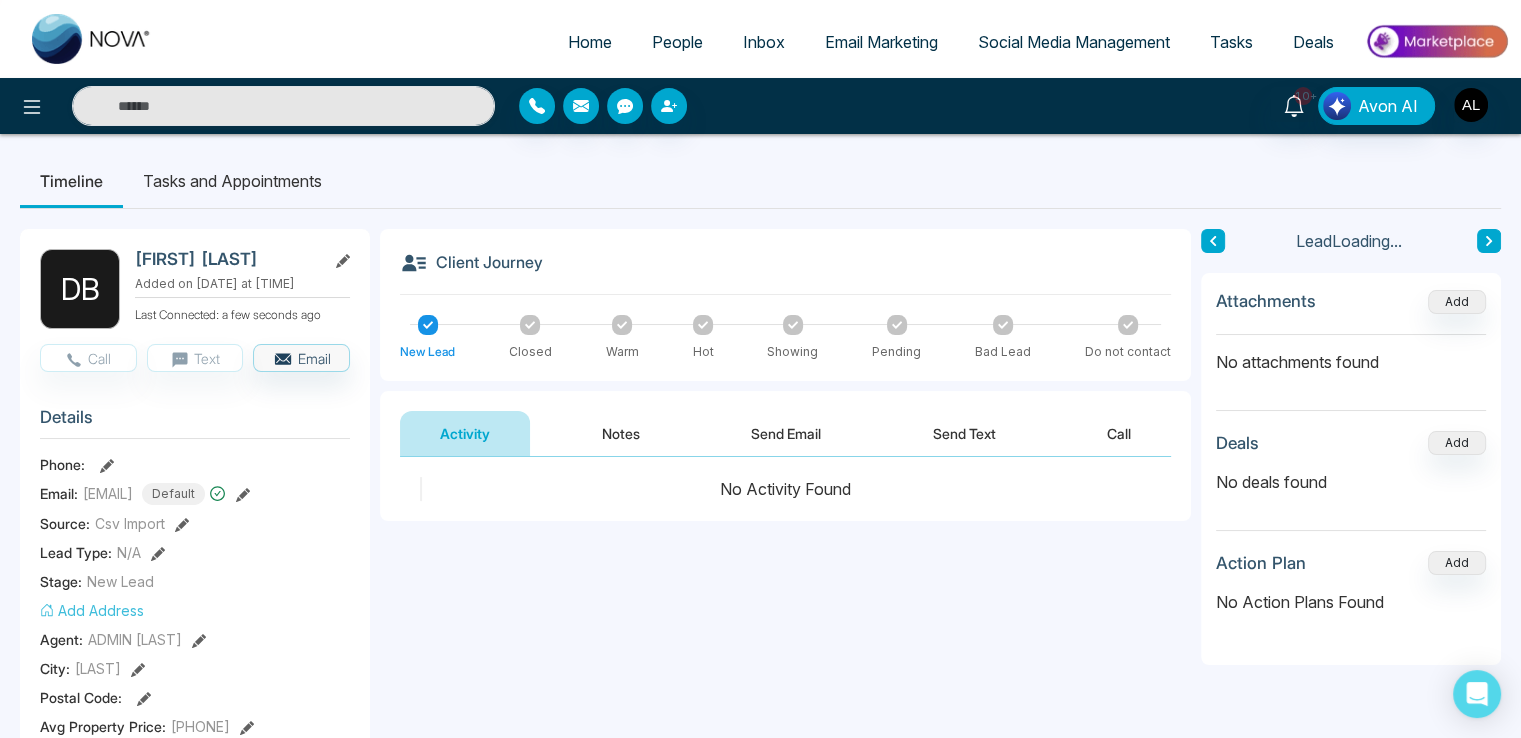 click at bounding box center (1489, 241) 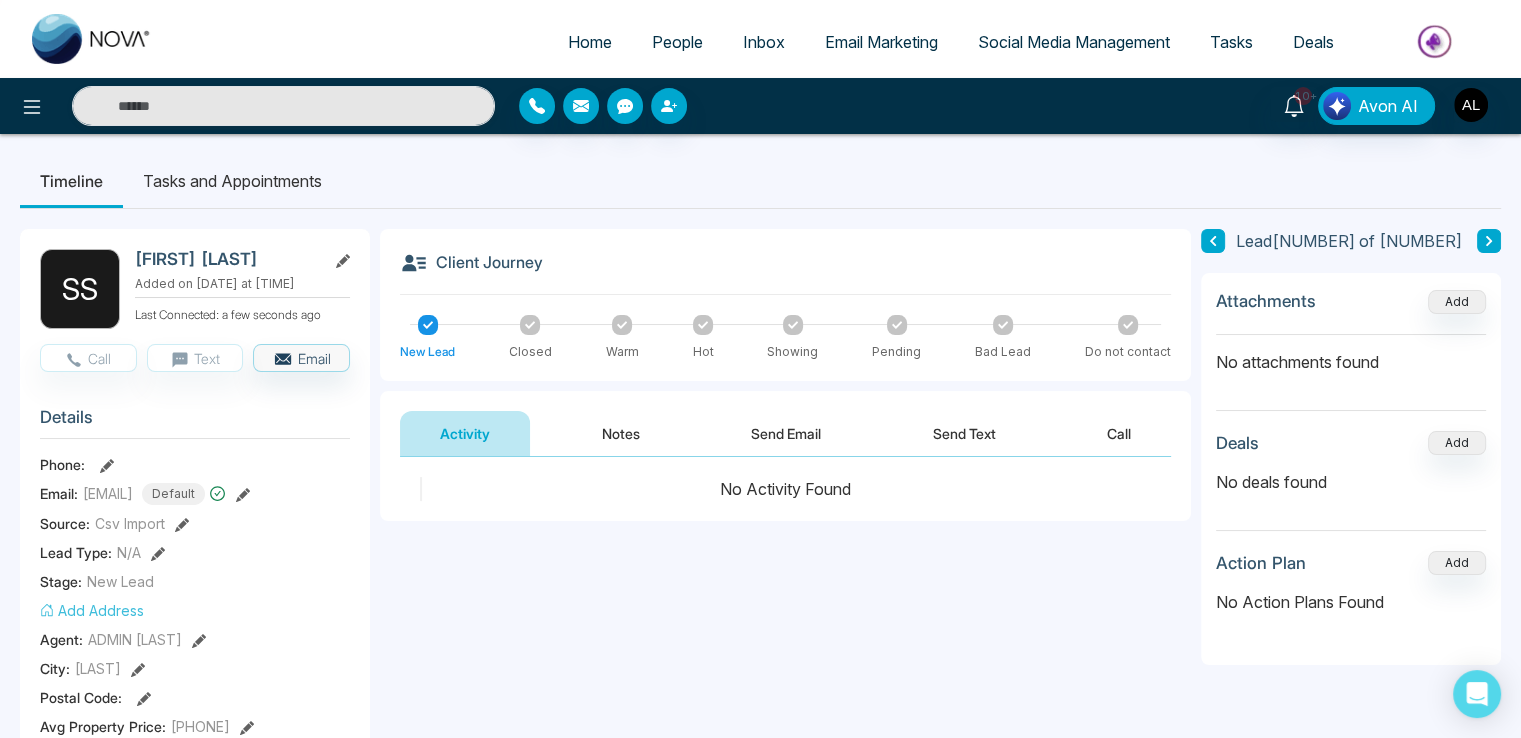 click at bounding box center (1489, 241) 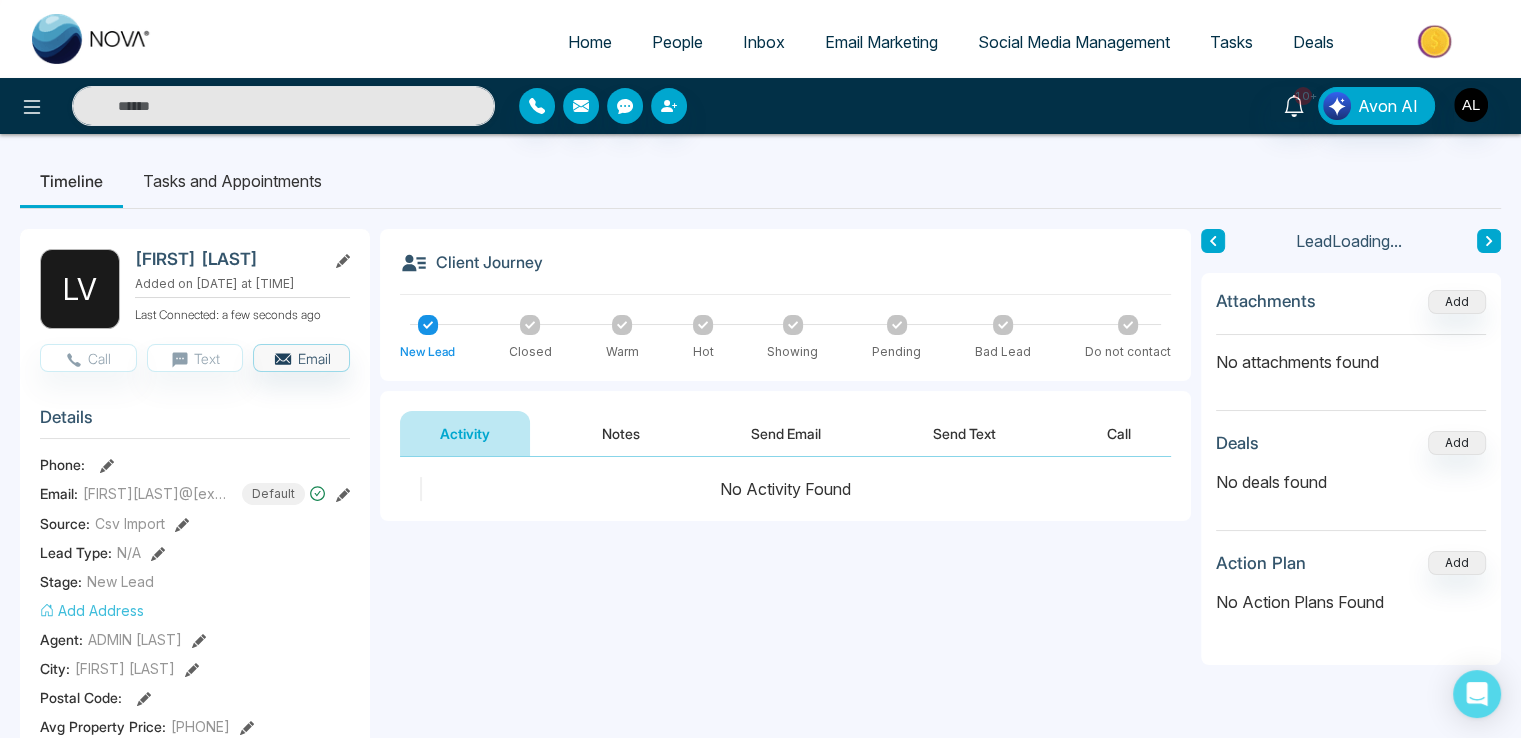 click at bounding box center [1489, 241] 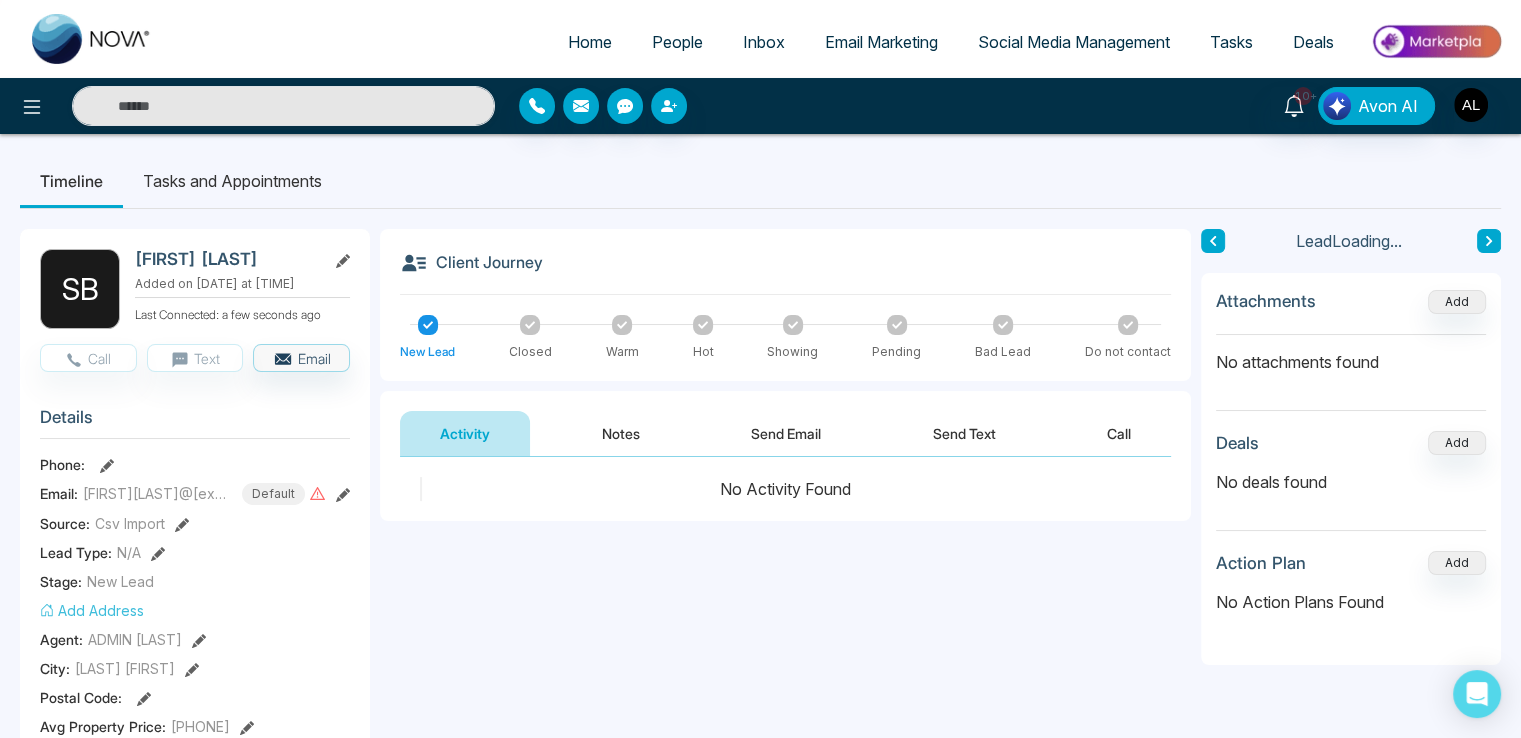 click on "People" at bounding box center (677, 42) 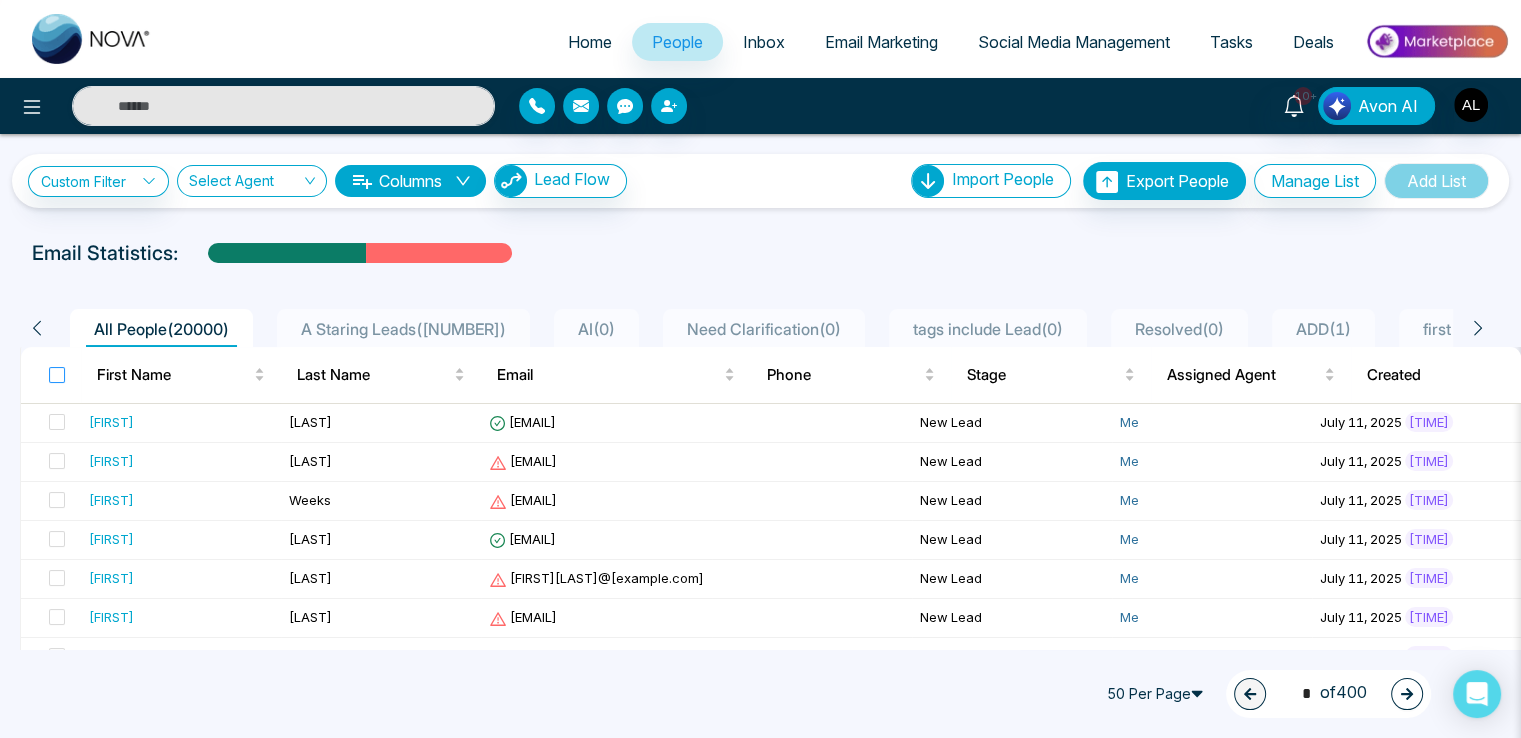 click at bounding box center [57, 375] 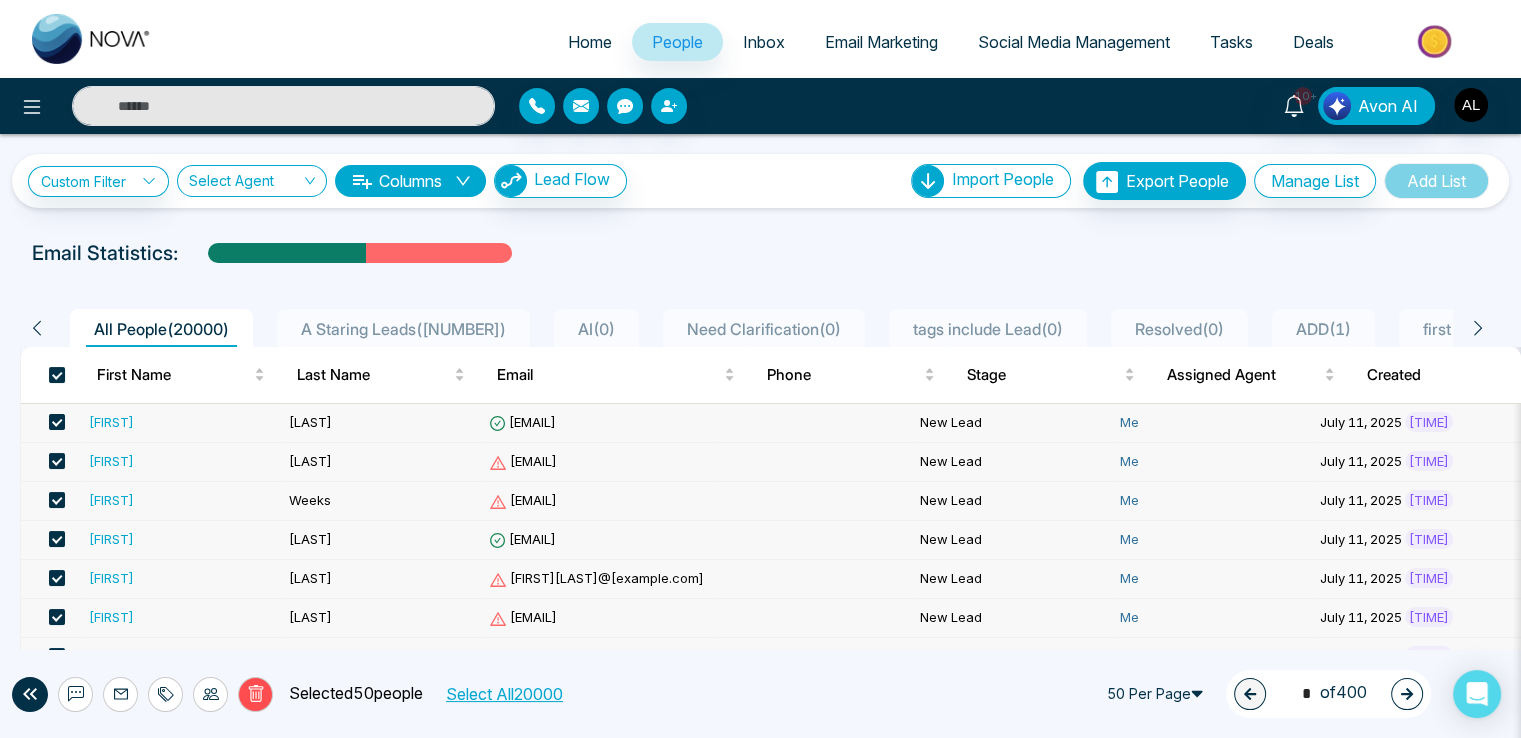 click on "Select All  20000" at bounding box center [503, 694] 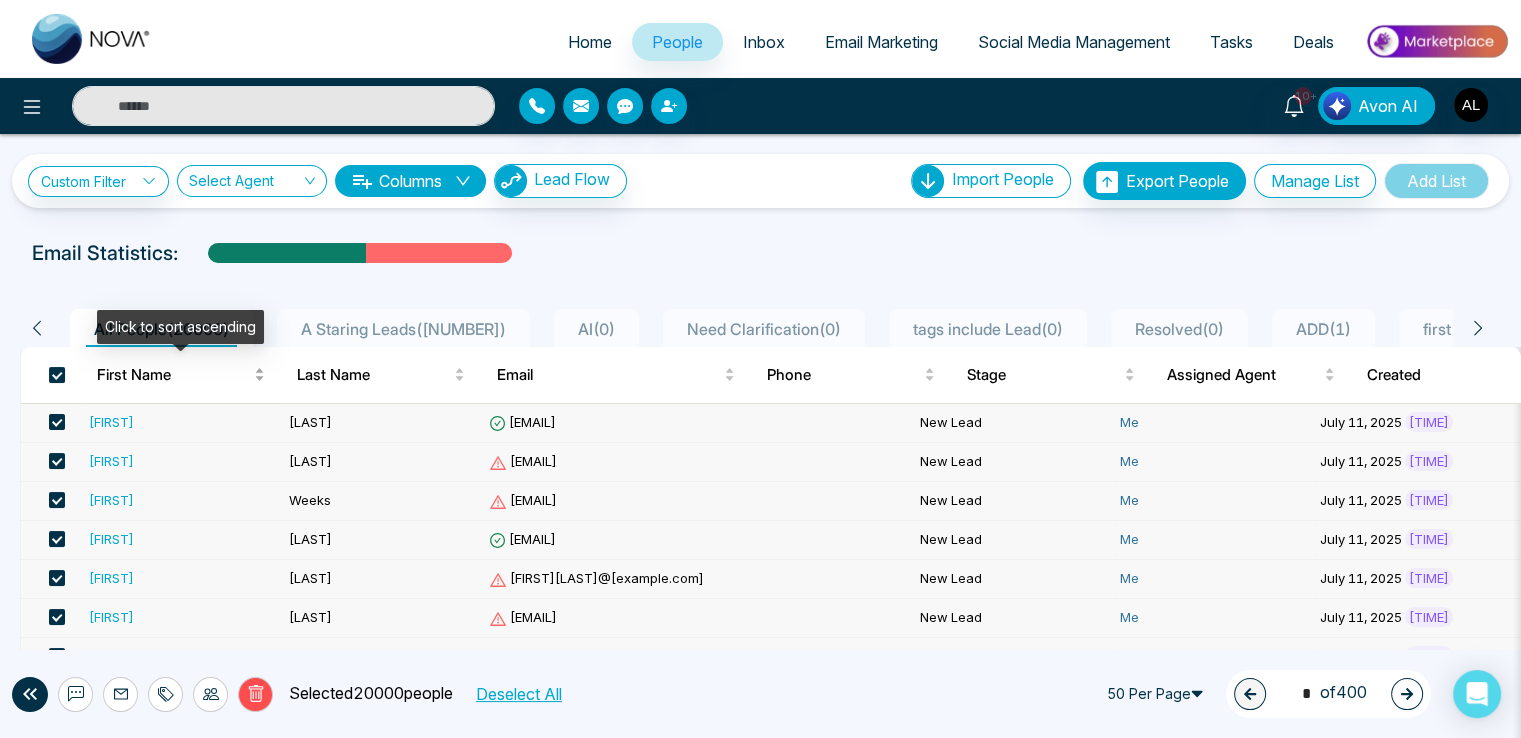 click on "First Name" at bounding box center (181, 375) 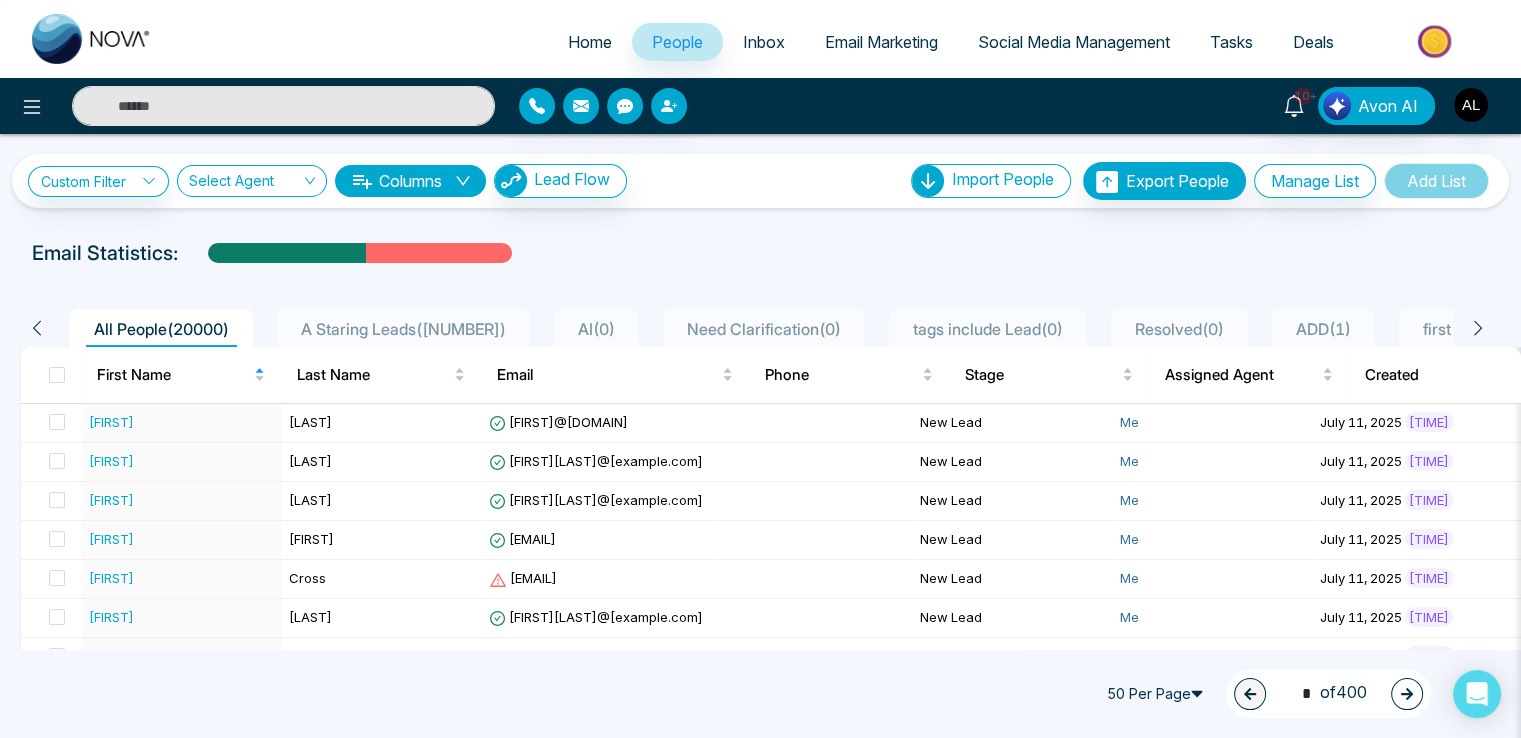 click 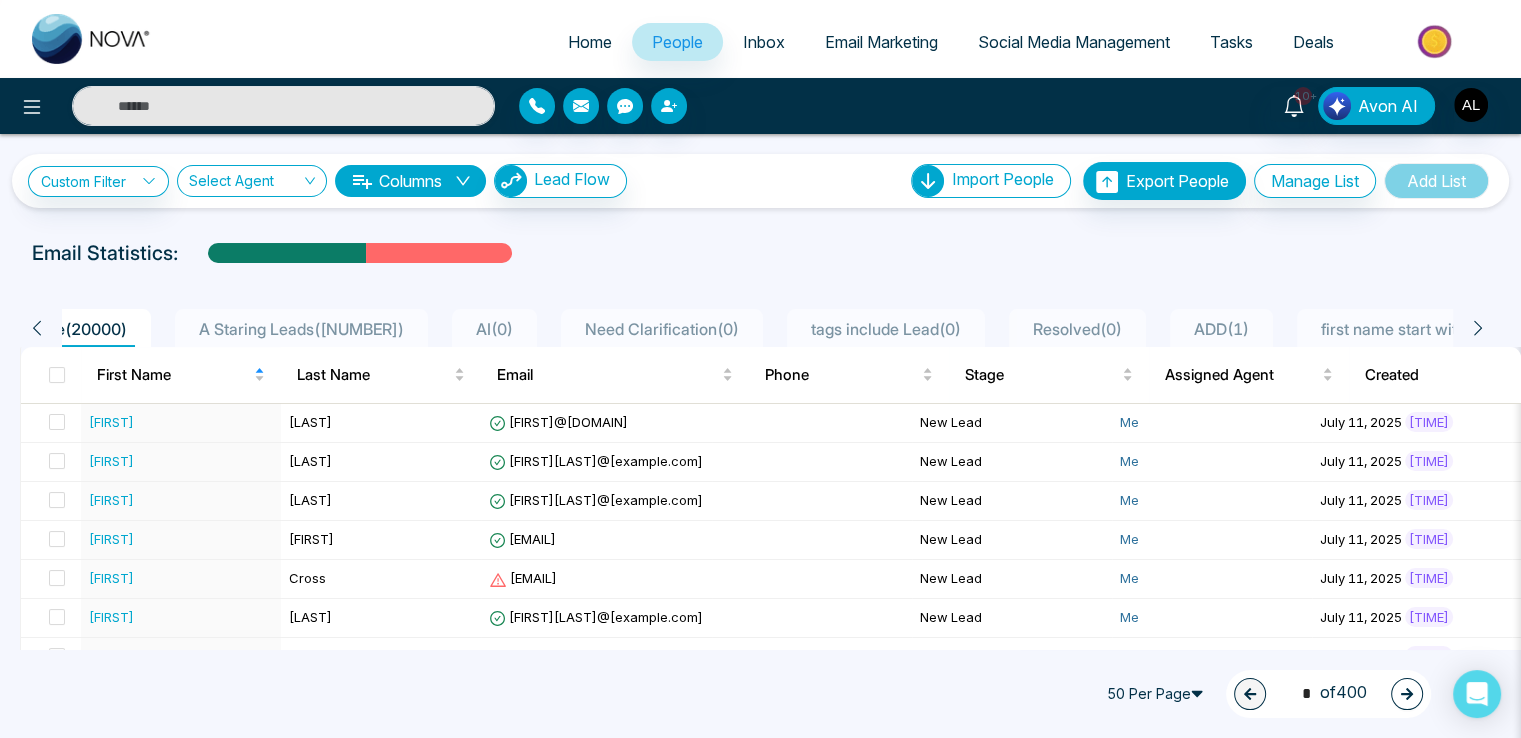 click 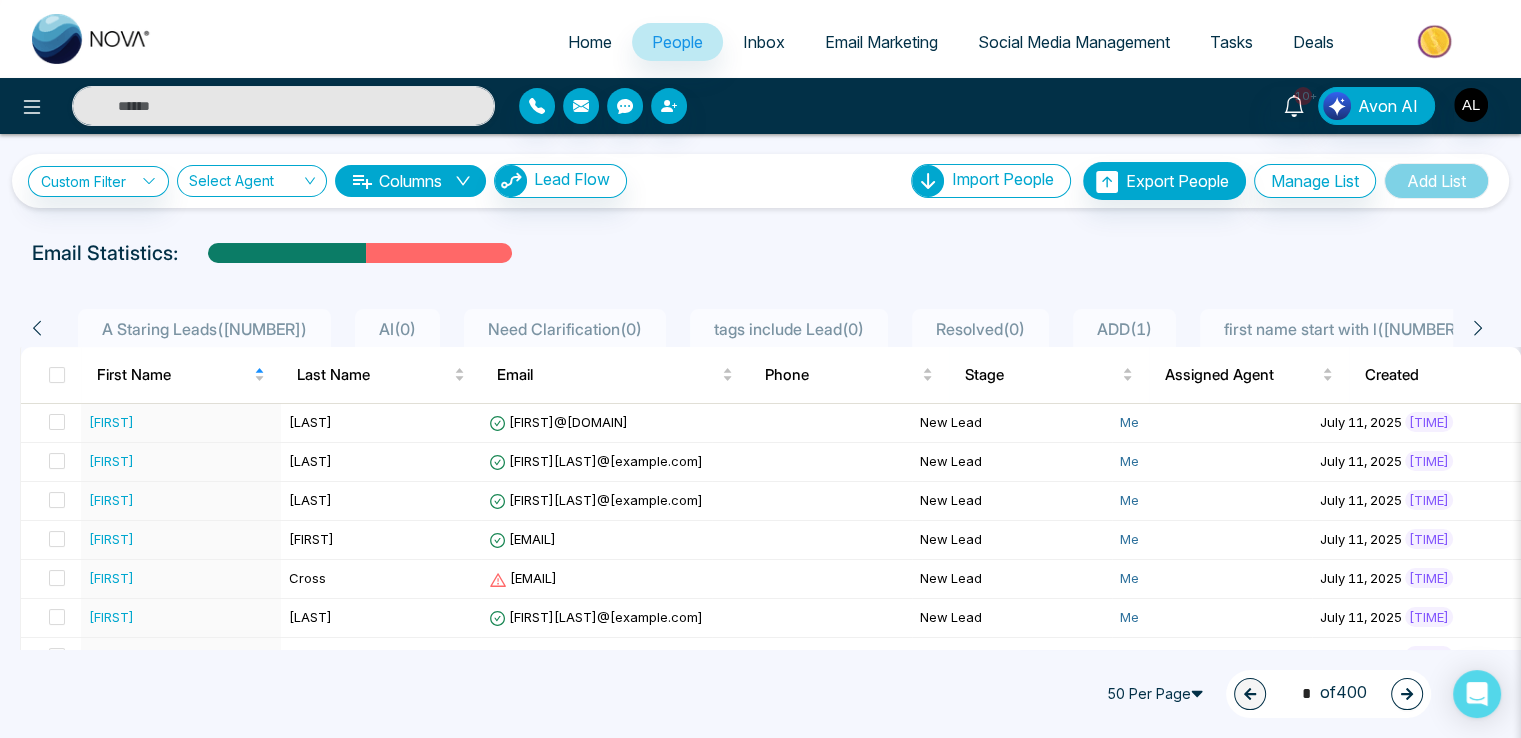click 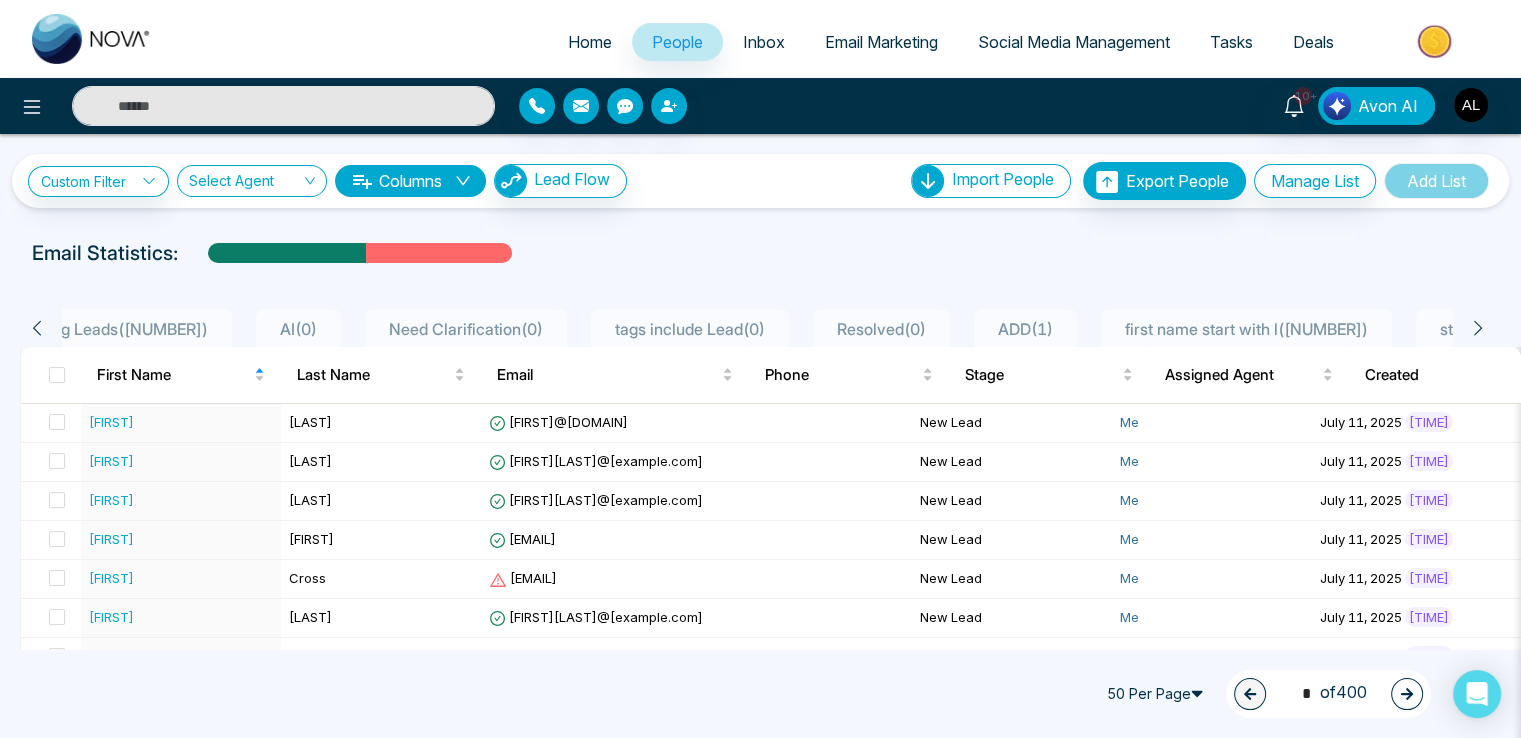 click 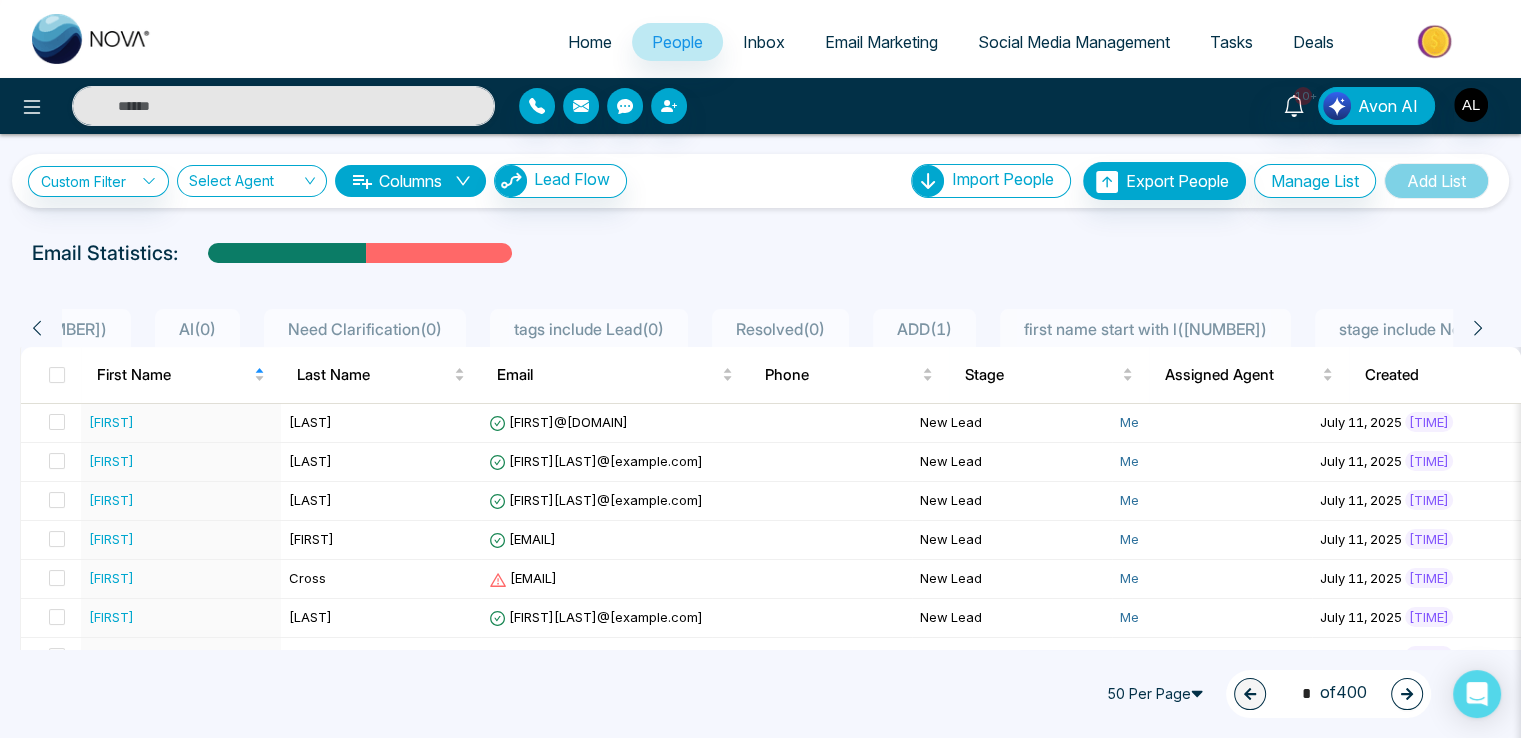 click 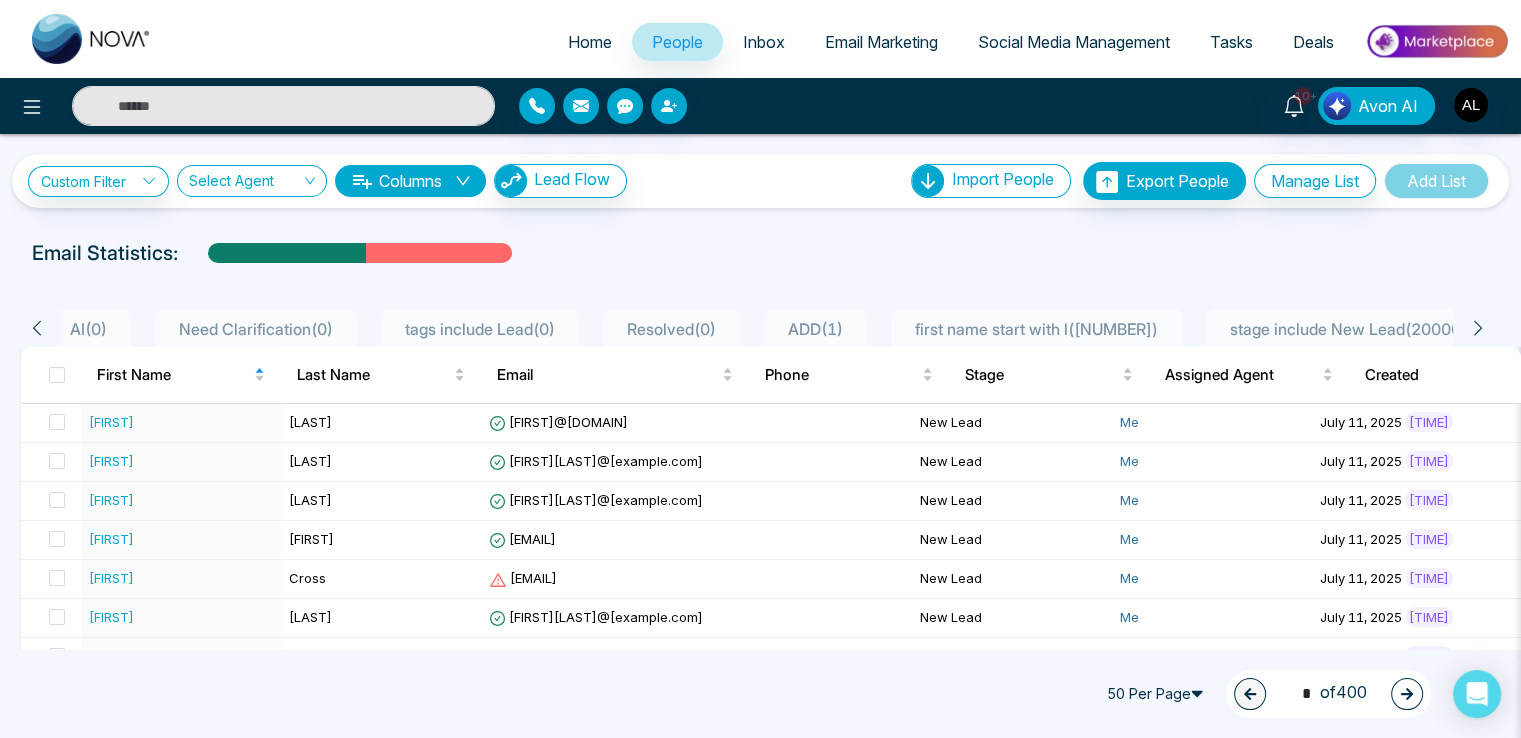 click 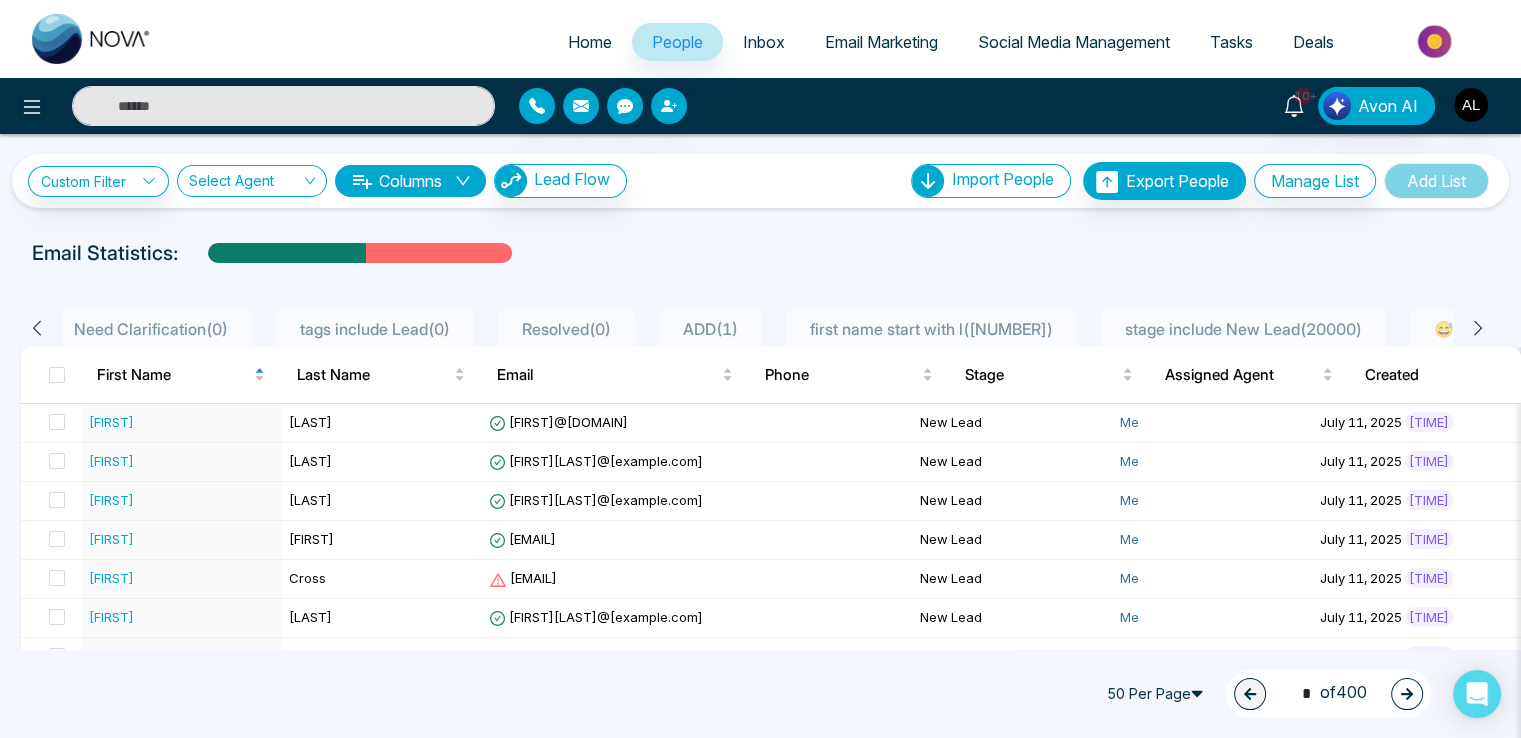 click 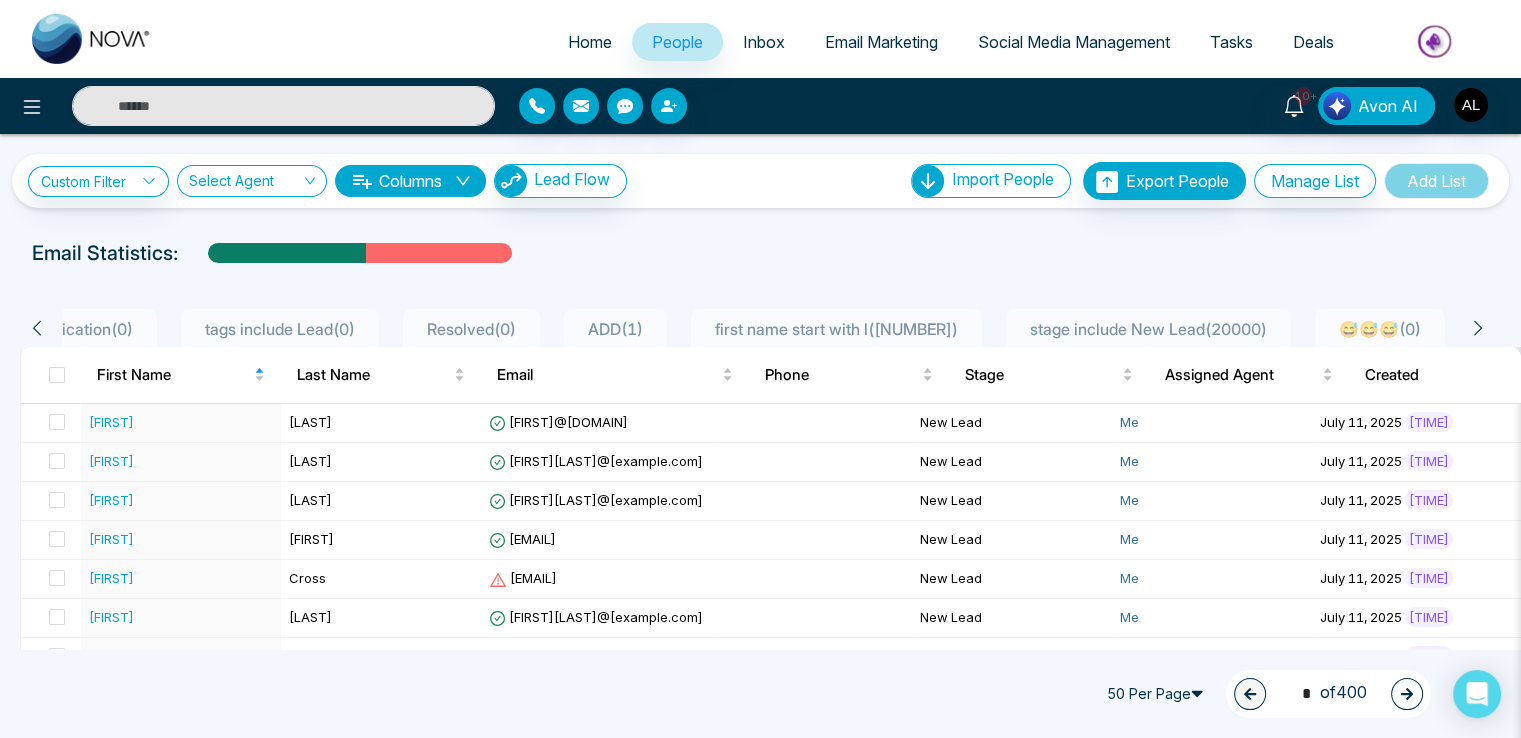 click 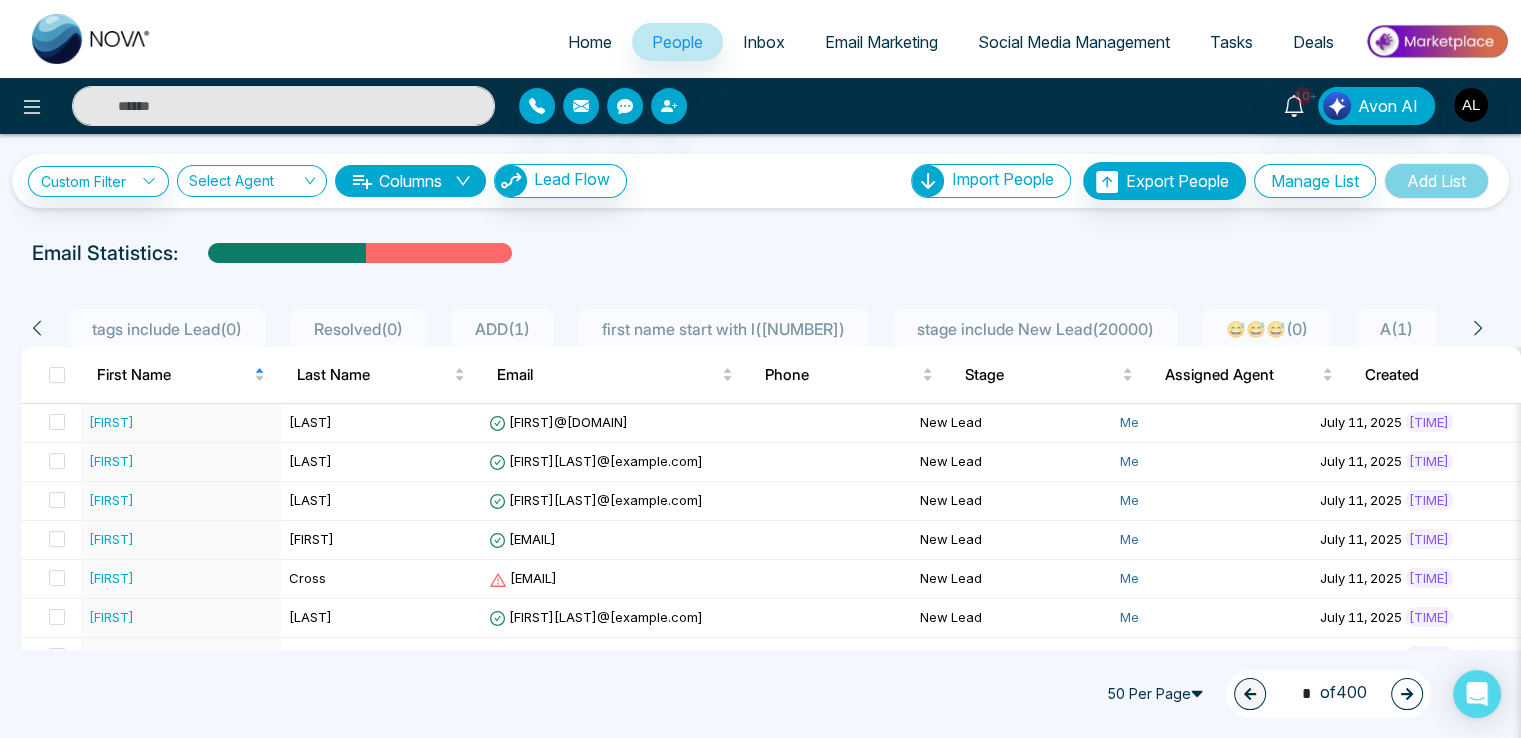click 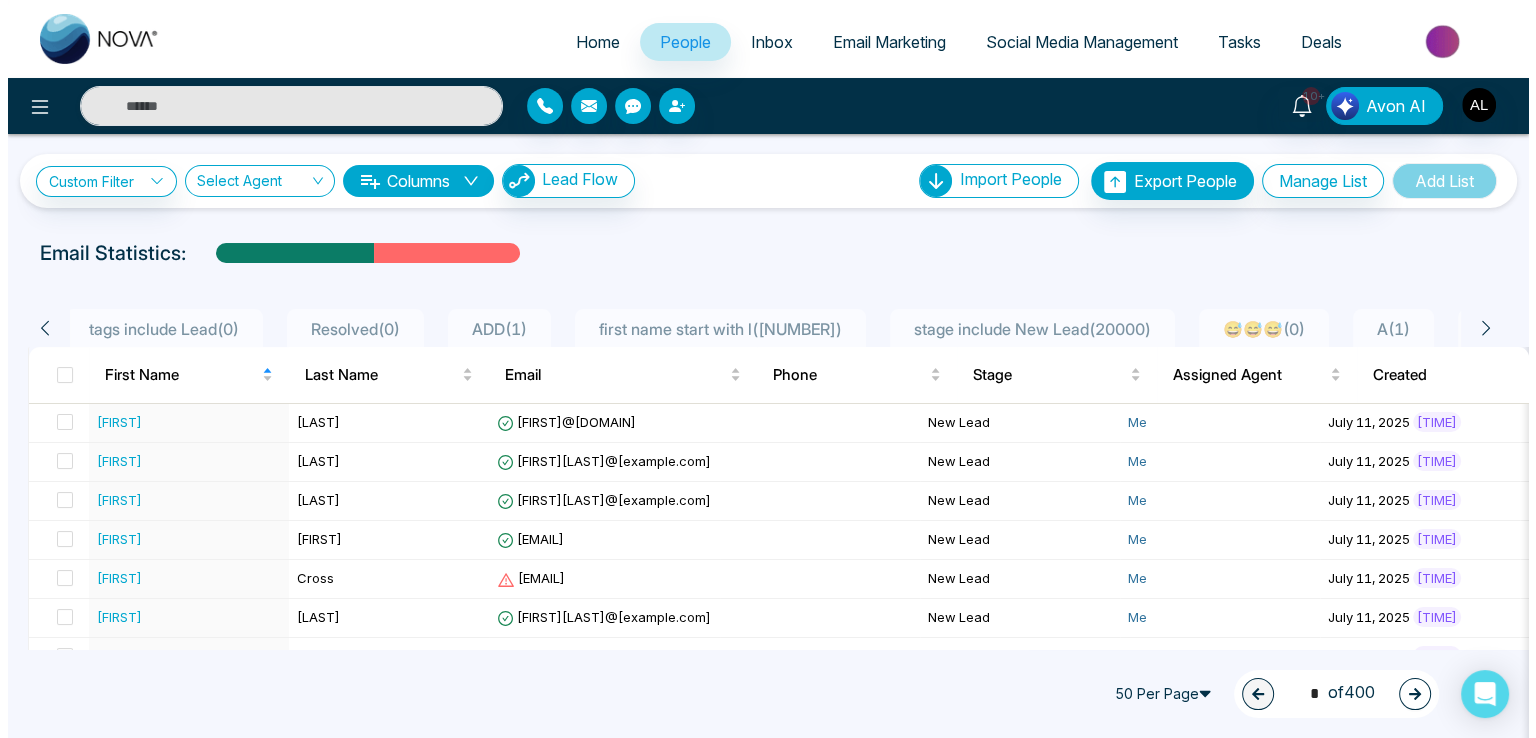 scroll, scrollTop: 0, scrollLeft: 908, axis: horizontal 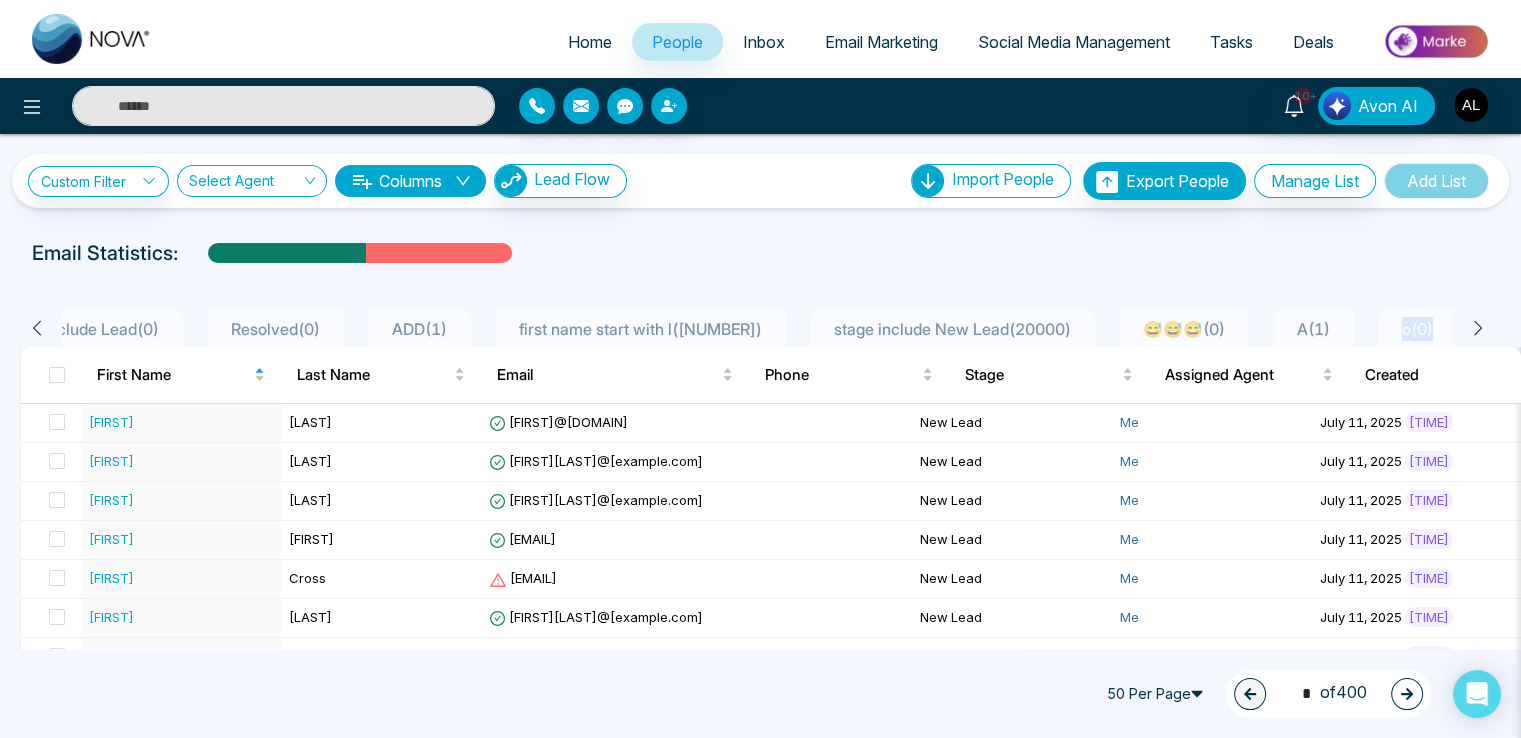 click 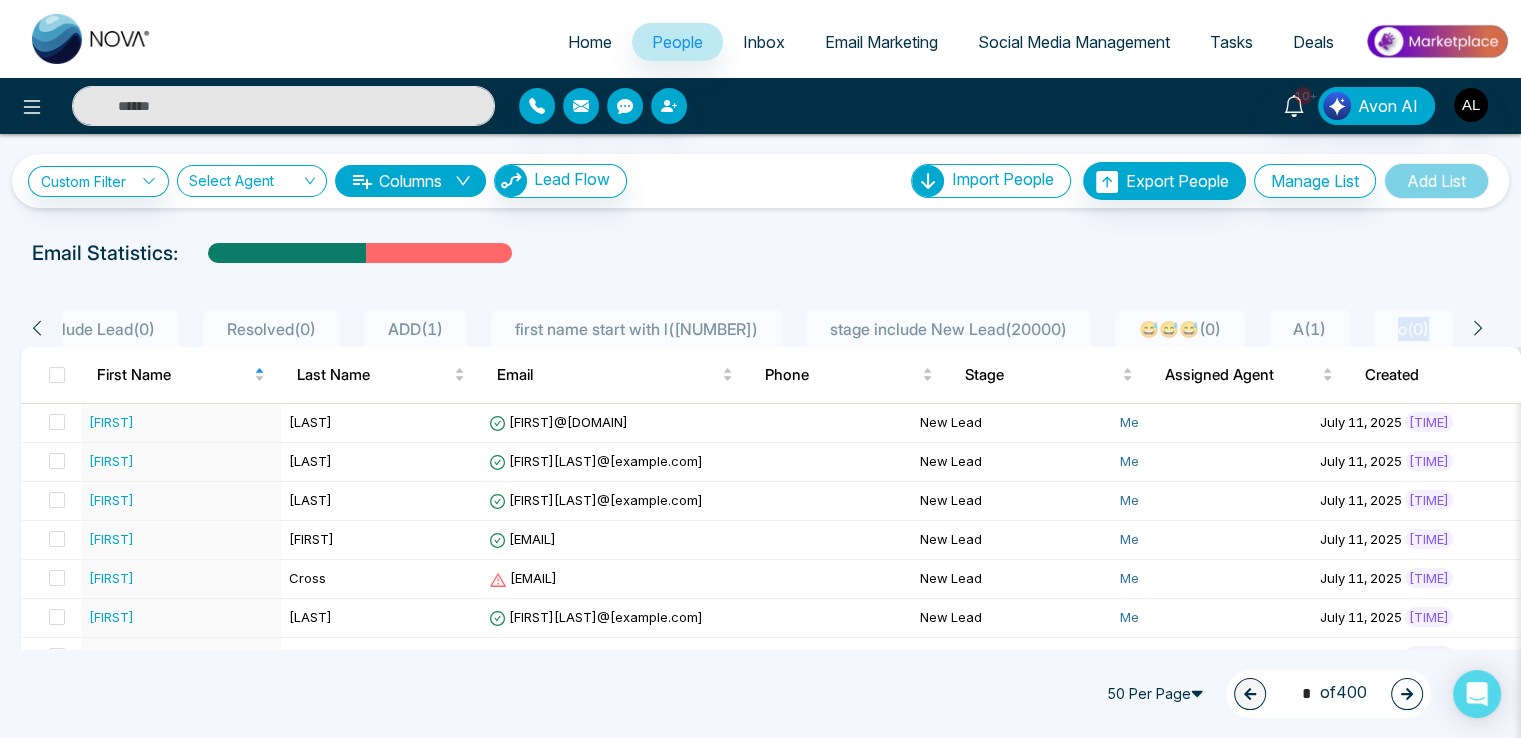 click 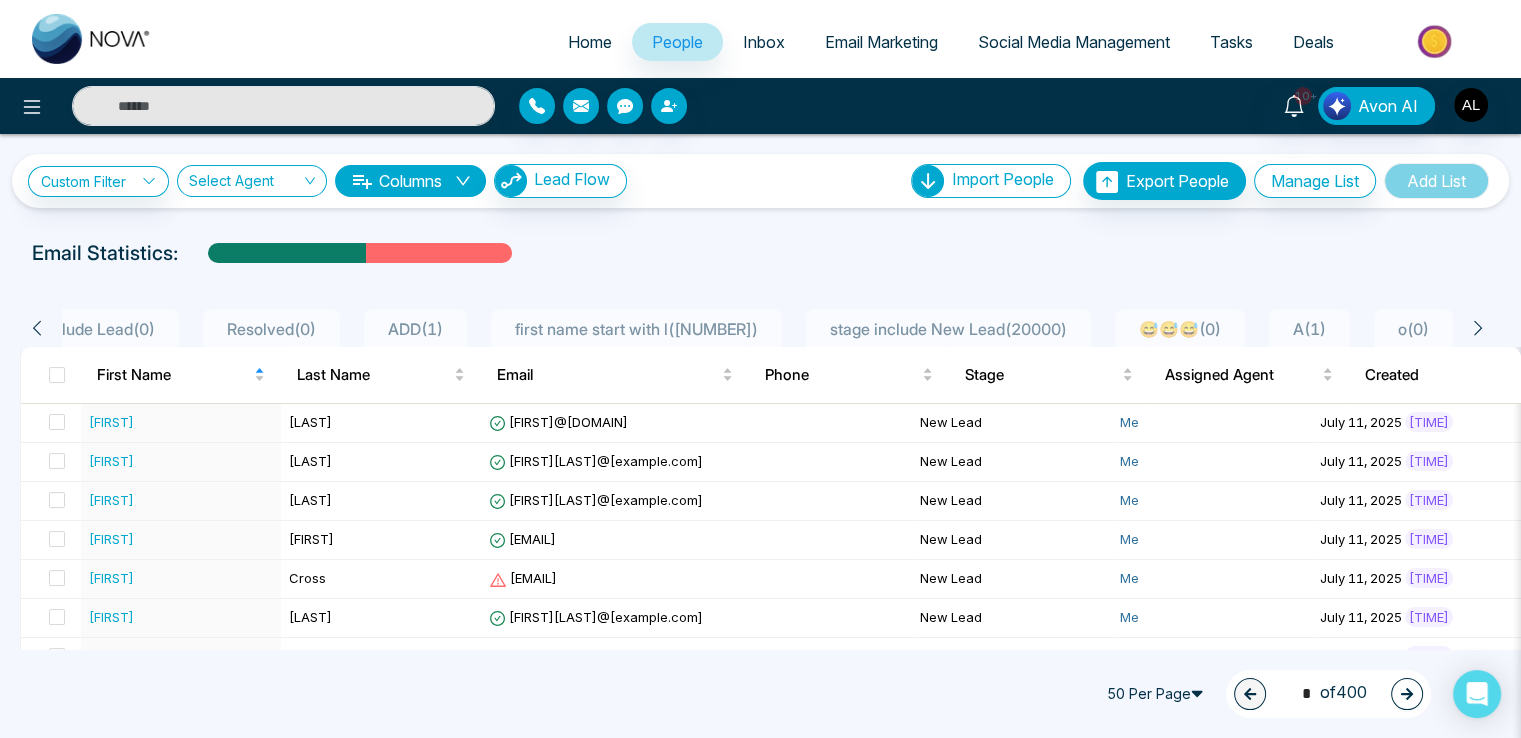 click on "All People  ( 20000 ) A Staring Leads  ( 1595 ) AI  ( 0 ) Need Clarification  ( 0 ) tags include Lead  ( 0 ) Resolved  ( 0 ) ADD  ( 1 ) first name start with l  ( 1133 ) stage include New Lead  ( 20000 ) 😅😅😅  ( 0 ) A  ( 1 ) o  ( 0 )" at bounding box center (757, 328) 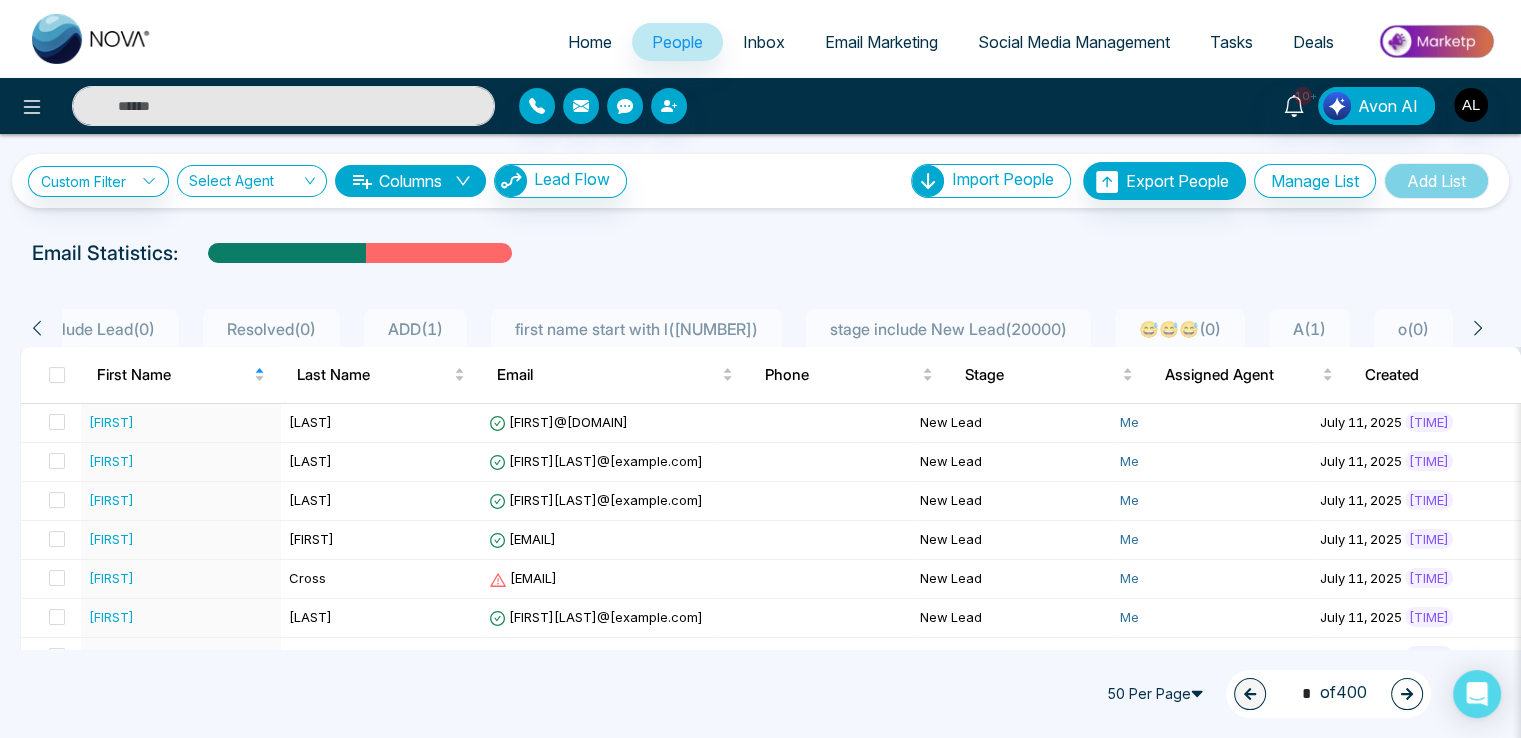 click on "All People  ( 20000 ) A Staring Leads  ( 1595 ) AI  ( 0 ) Need Clarification  ( 0 ) tags include Lead  ( 0 ) Resolved  ( 0 ) ADD  ( 1 ) first name start with l  ( 1133 ) stage include New Lead  ( 20000 ) 😅😅😅  ( 0 ) A  ( 1 ) o  ( 0 )" at bounding box center (753, 328) 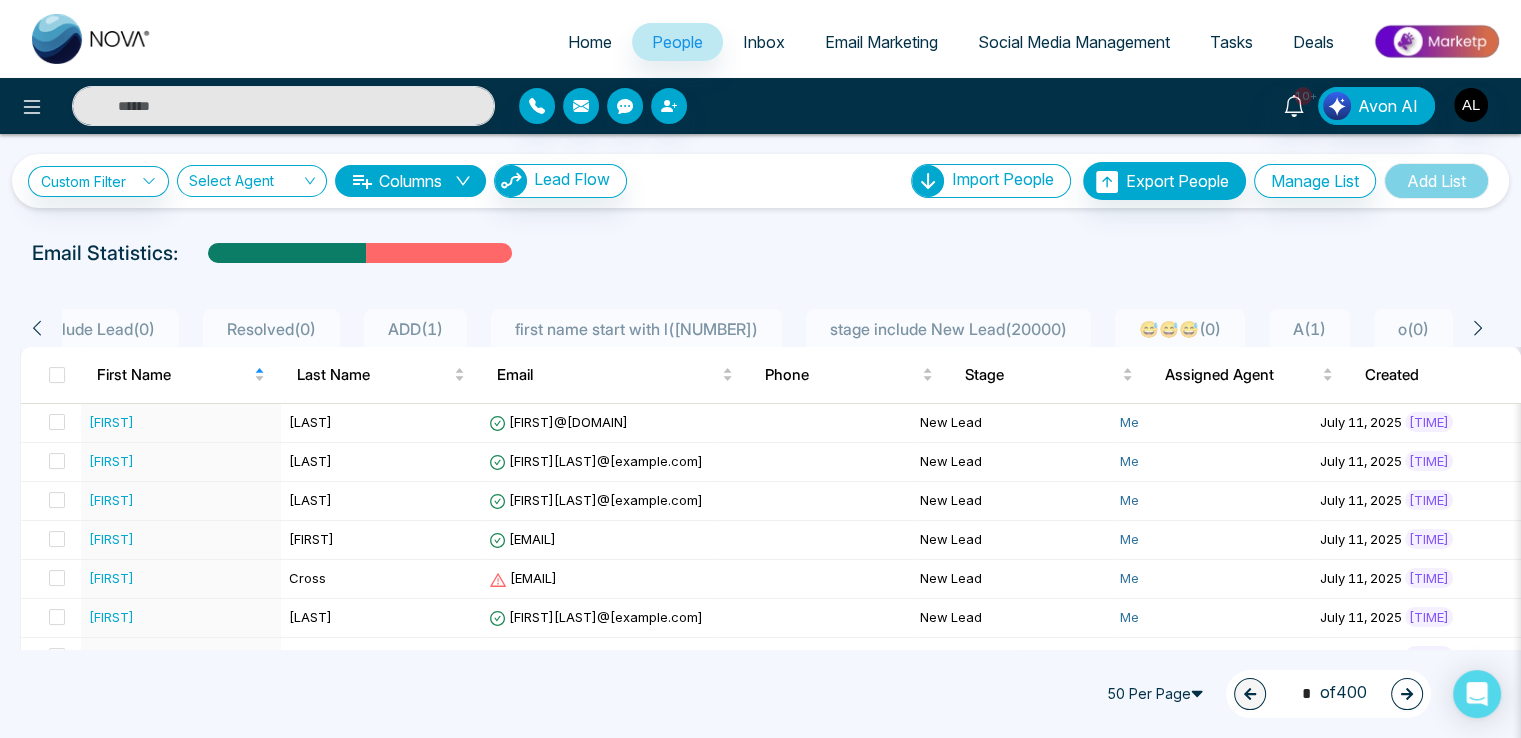 click on "All People  ( 20000 ) A Staring Leads  ( 1595 ) AI  ( 0 ) Need Clarification  ( 0 ) tags include Lead  ( 0 ) Resolved  ( 0 ) ADD  ( 1 ) first name start with l  ( 1133 ) stage include New Lead  ( 20000 ) 😅😅😅  ( 0 ) A  ( 1 ) o  ( 0 )" at bounding box center (753, 328) 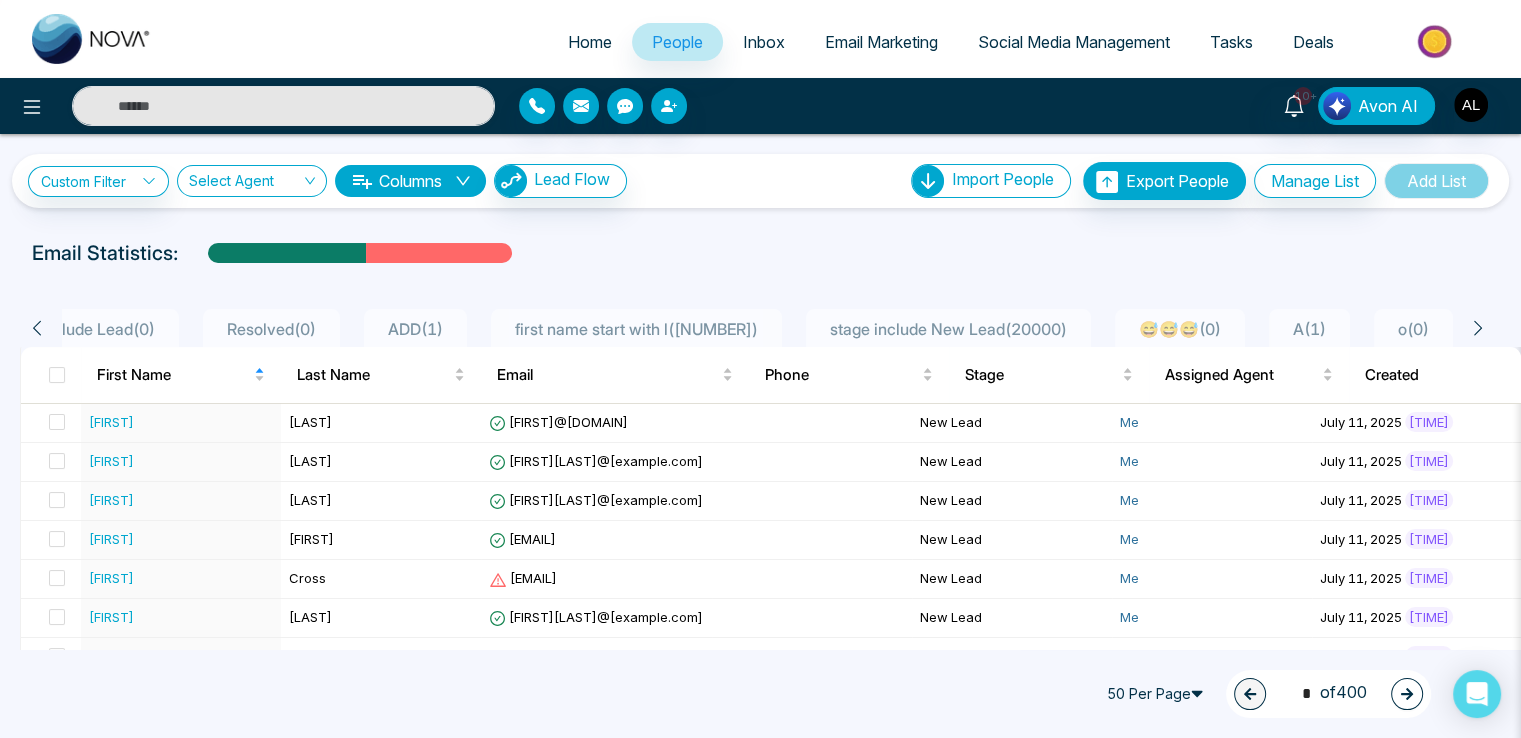 click on "All People  ( 20000 ) A Staring Leads  ( 1595 ) AI  ( 0 ) Need Clarification  ( 0 ) tags include Lead  ( 0 ) Resolved  ( 0 ) ADD  ( 1 ) first name start with l  ( 1133 ) stage include New Lead  ( 20000 ) 😅😅😅  ( 0 ) A  ( 1 ) o  ( 0 )" at bounding box center [753, 328] 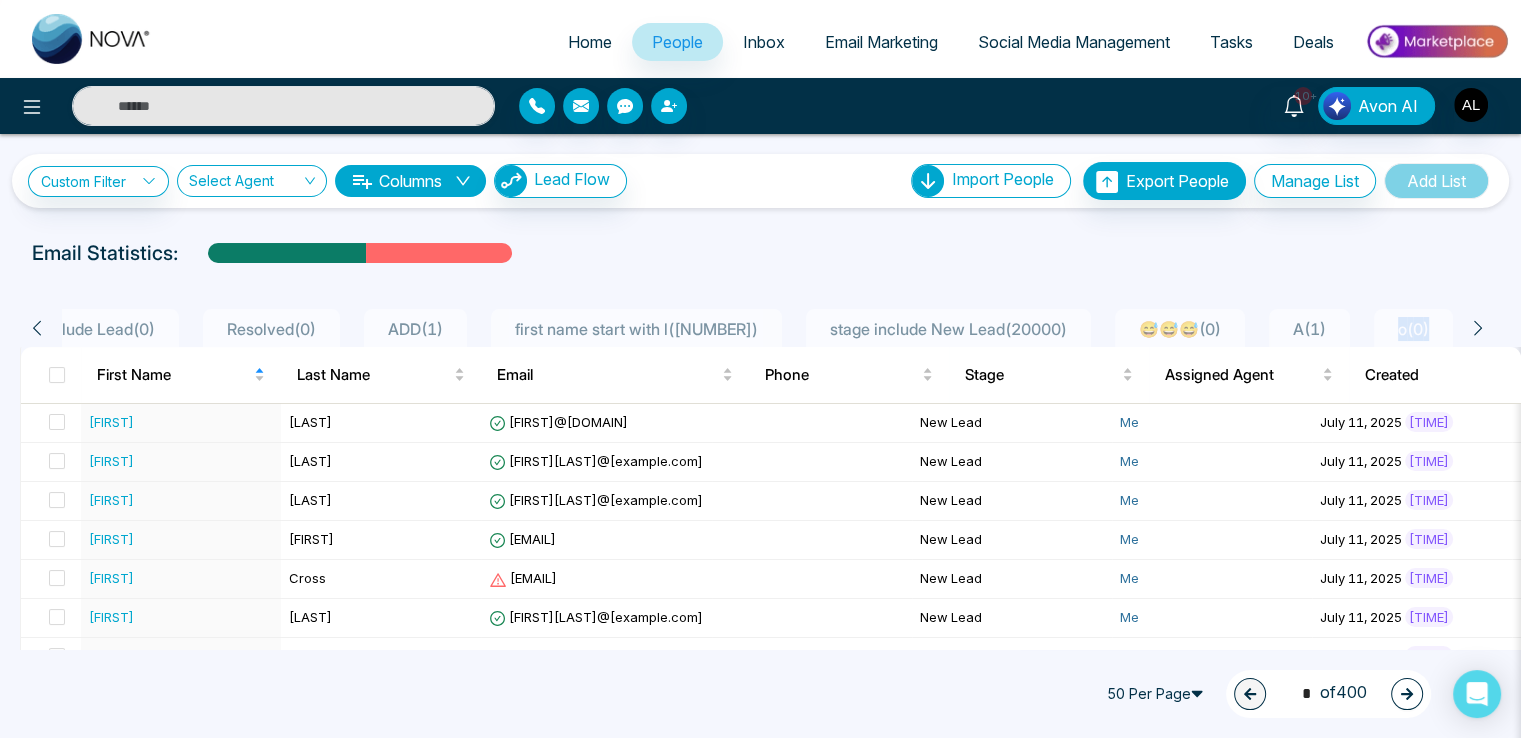 click 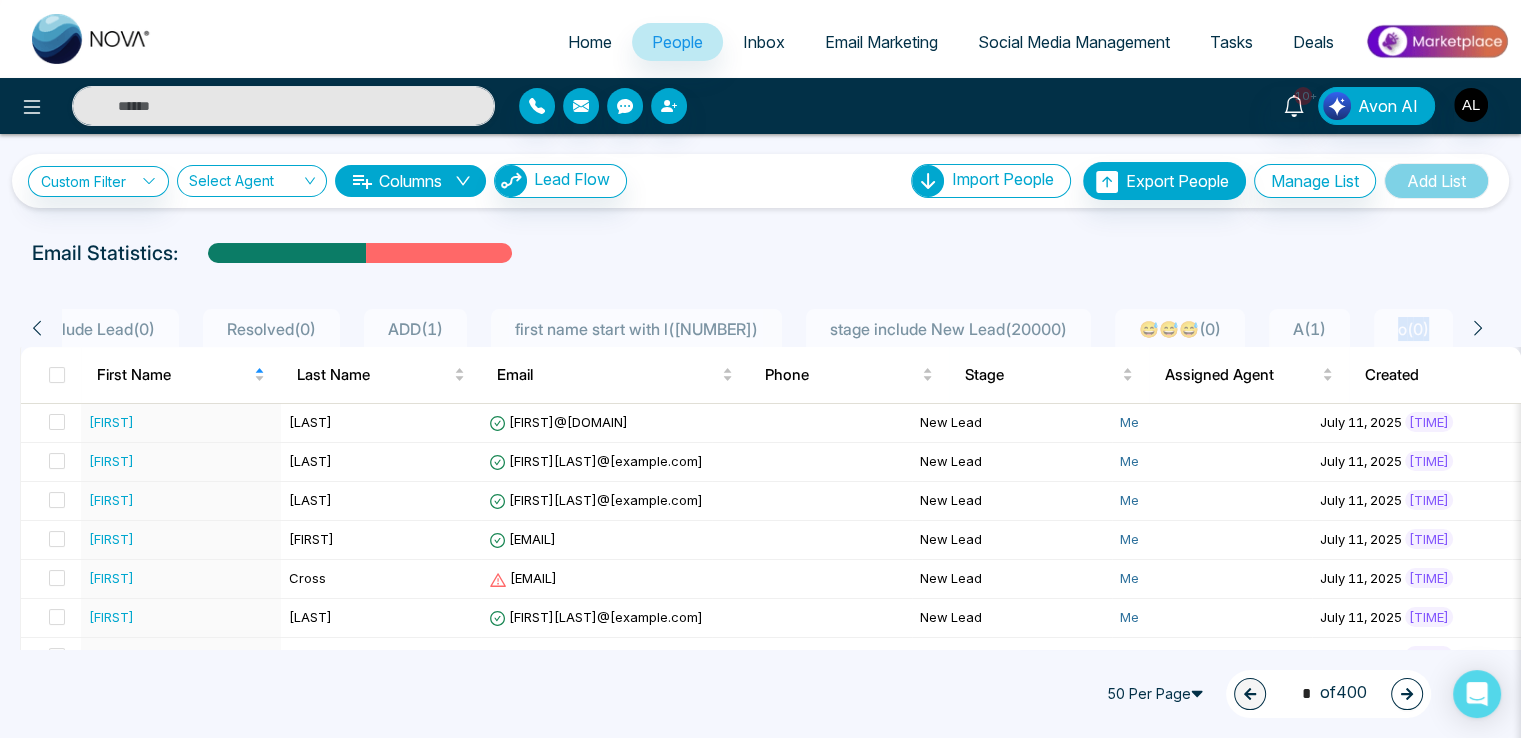 drag, startPoint x: 1484, startPoint y: 323, endPoint x: 1509, endPoint y: 323, distance: 25 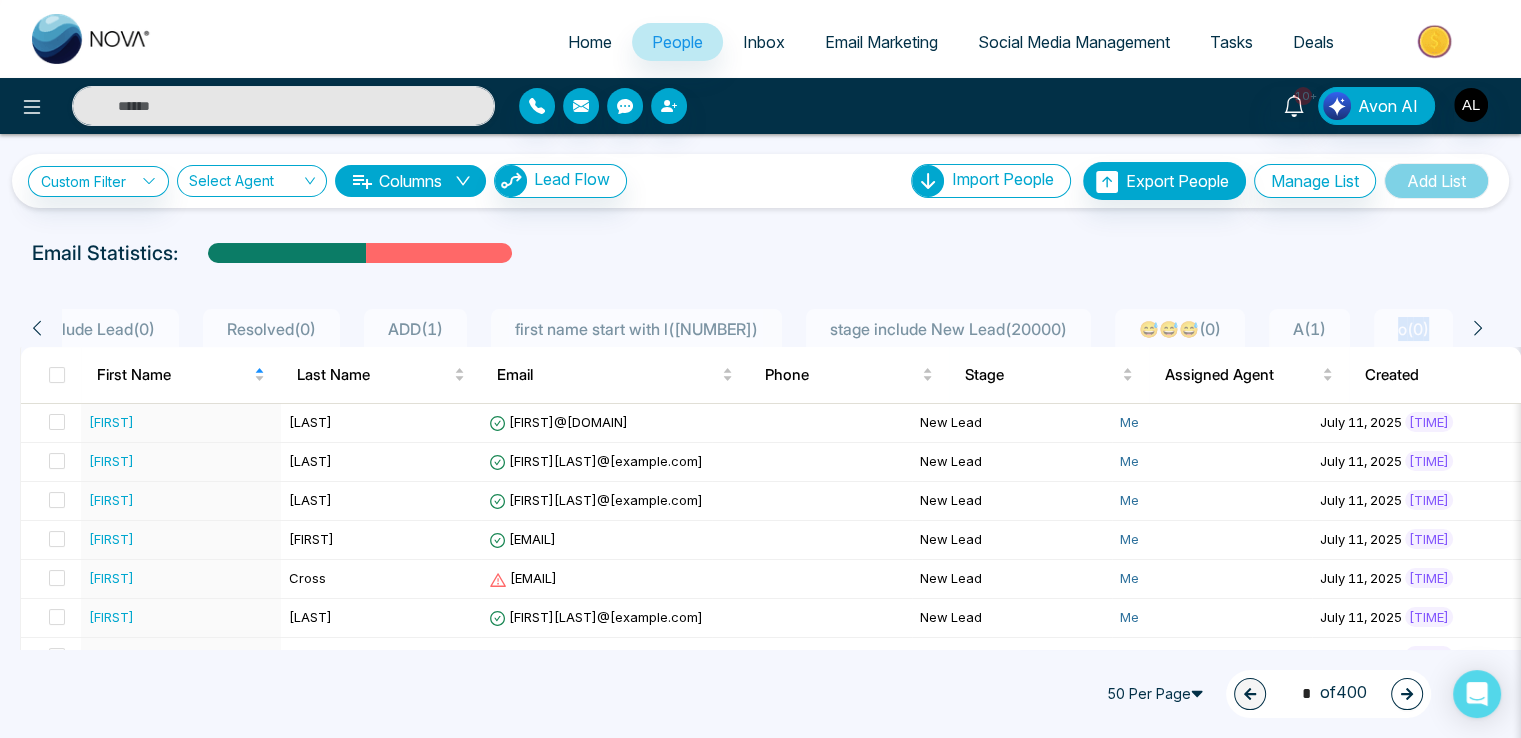 click 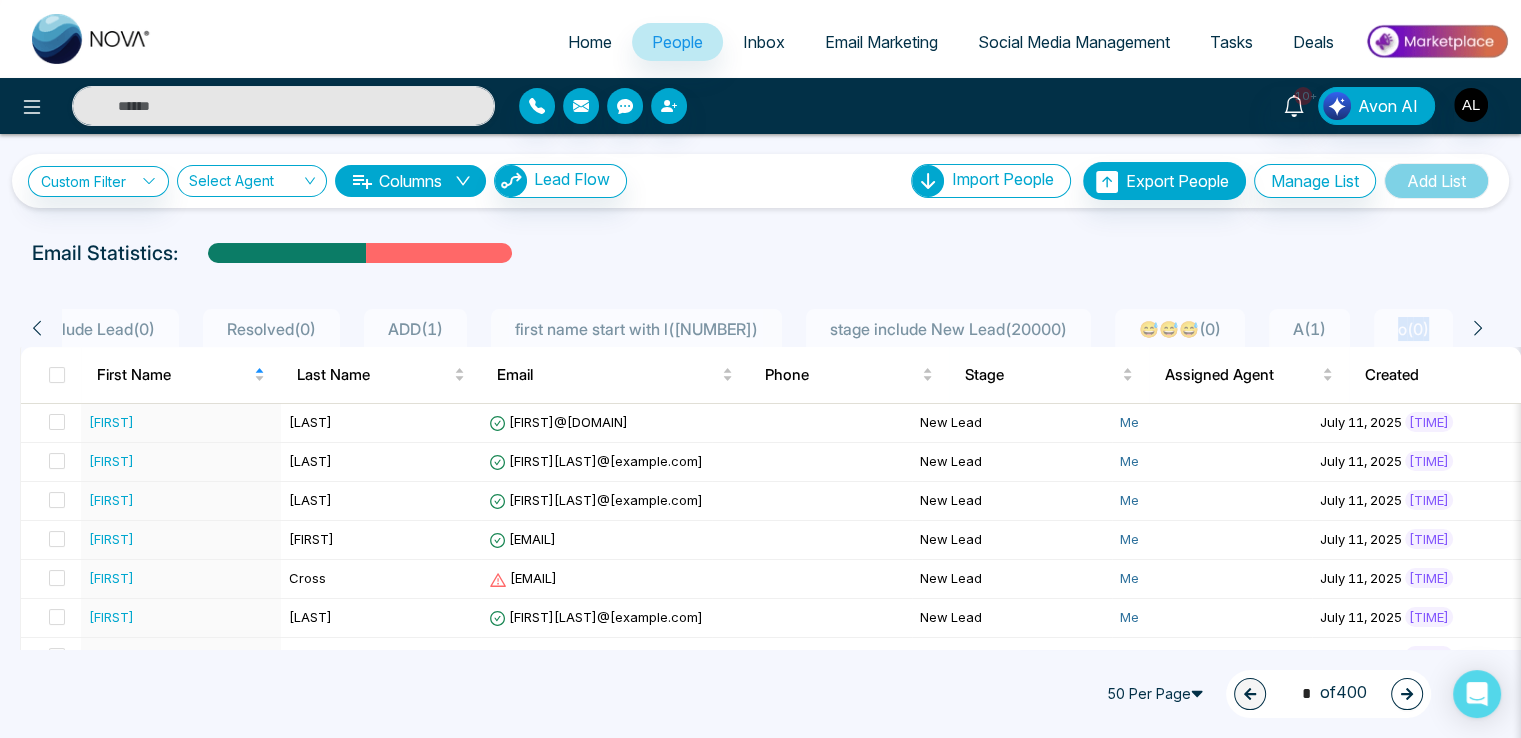 click 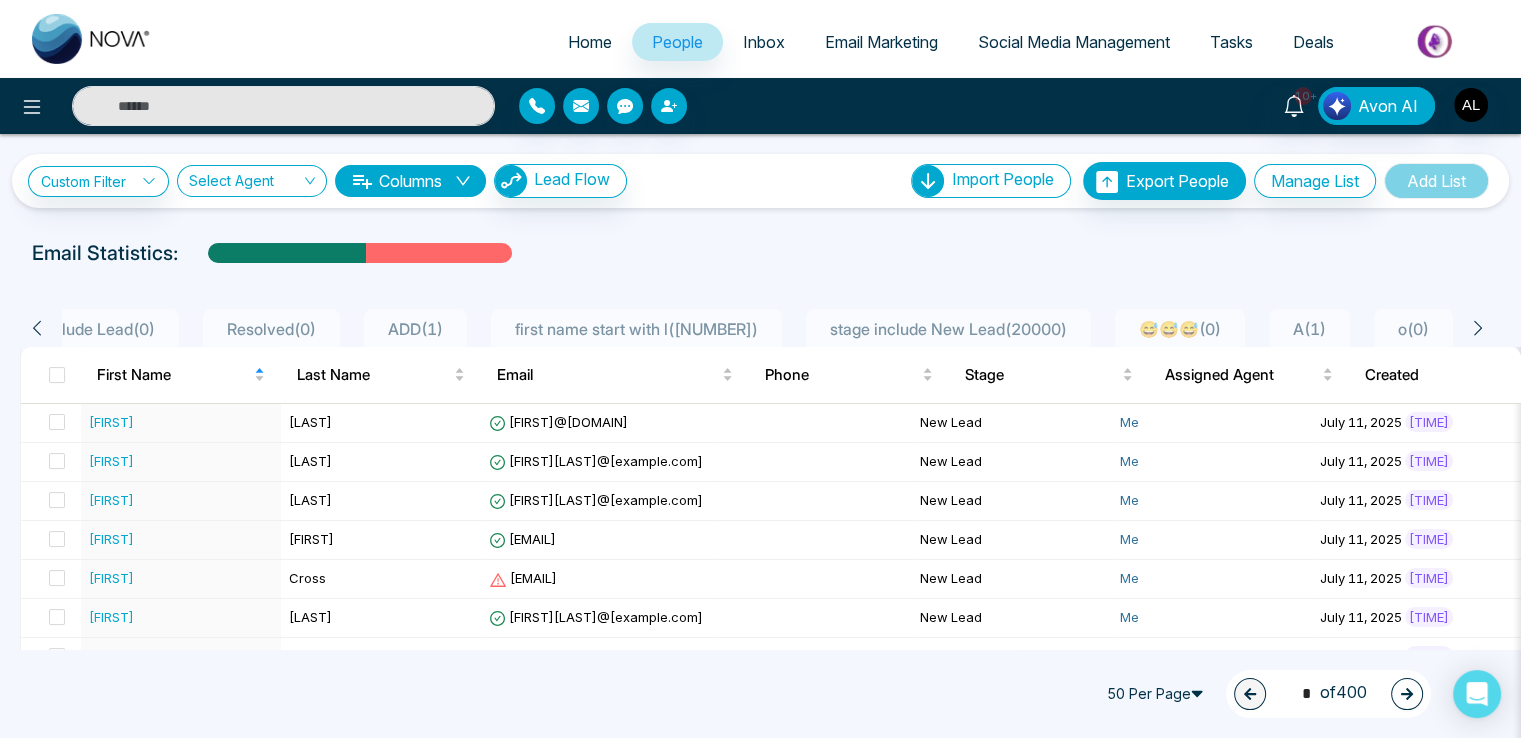 click 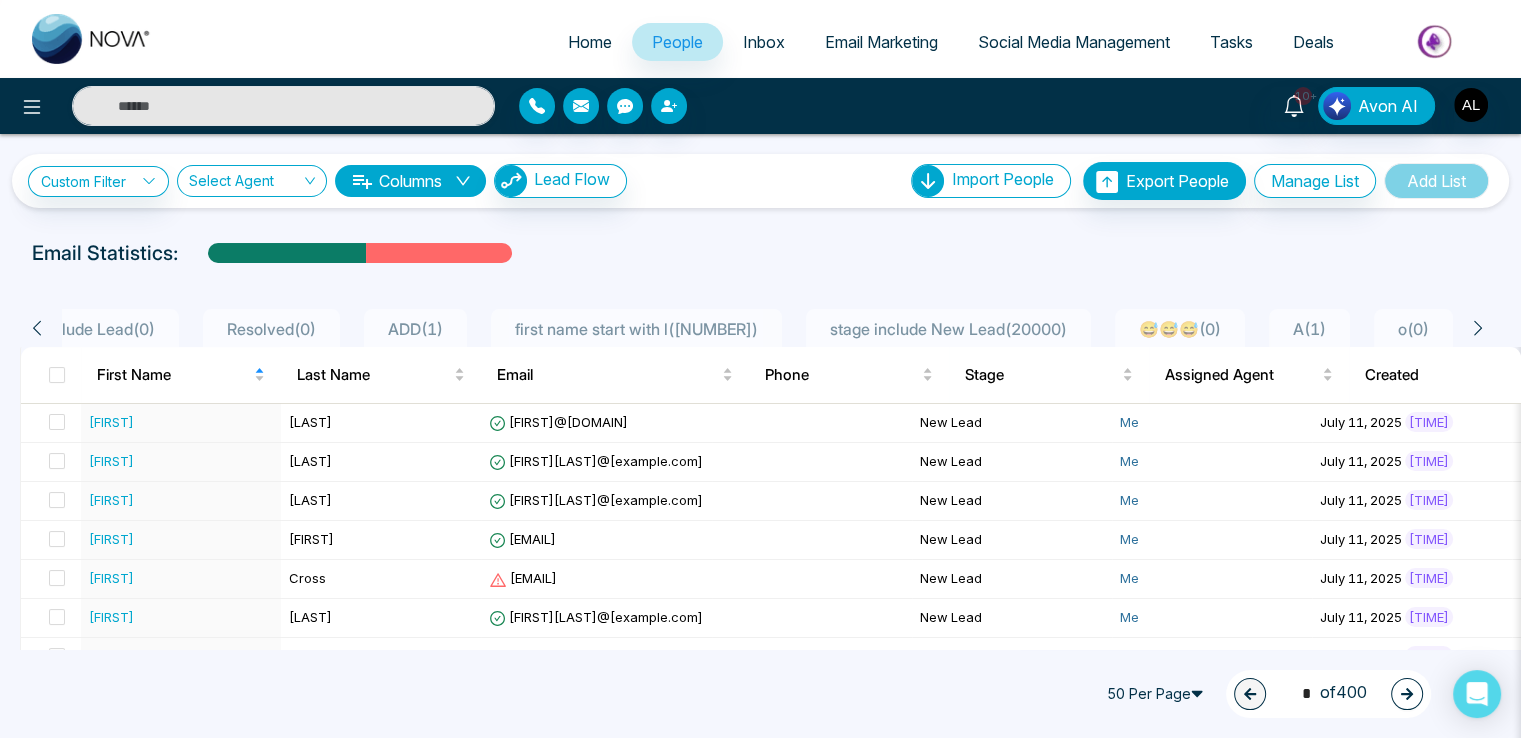 click 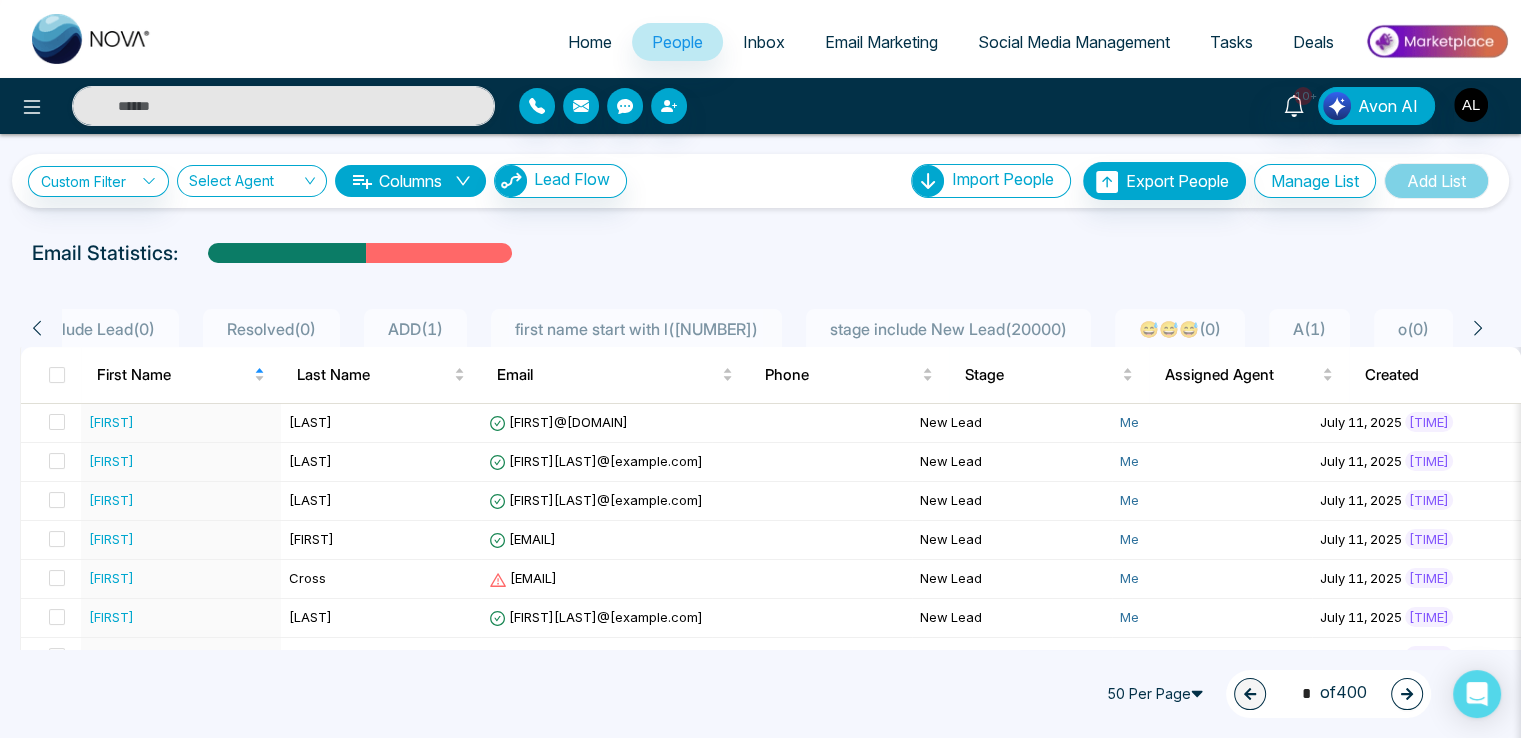 click on "Social Media Management" at bounding box center (1074, 42) 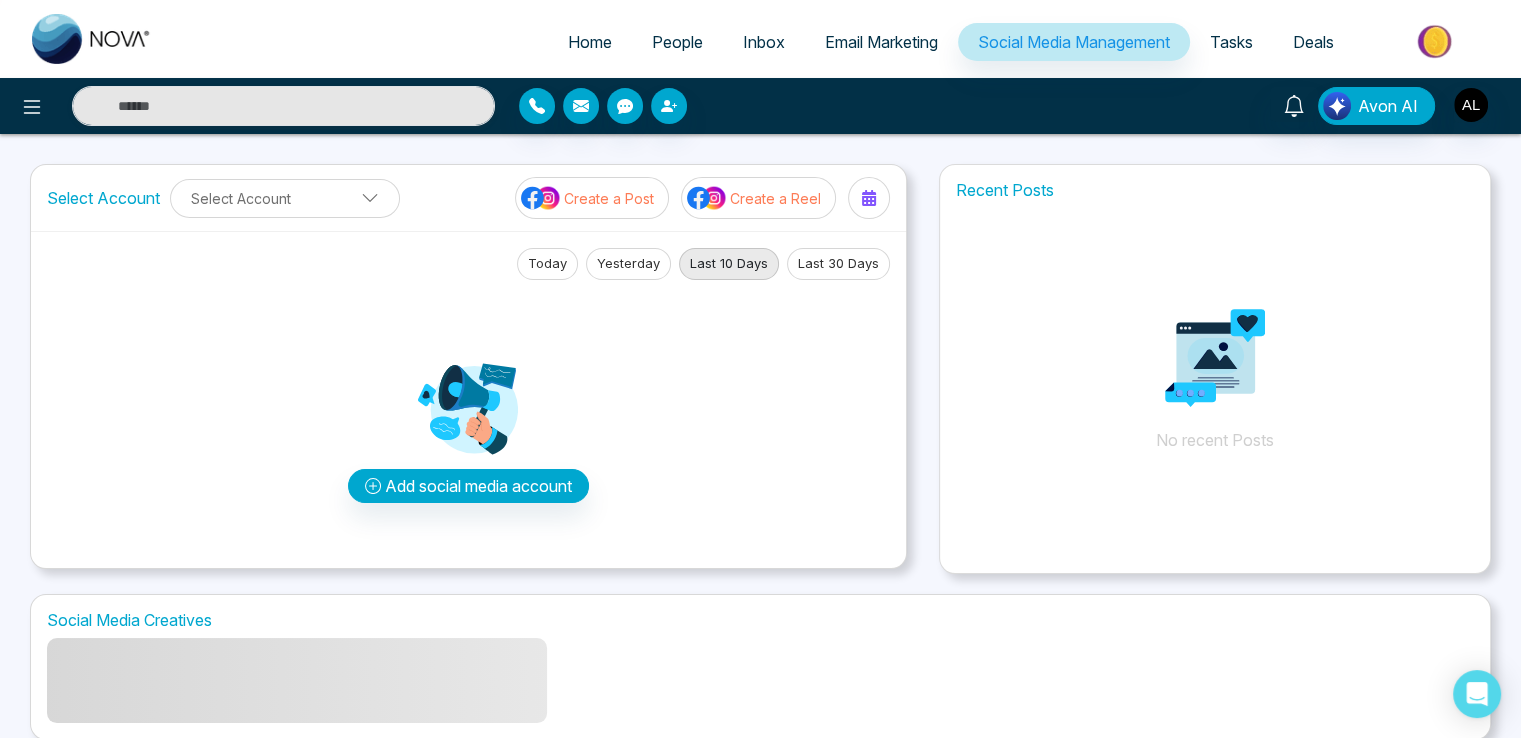 click on "Create a Post" at bounding box center (609, 198) 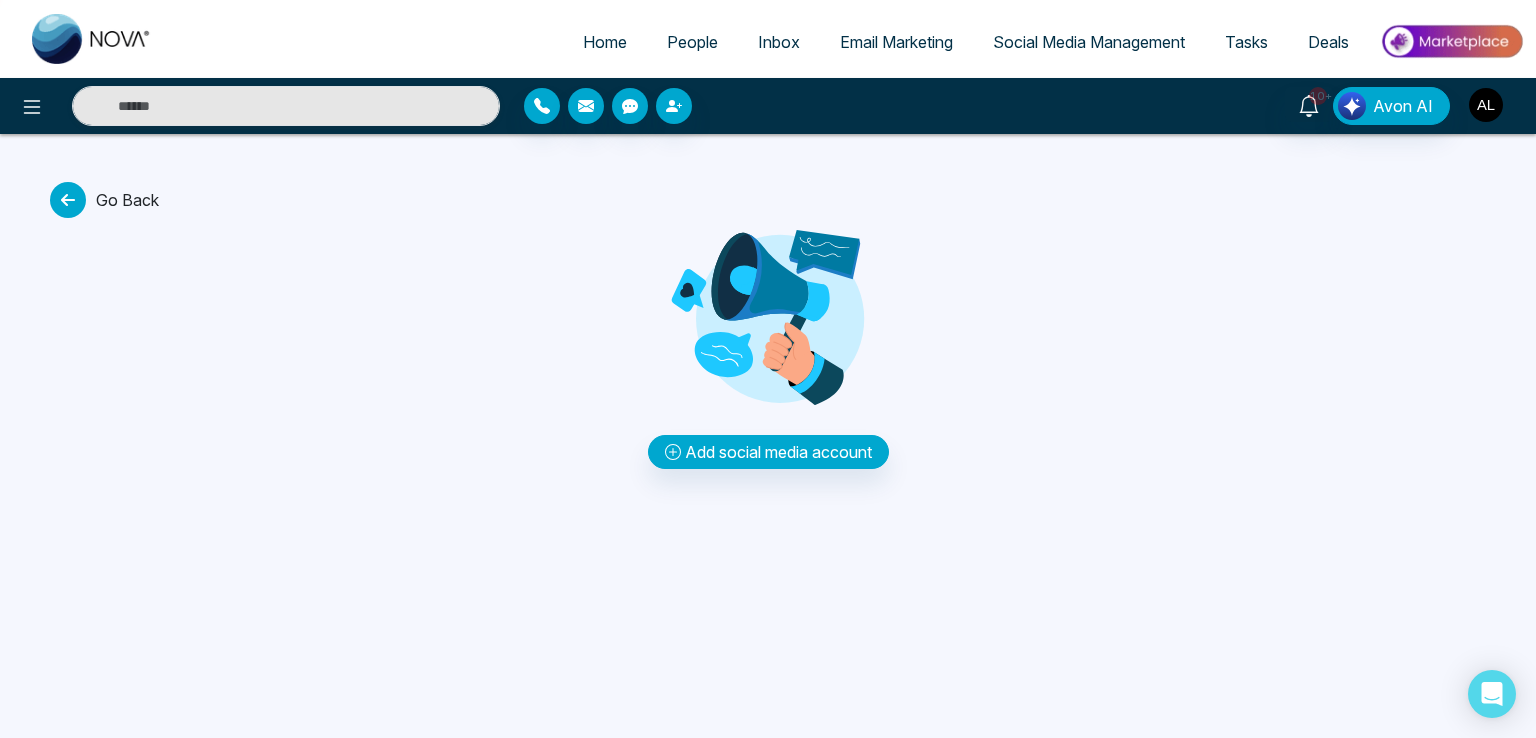 click at bounding box center (1486, 105) 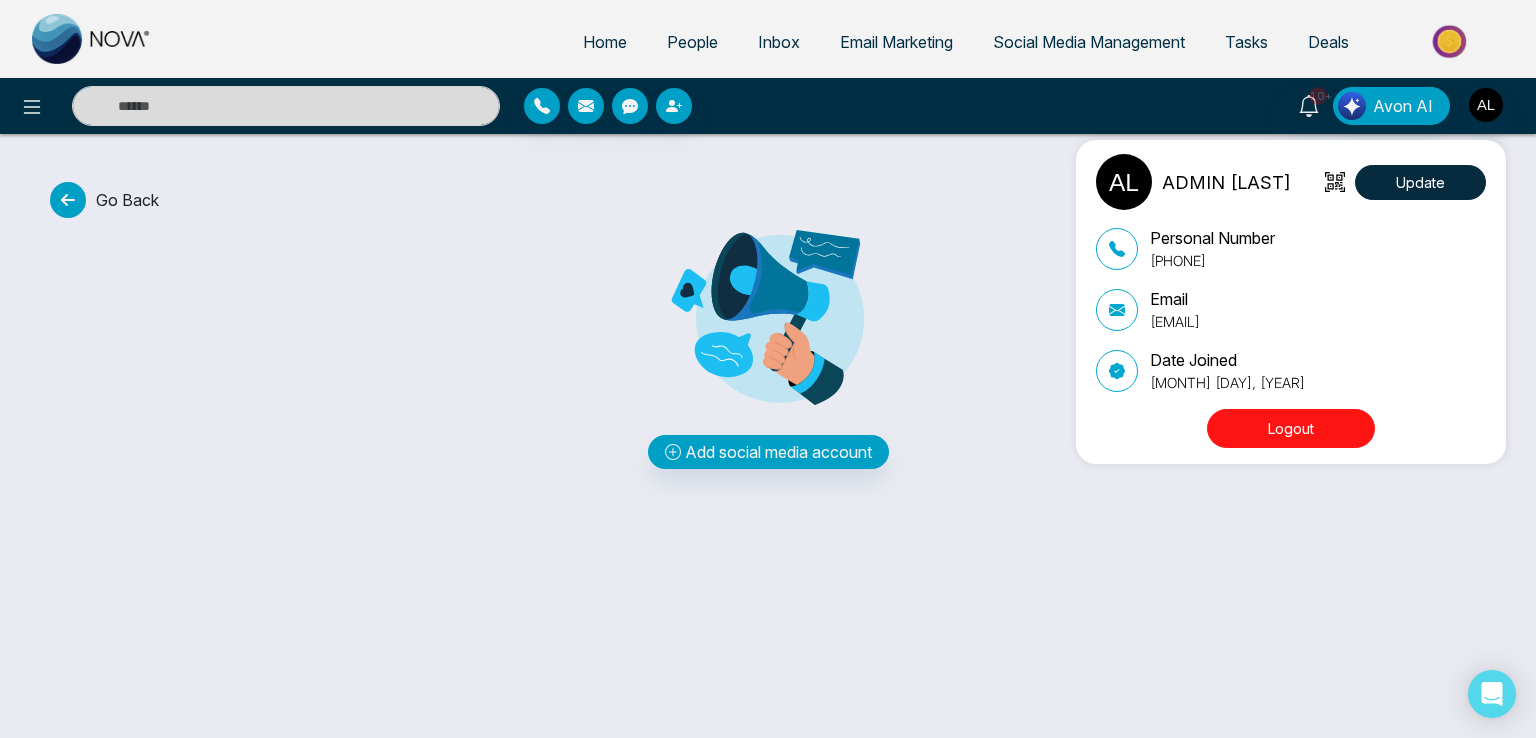 click on "Logout" at bounding box center [1291, 428] 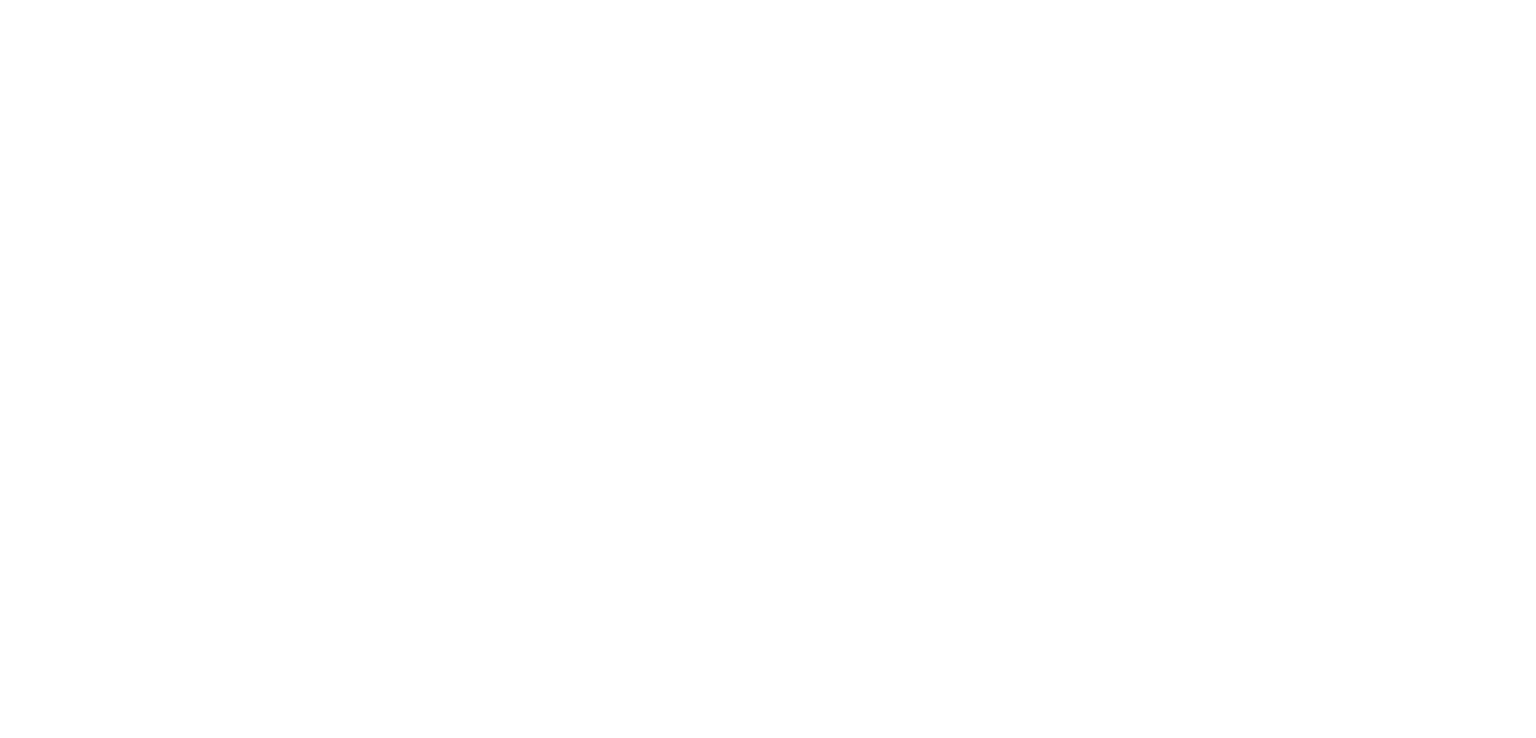 scroll, scrollTop: 0, scrollLeft: 0, axis: both 